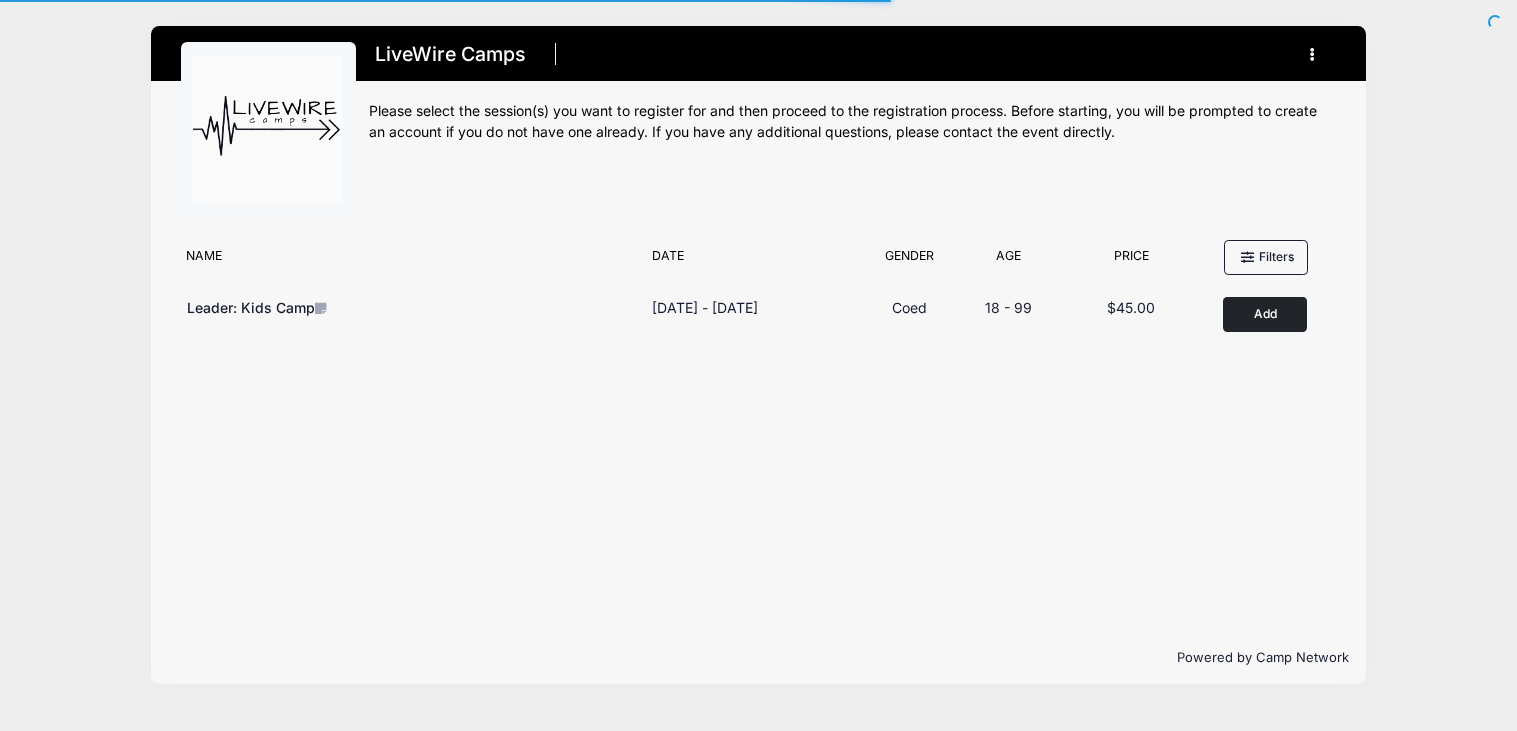 scroll, scrollTop: 0, scrollLeft: 0, axis: both 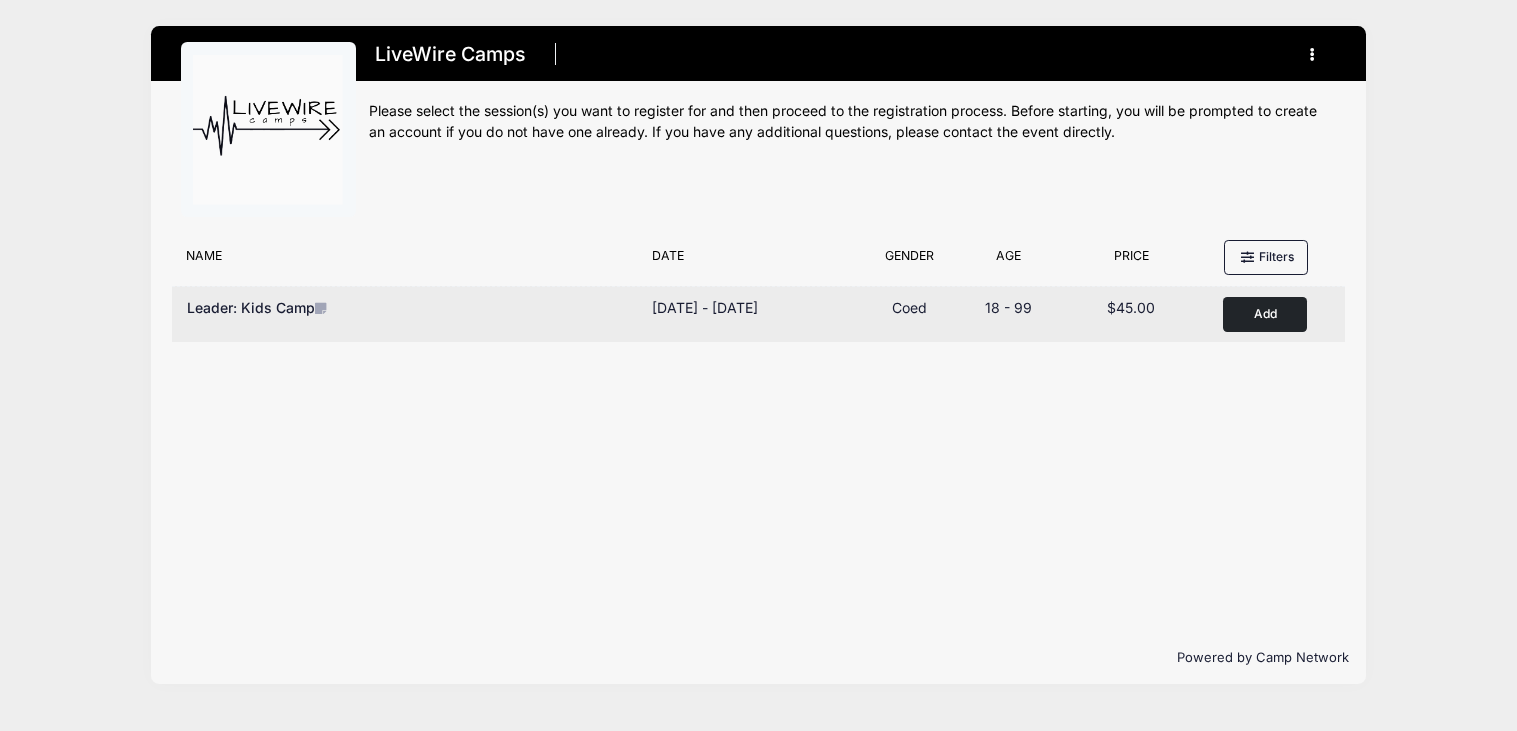 click on "Add" at bounding box center [1265, 314] 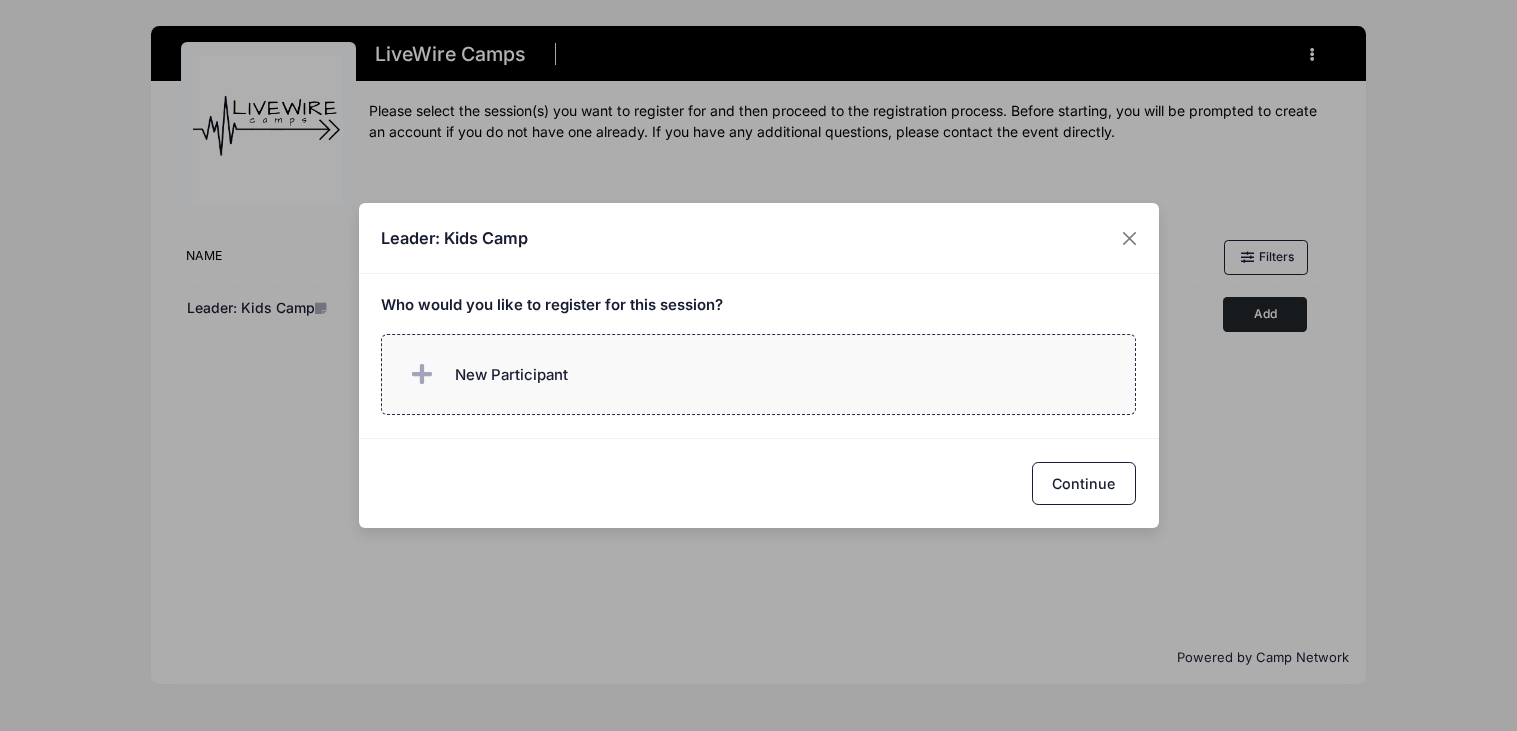 click on "New Participant" at bounding box center (758, 374) 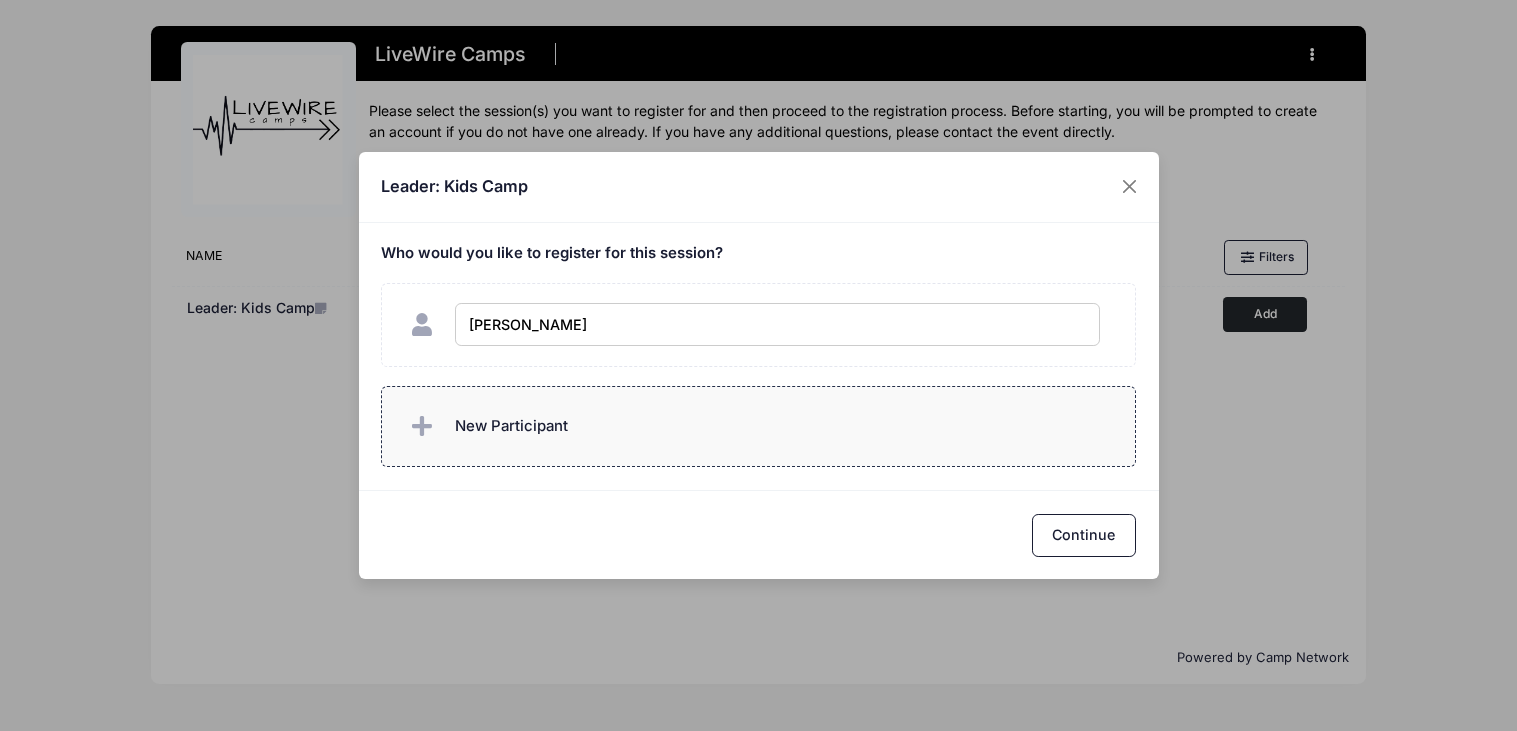 type on "[PERSON_NAME]" 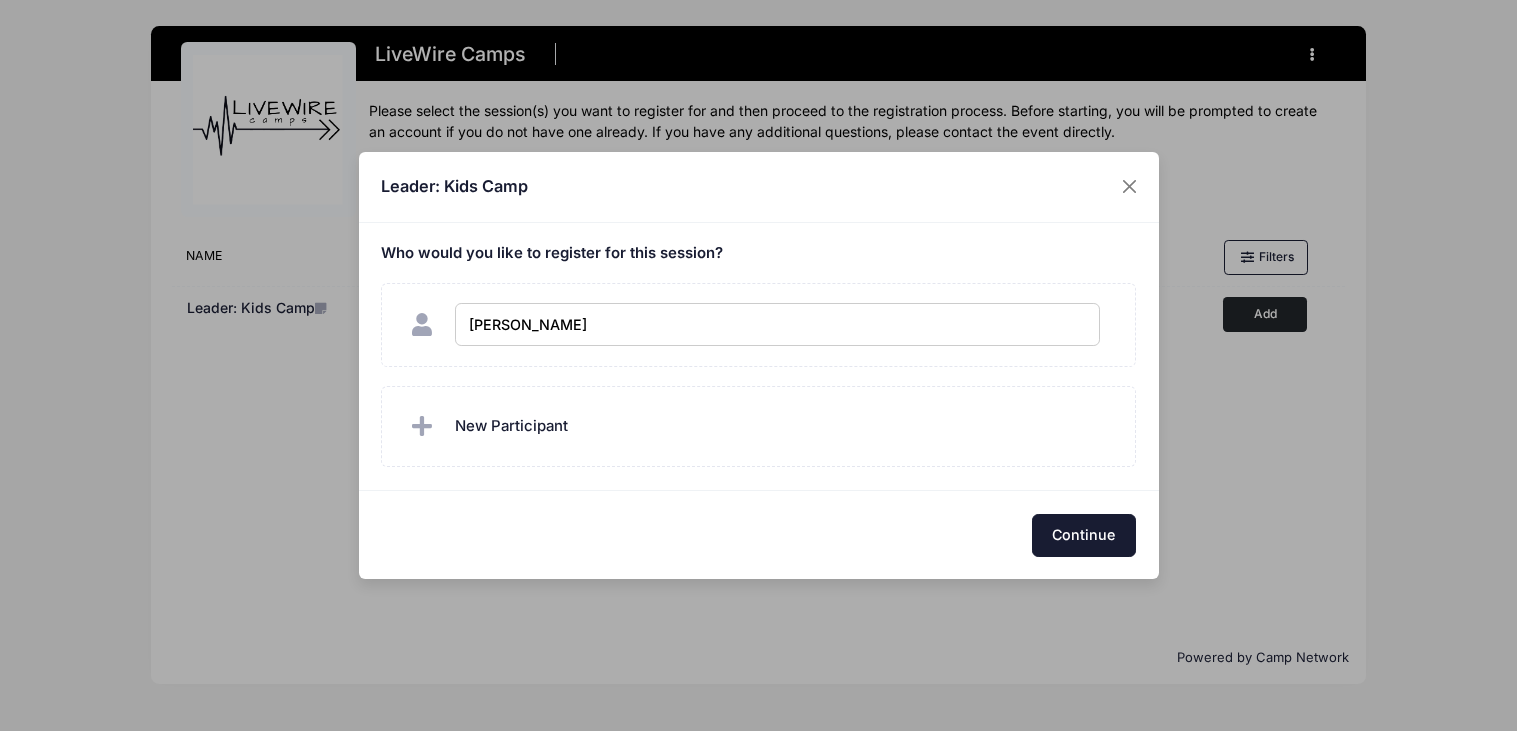 click on "Continue" at bounding box center (1084, 535) 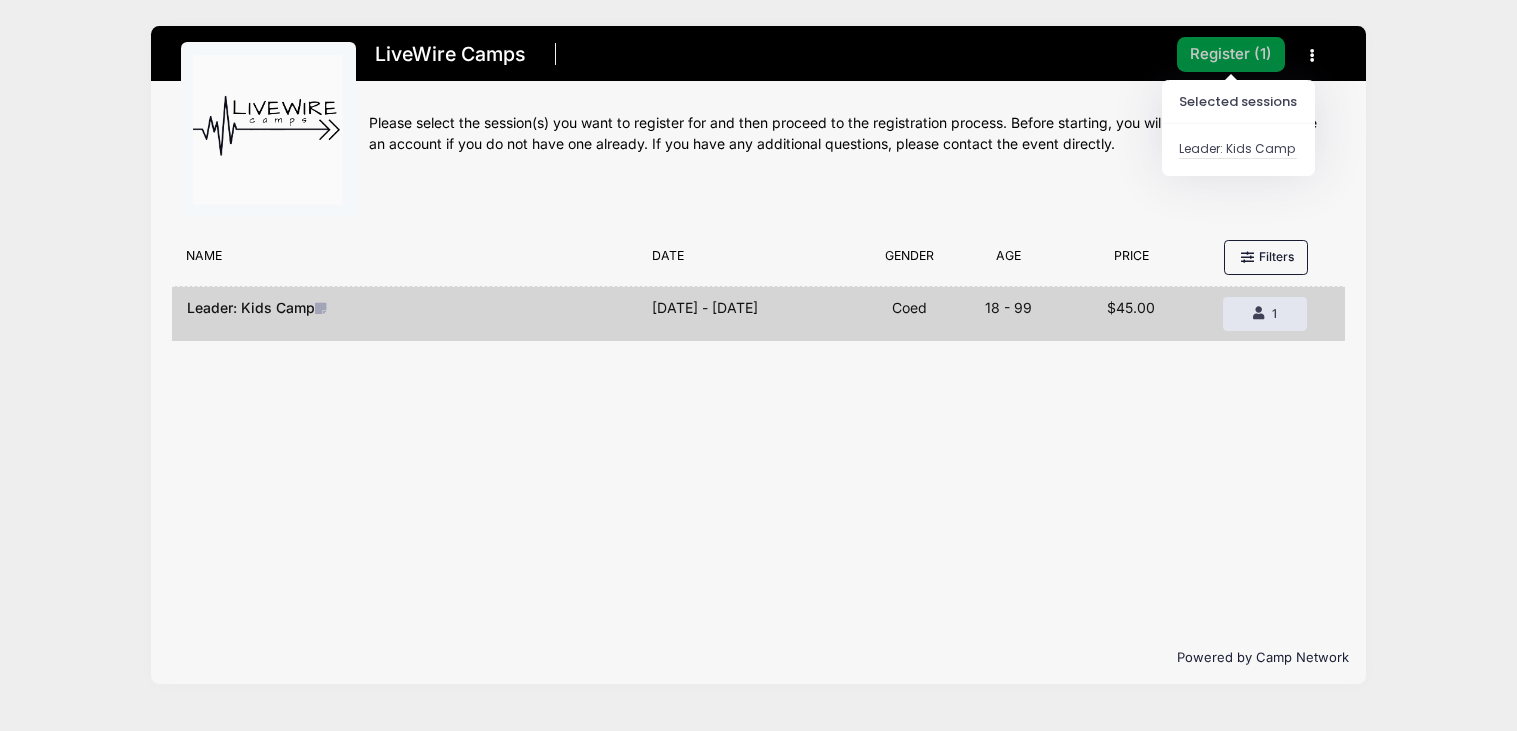 click on "Register ( 1 )" at bounding box center [1231, 54] 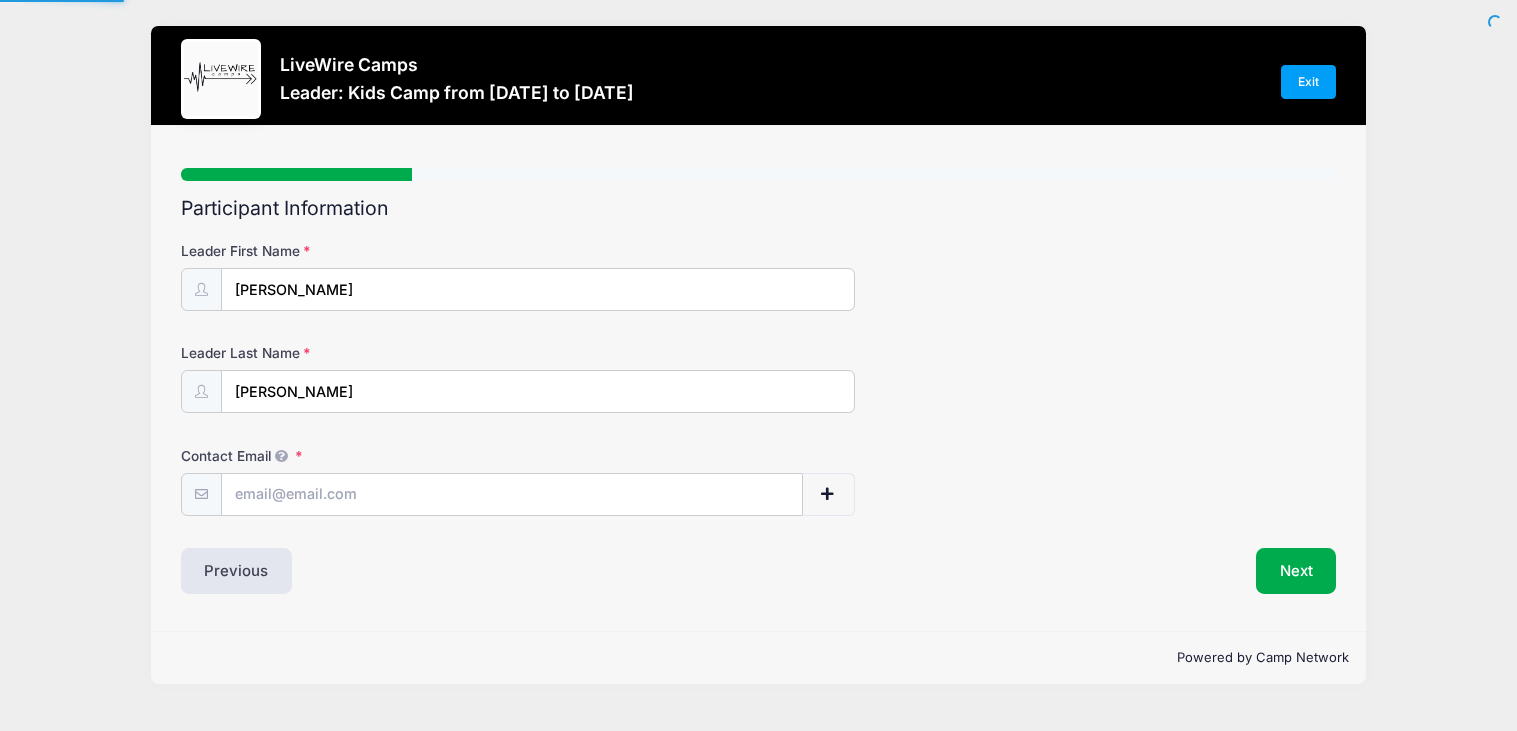 scroll, scrollTop: 0, scrollLeft: 0, axis: both 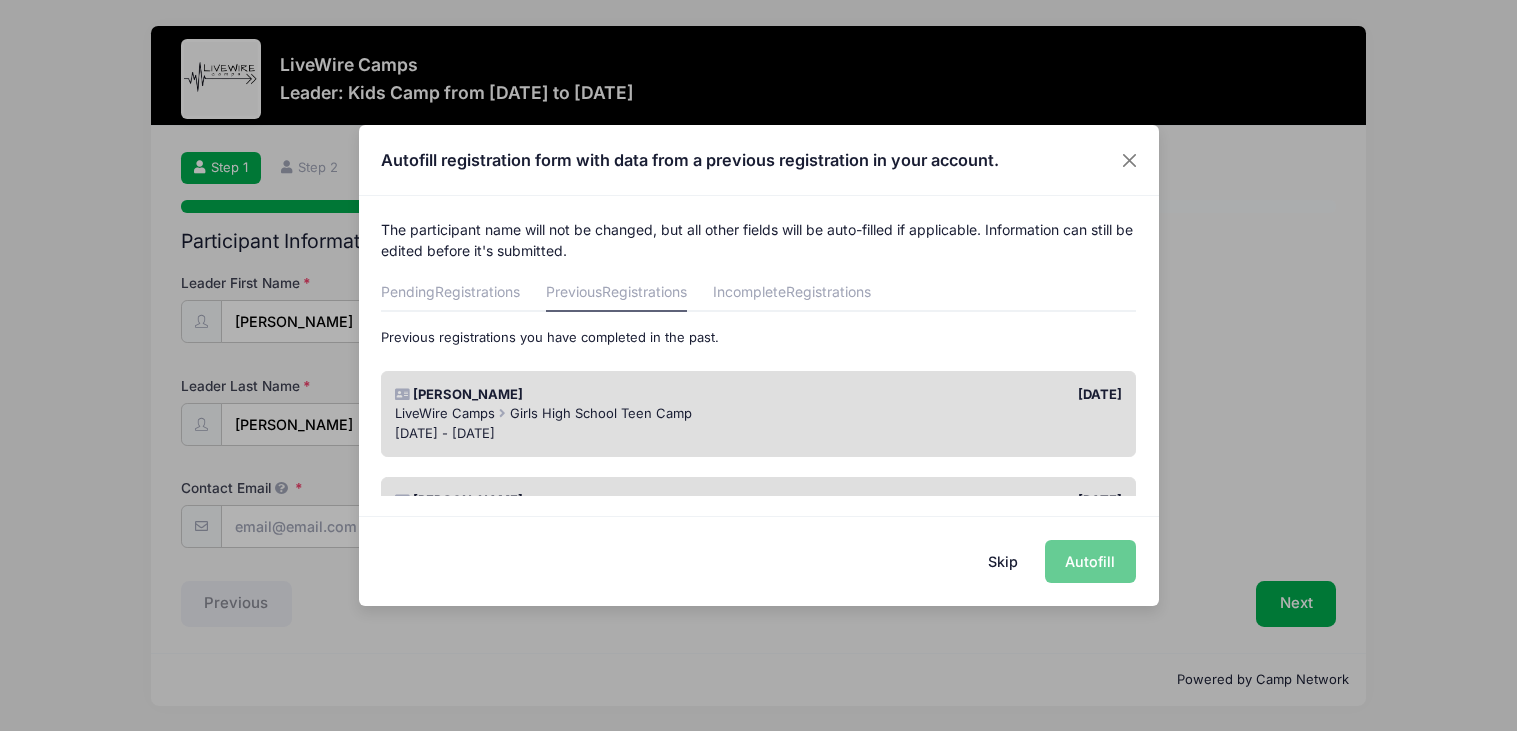 click on "[PERSON_NAME]" at bounding box center [572, 395] 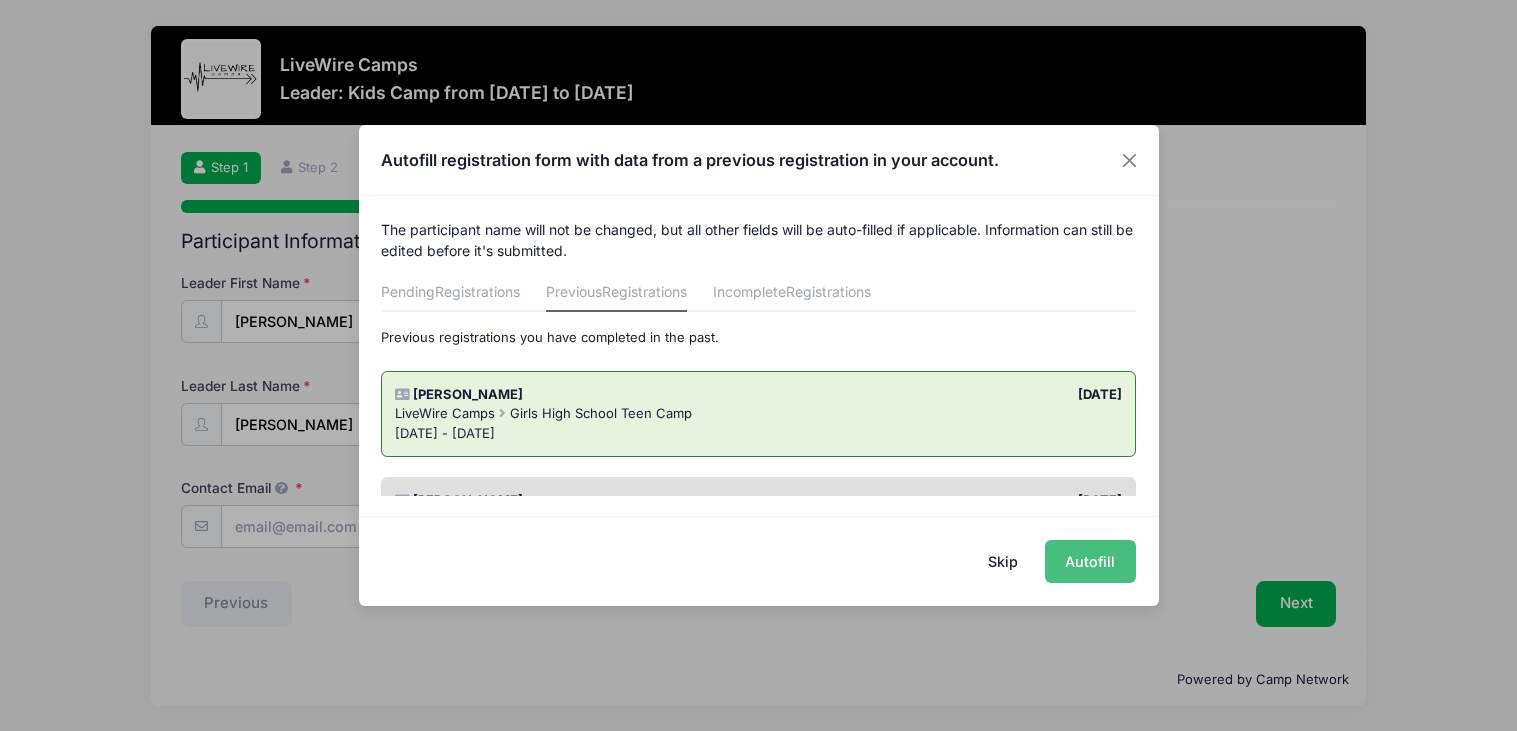 click on "Autofill" at bounding box center (1090, 561) 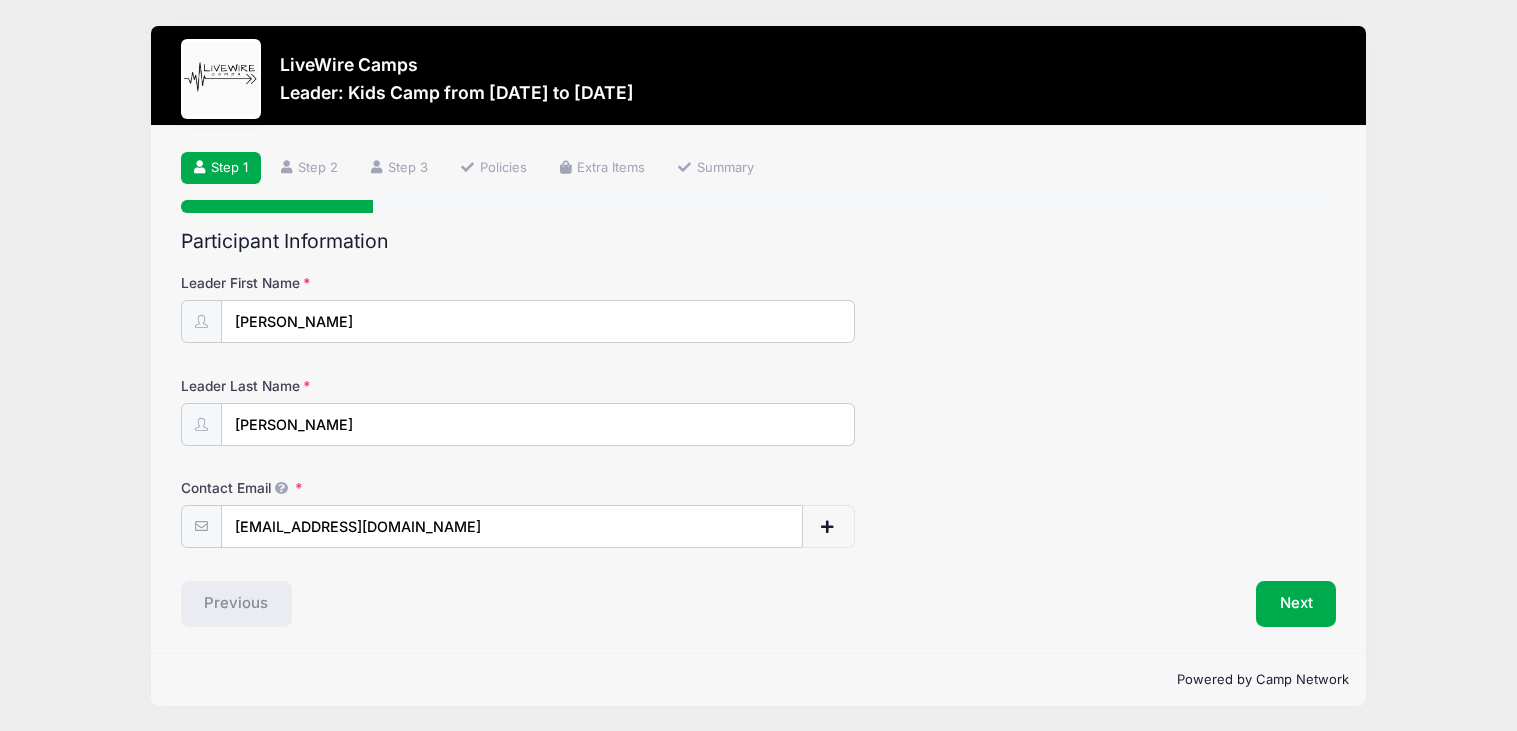 scroll, scrollTop: 1, scrollLeft: 0, axis: vertical 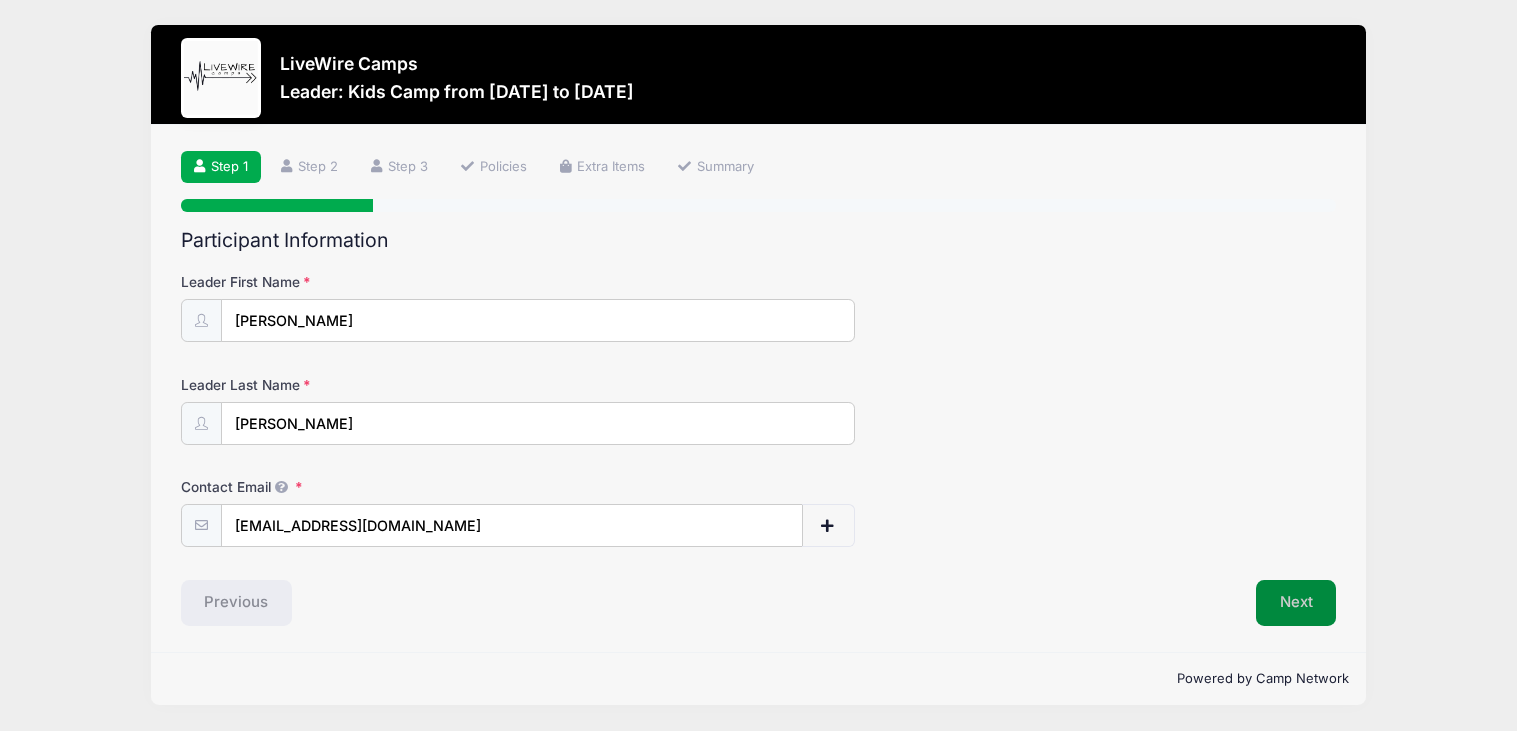 click on "Next" at bounding box center [1296, 603] 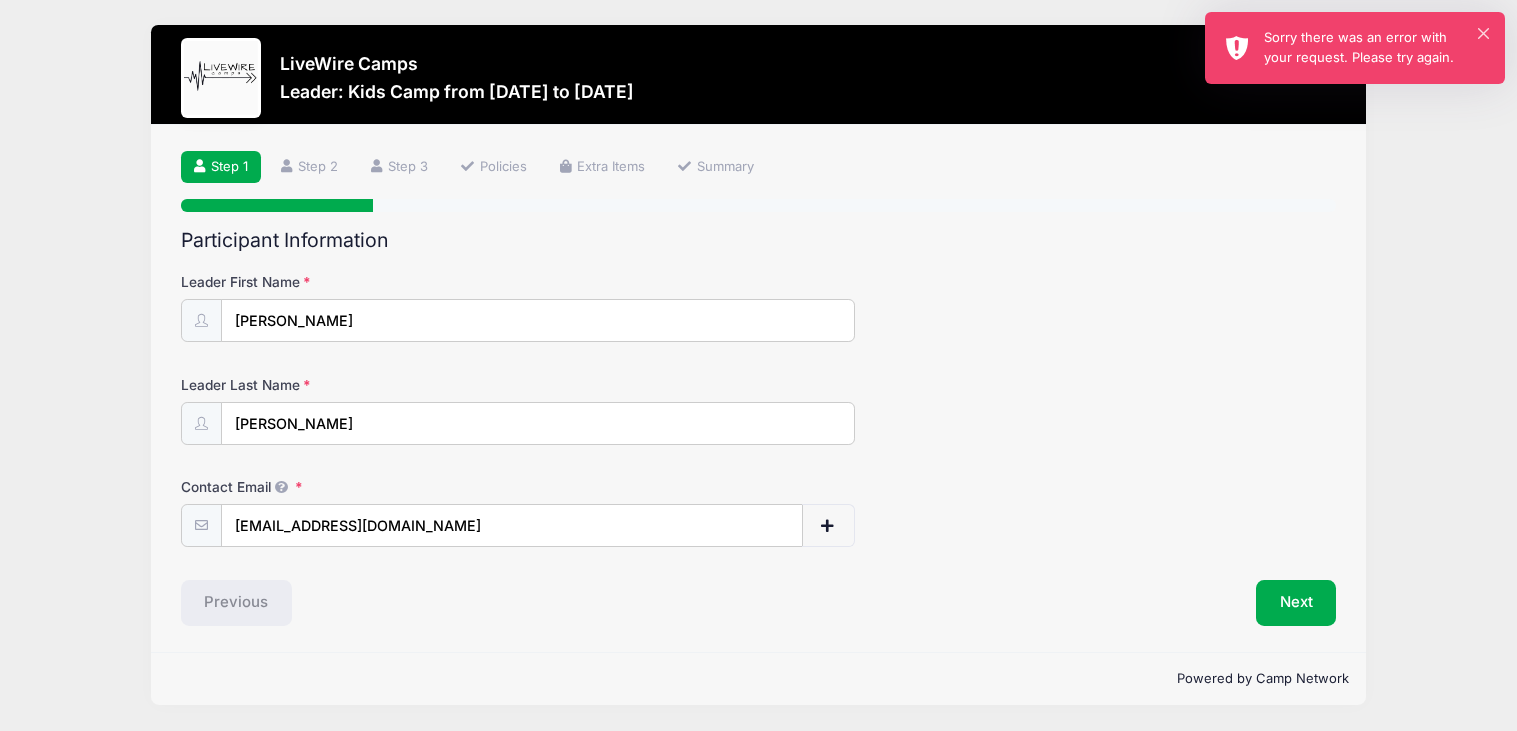 click on "× Sorry there was an error with your request. Please try again." at bounding box center [1355, 48] 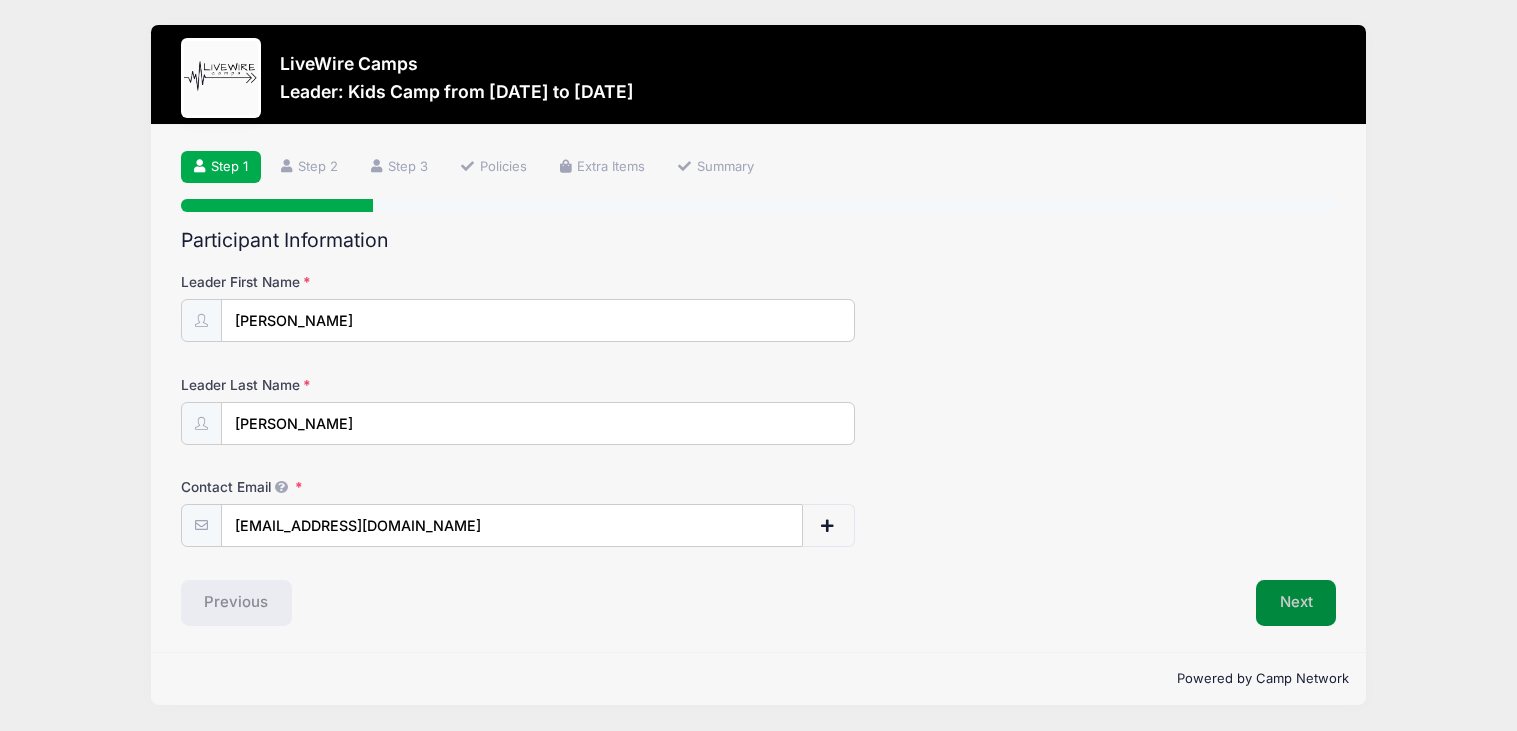 click on "Next" at bounding box center (1296, 603) 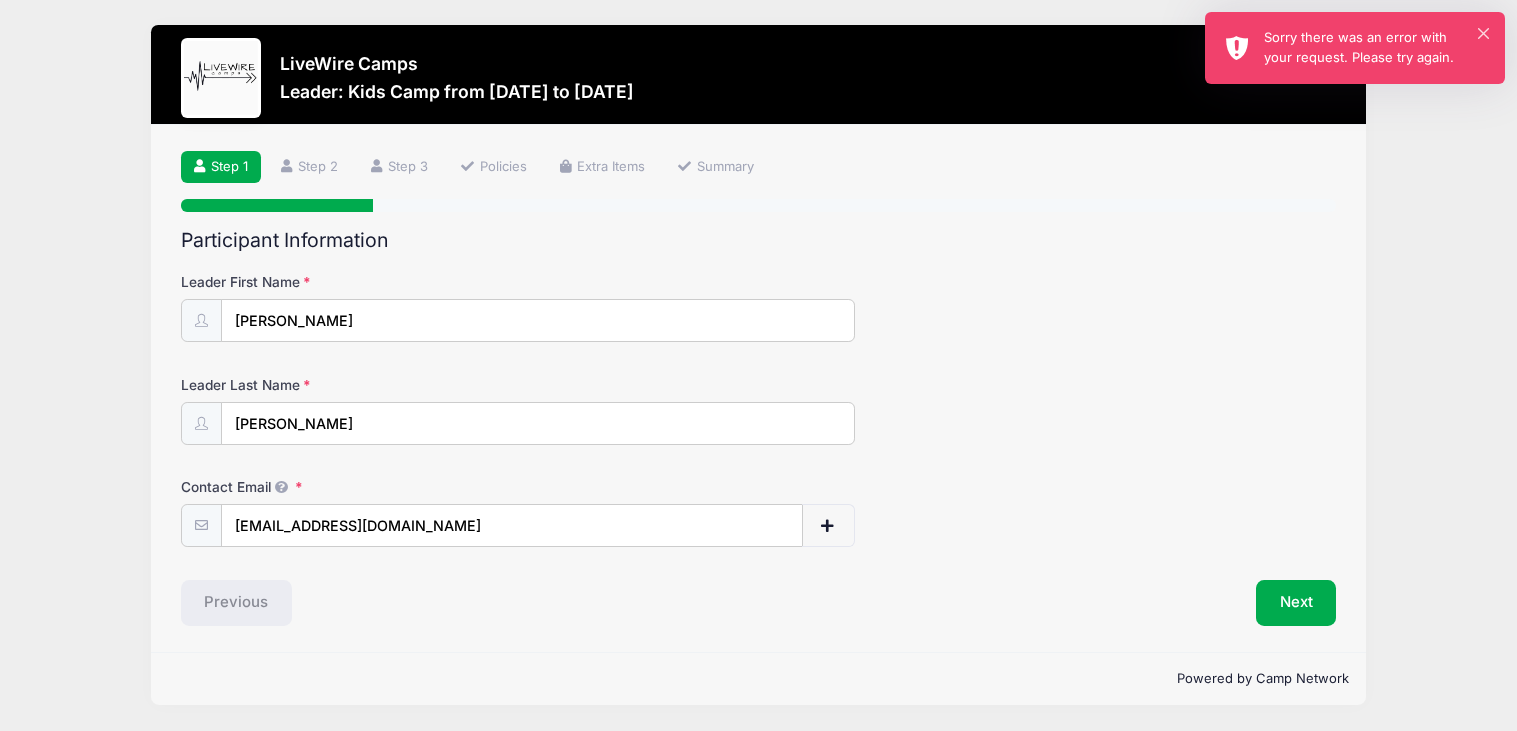 click on "× Sorry there was an error with your request. Please try again." at bounding box center [1355, 48] 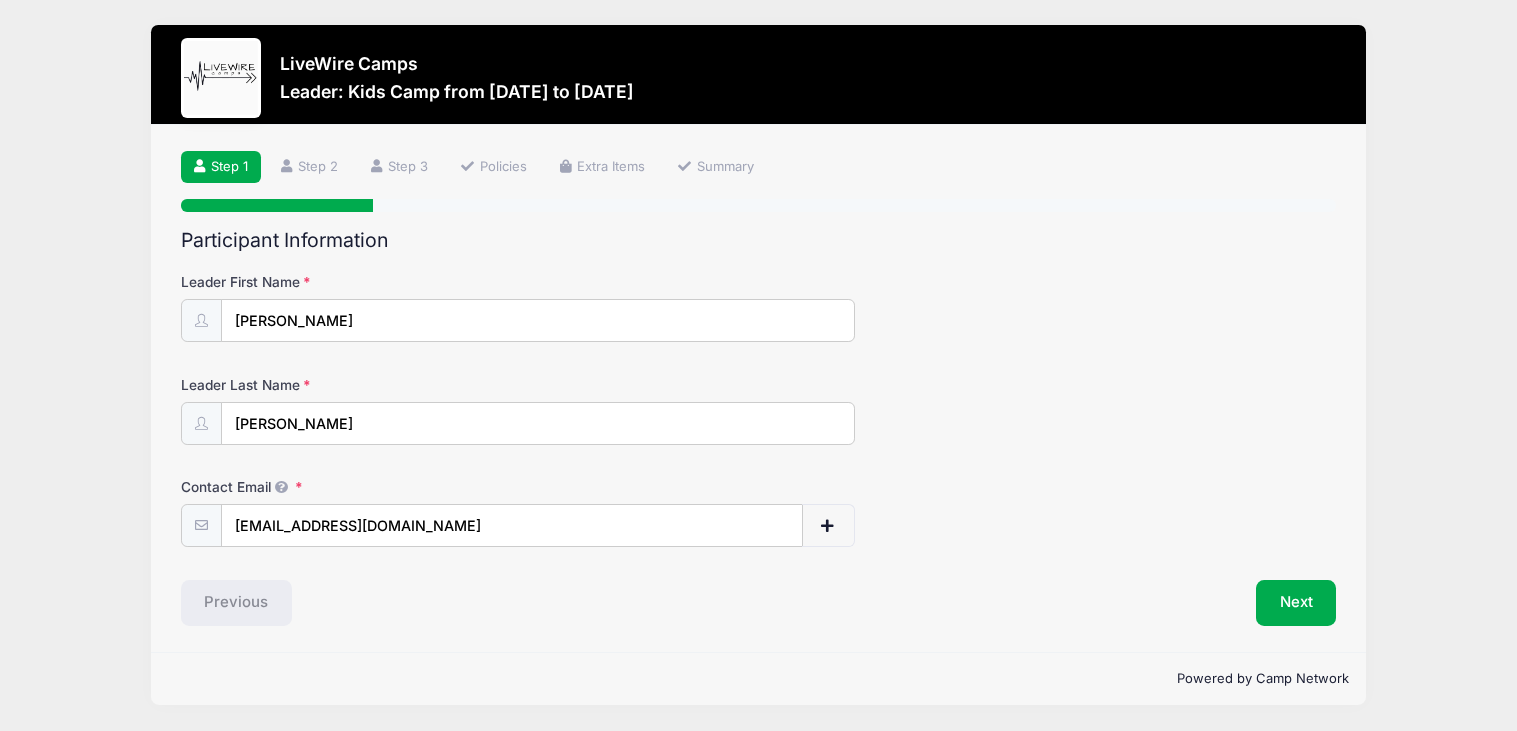 click on "Leader Last Name
Nelson" at bounding box center (759, 410) 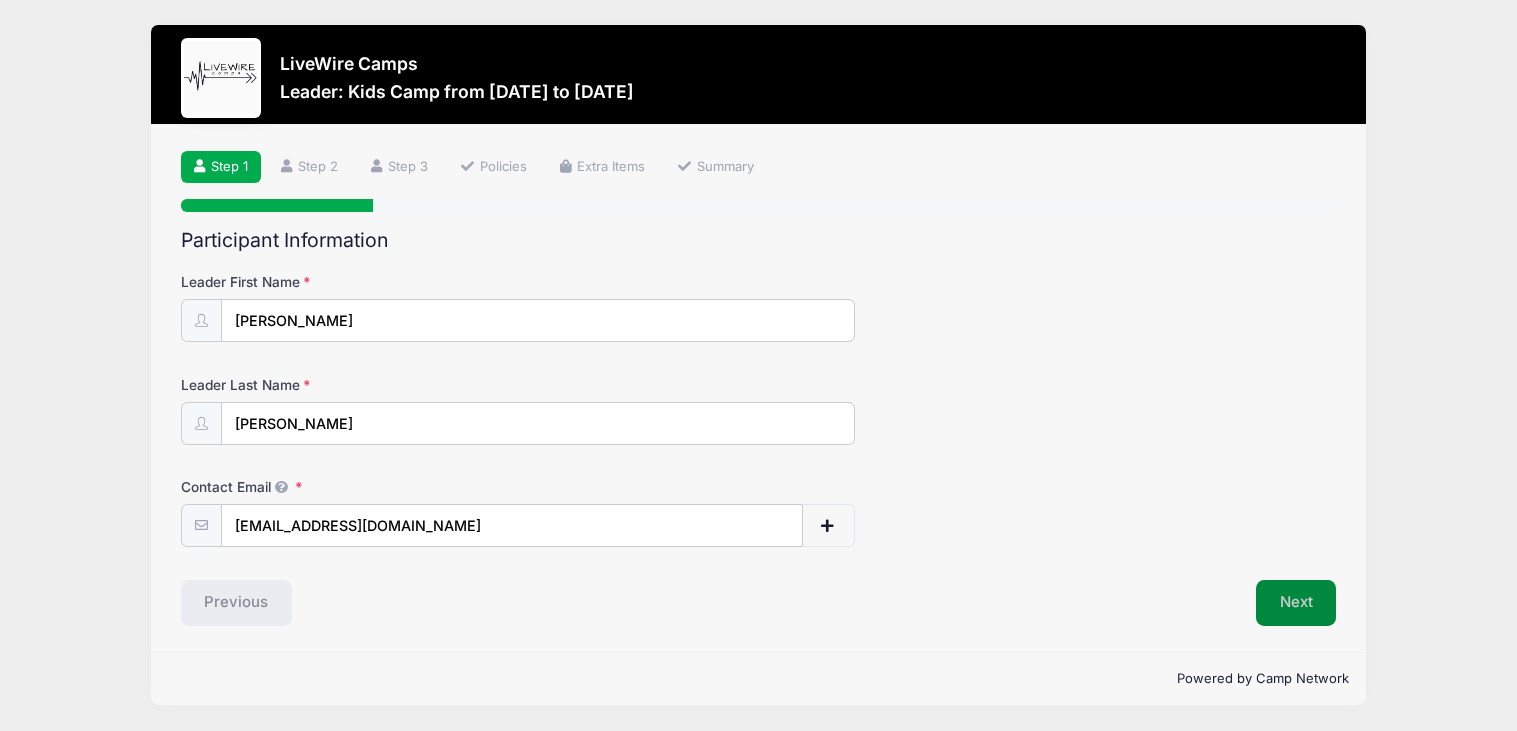 click on "Next" at bounding box center (1296, 603) 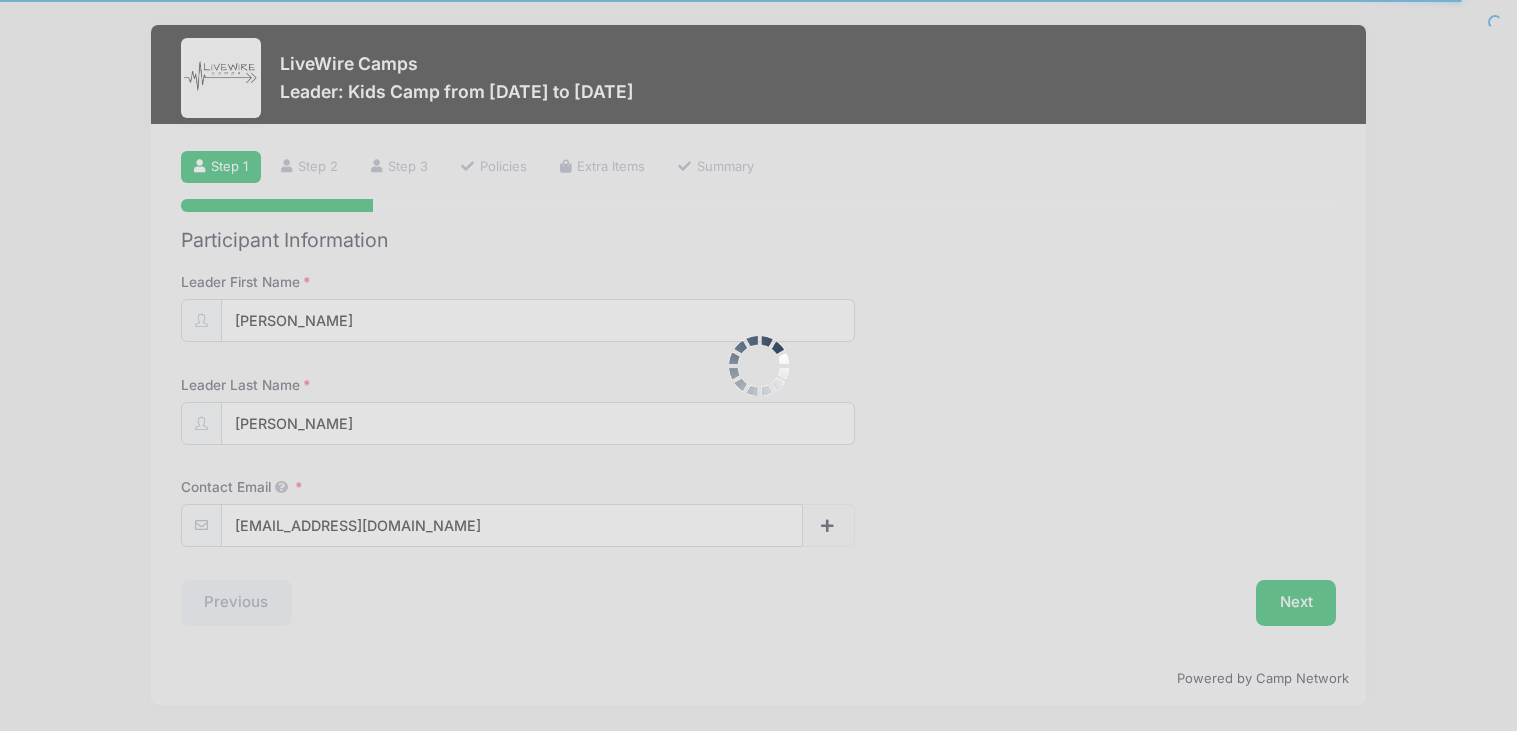 click at bounding box center [758, 365] 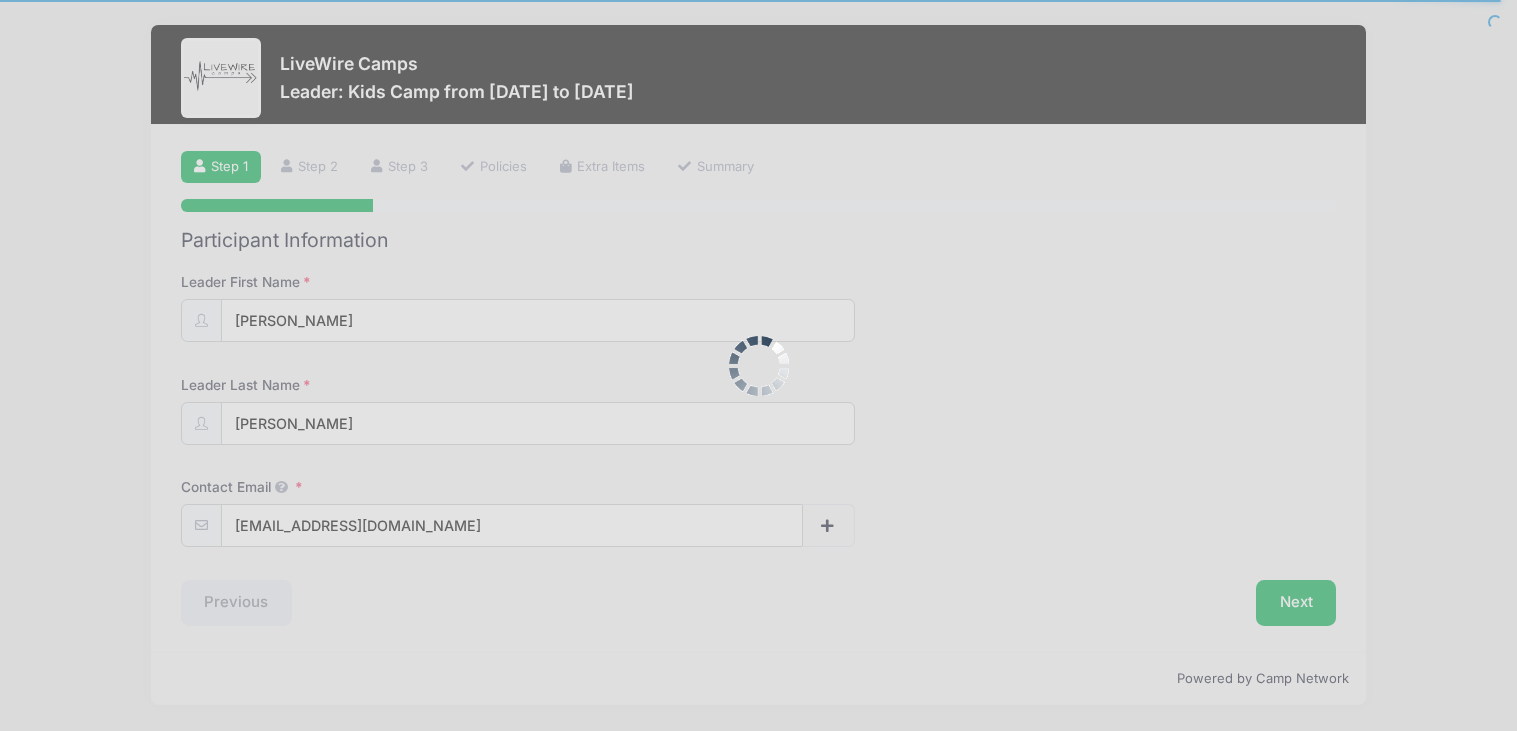 click at bounding box center [758, 365] 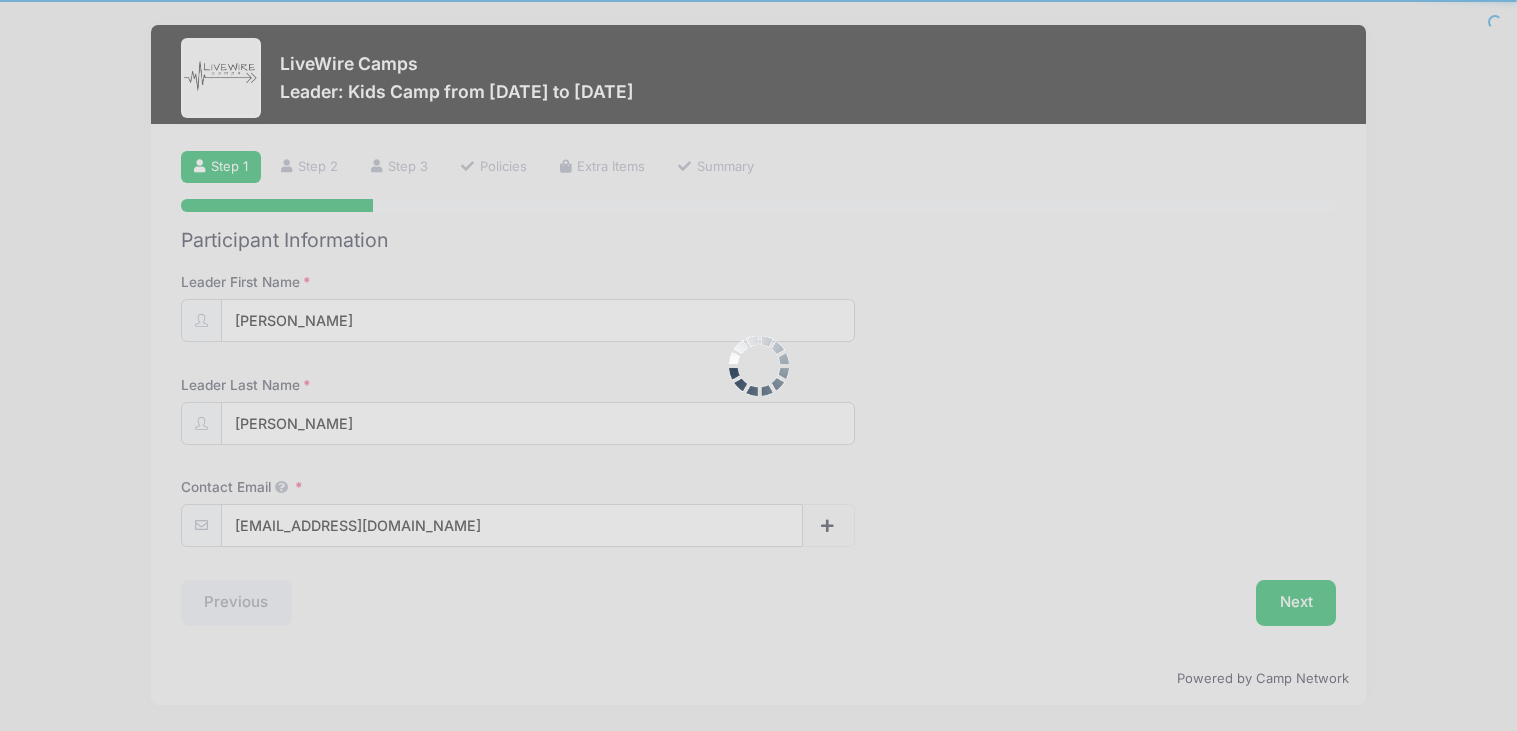 click at bounding box center [758, 365] 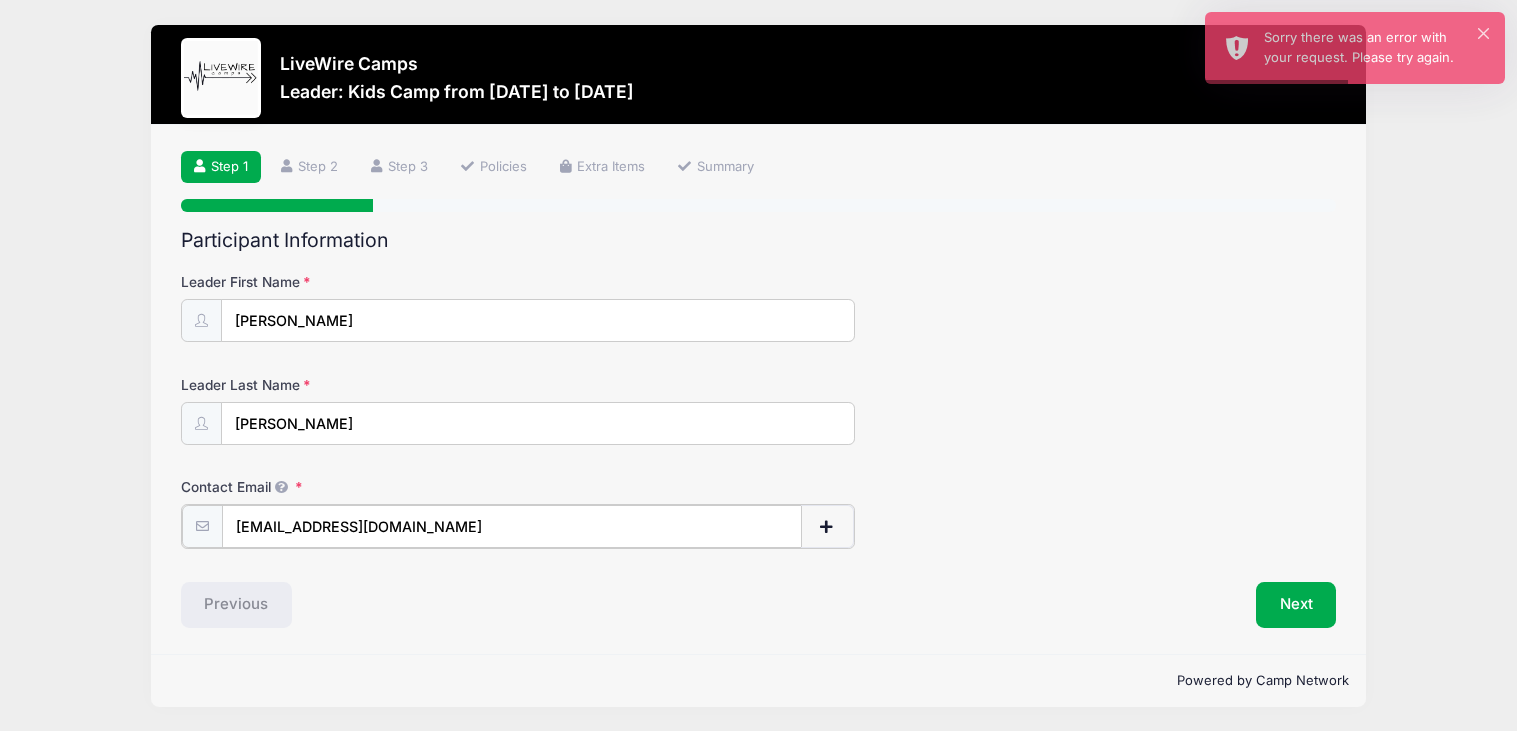 click at bounding box center [827, 526] 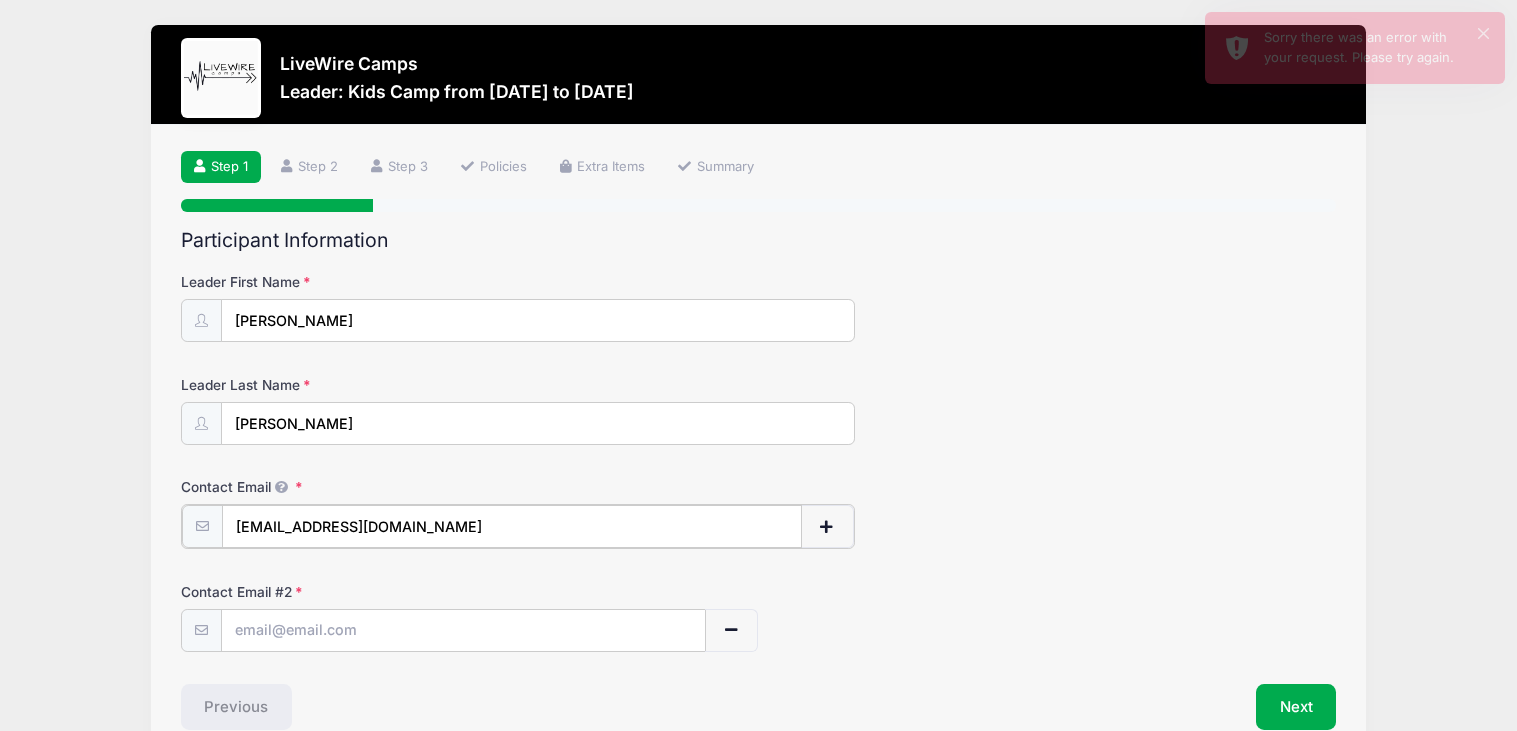 click on "snelson1003@gmail.com" at bounding box center (512, 526) 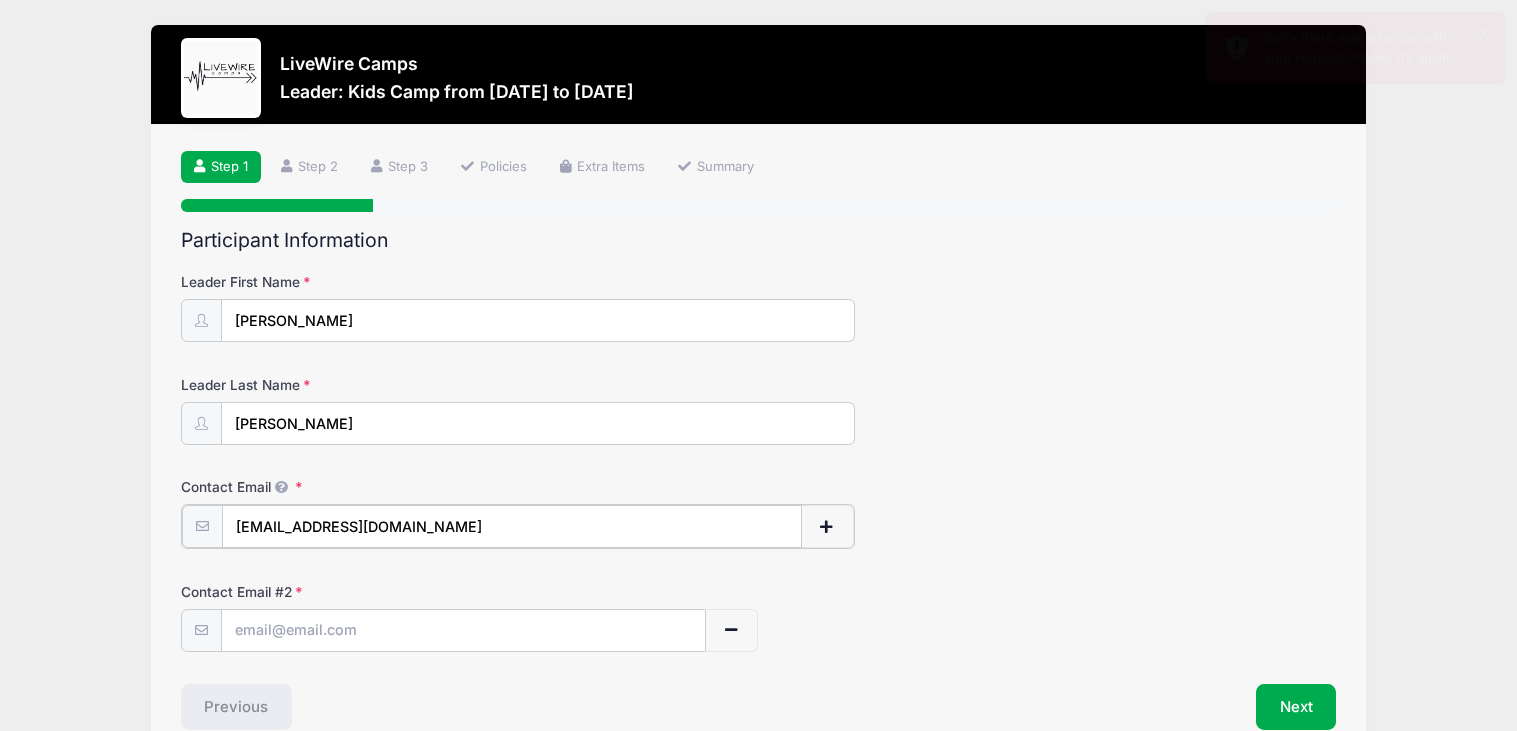 click on "snelson1003@gmail.com" at bounding box center (512, 526) 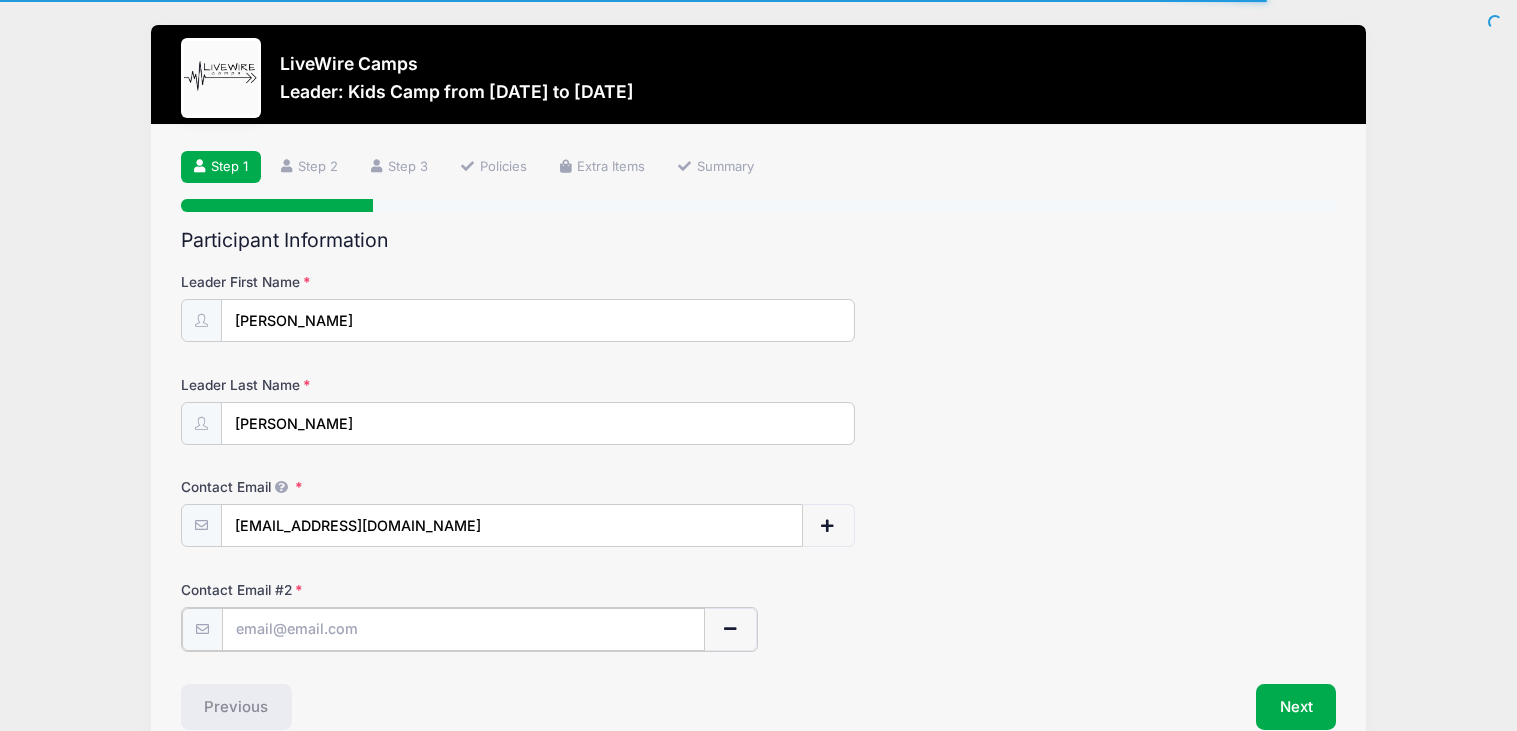 click at bounding box center [464, 629] 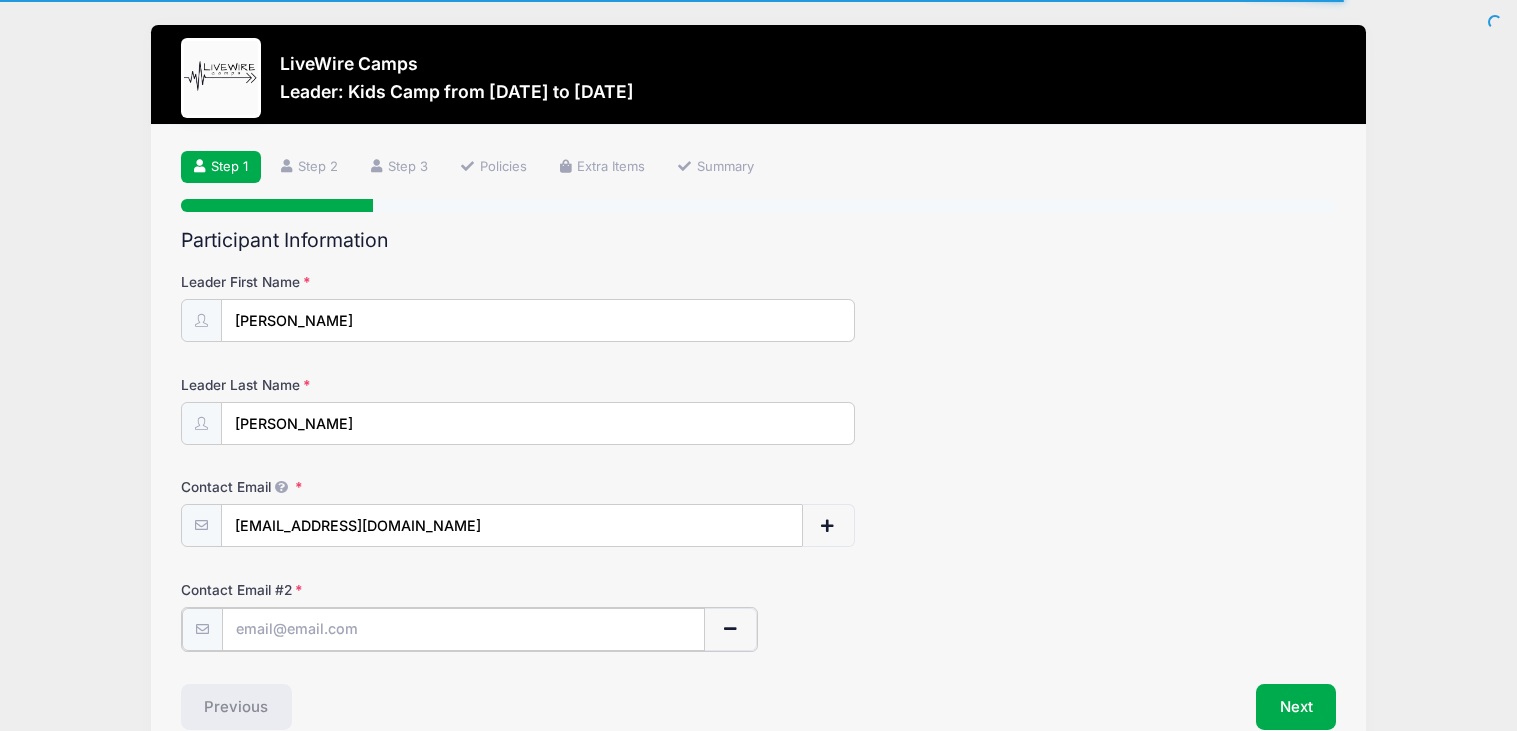 paste on "snelson1003@gmail.com" 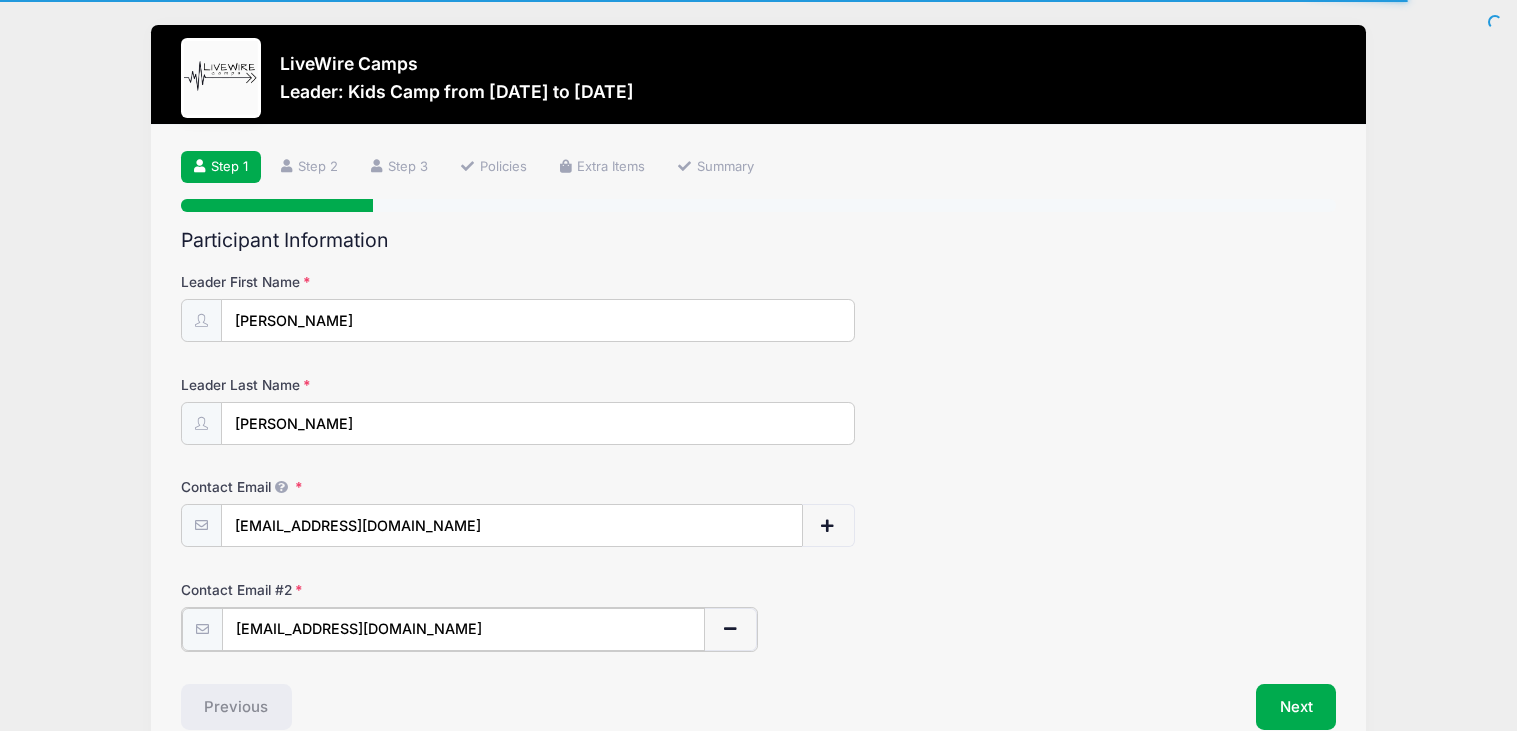 type on "snelson1003@gmail.com" 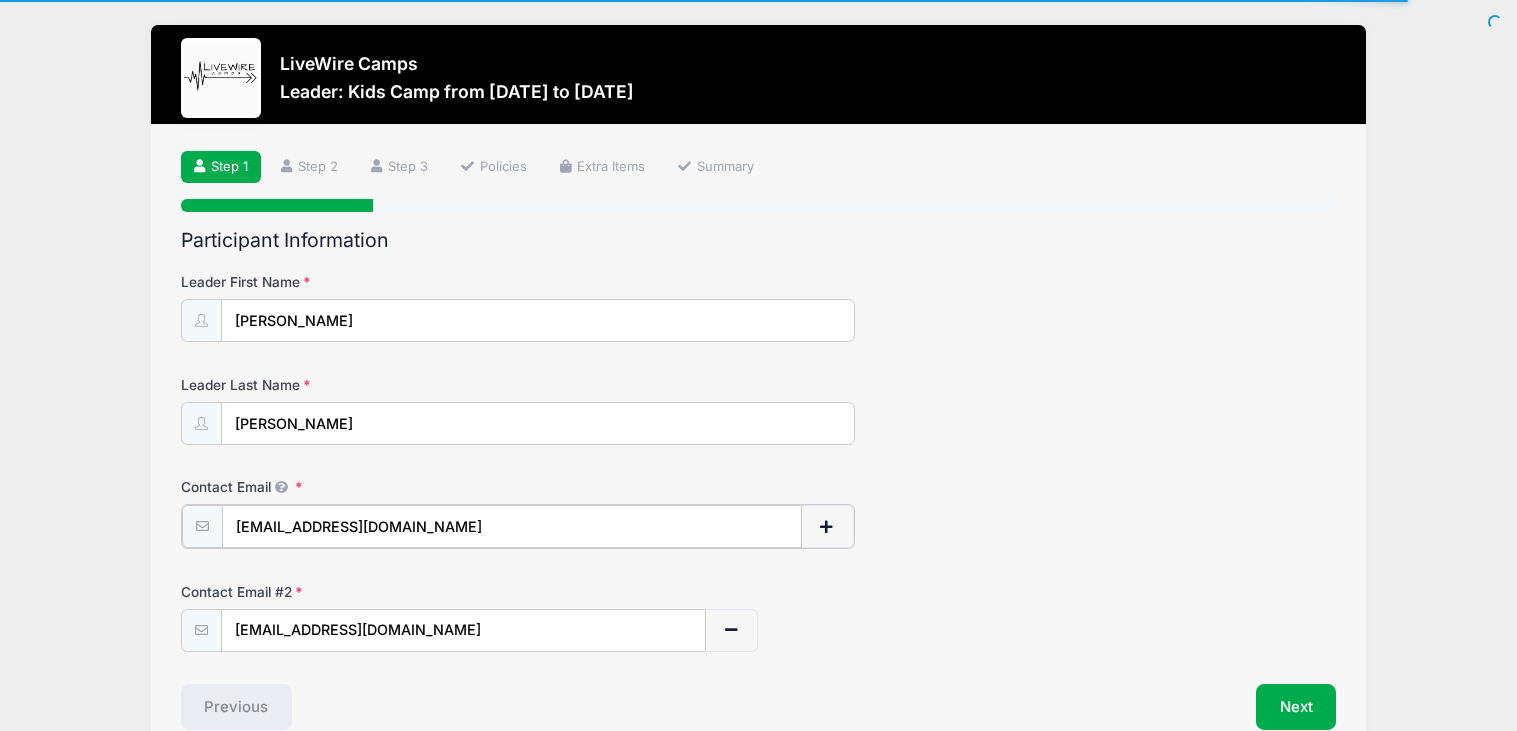click on "snelson1003@gmail.com" at bounding box center (512, 526) 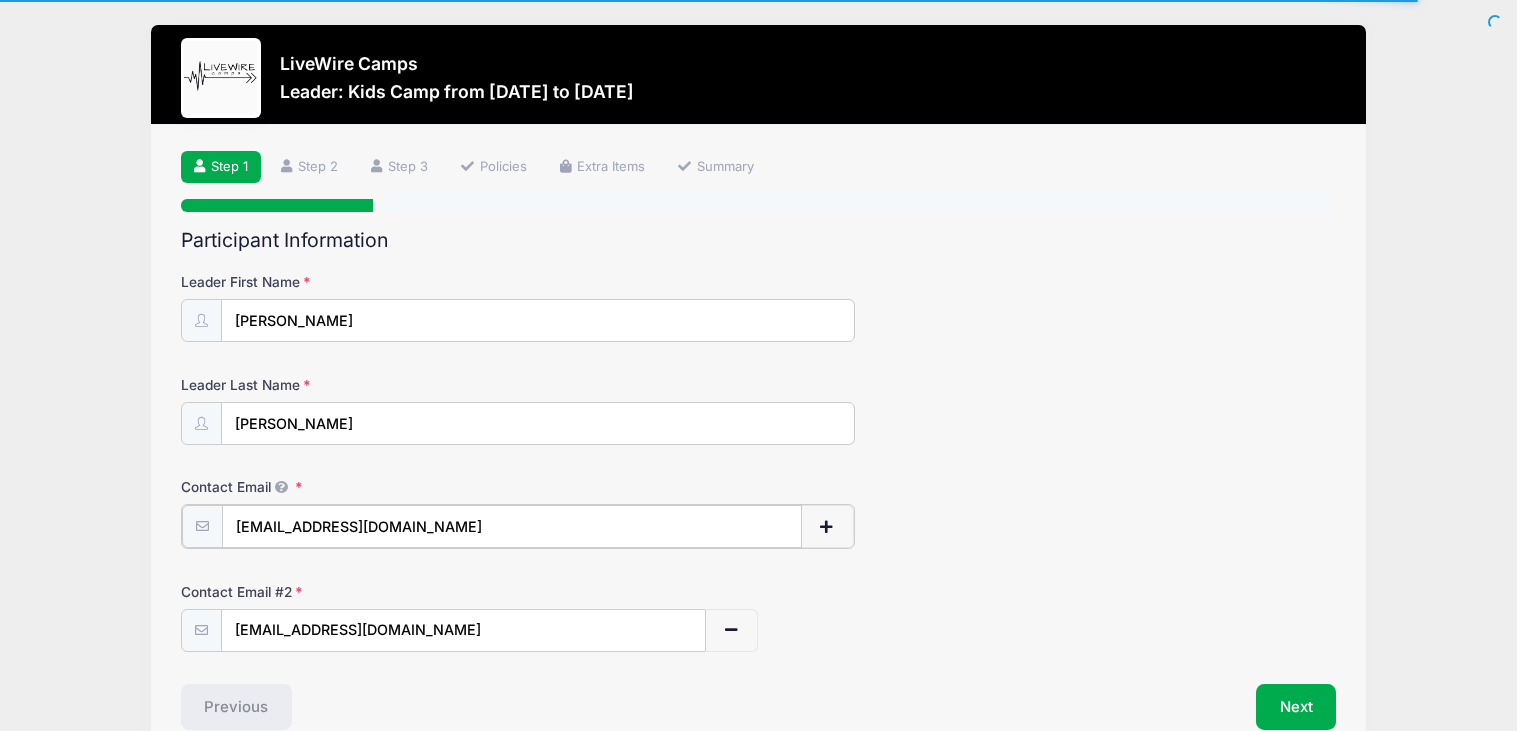 click on "snelson1003@gmail.com" at bounding box center [512, 526] 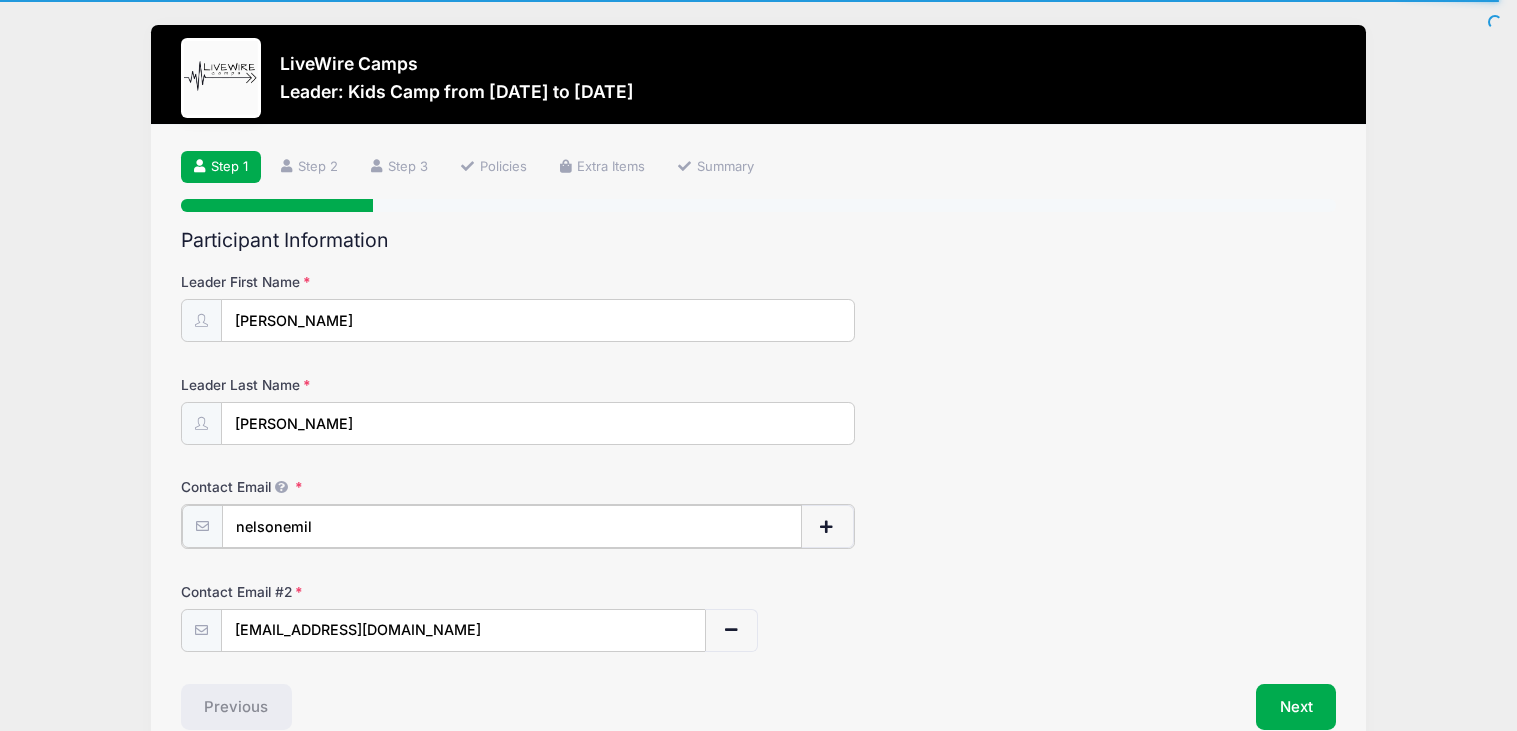type on "nelsonemilyjade@gmail.com" 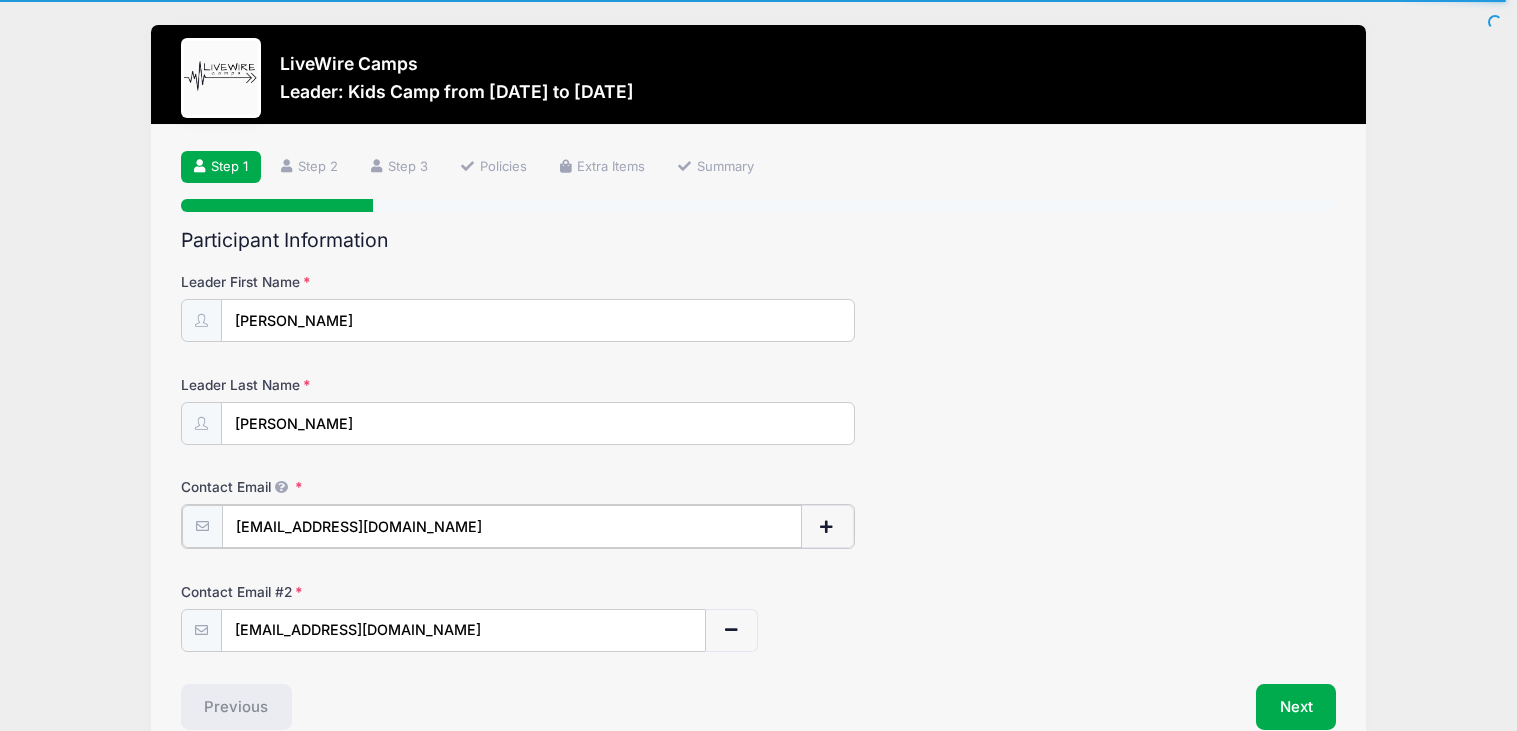 scroll, scrollTop: 105, scrollLeft: 0, axis: vertical 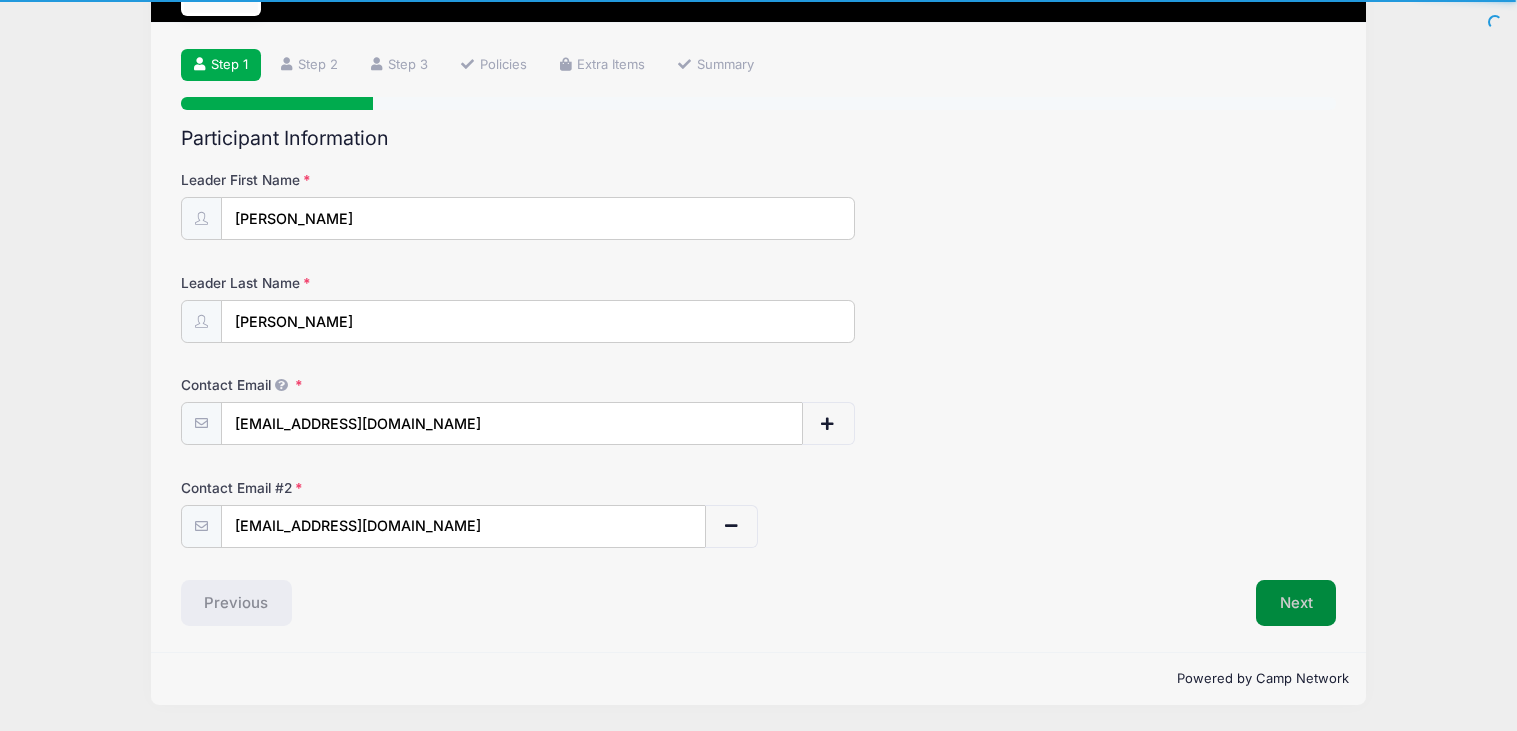 click on "Next" at bounding box center [1296, 603] 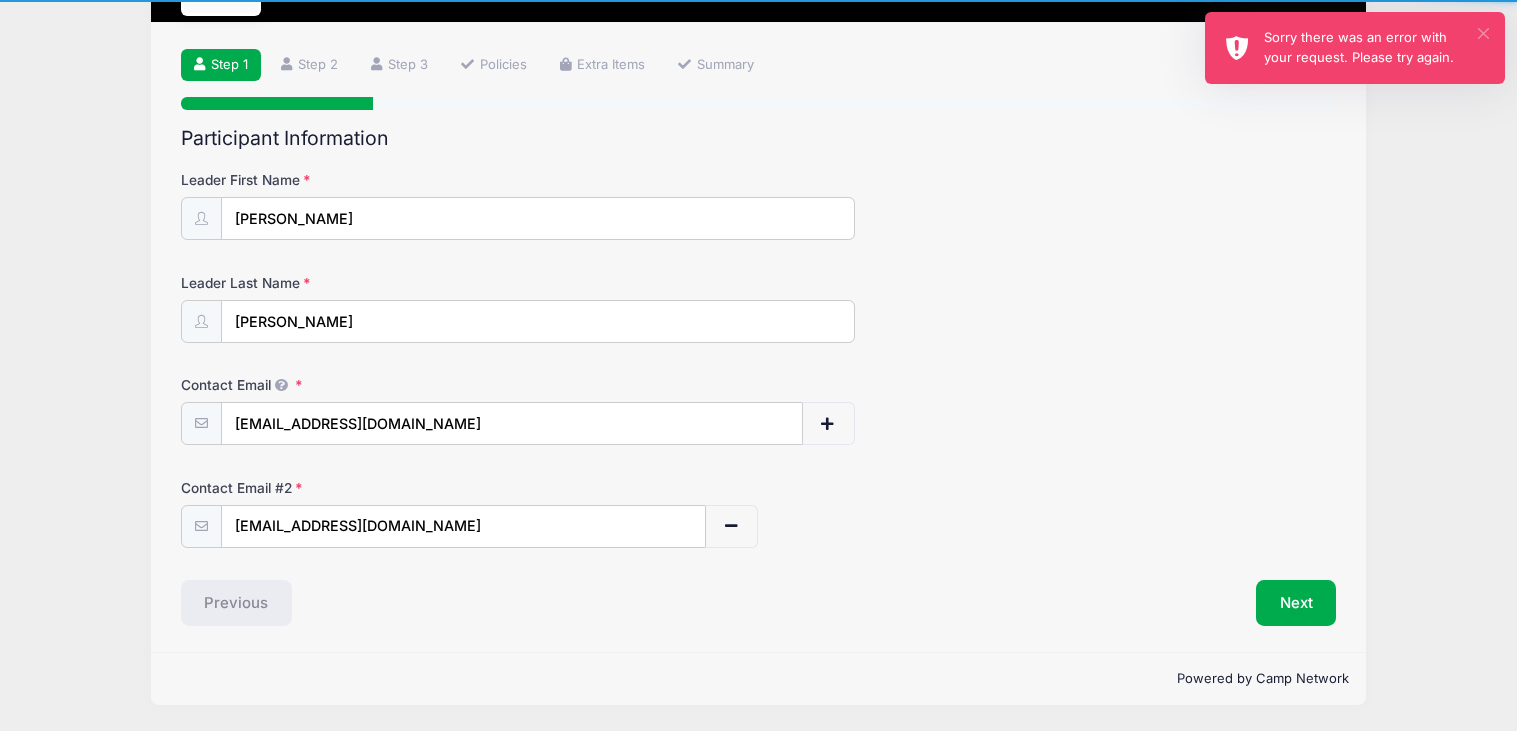 click on "×" at bounding box center (1483, 33) 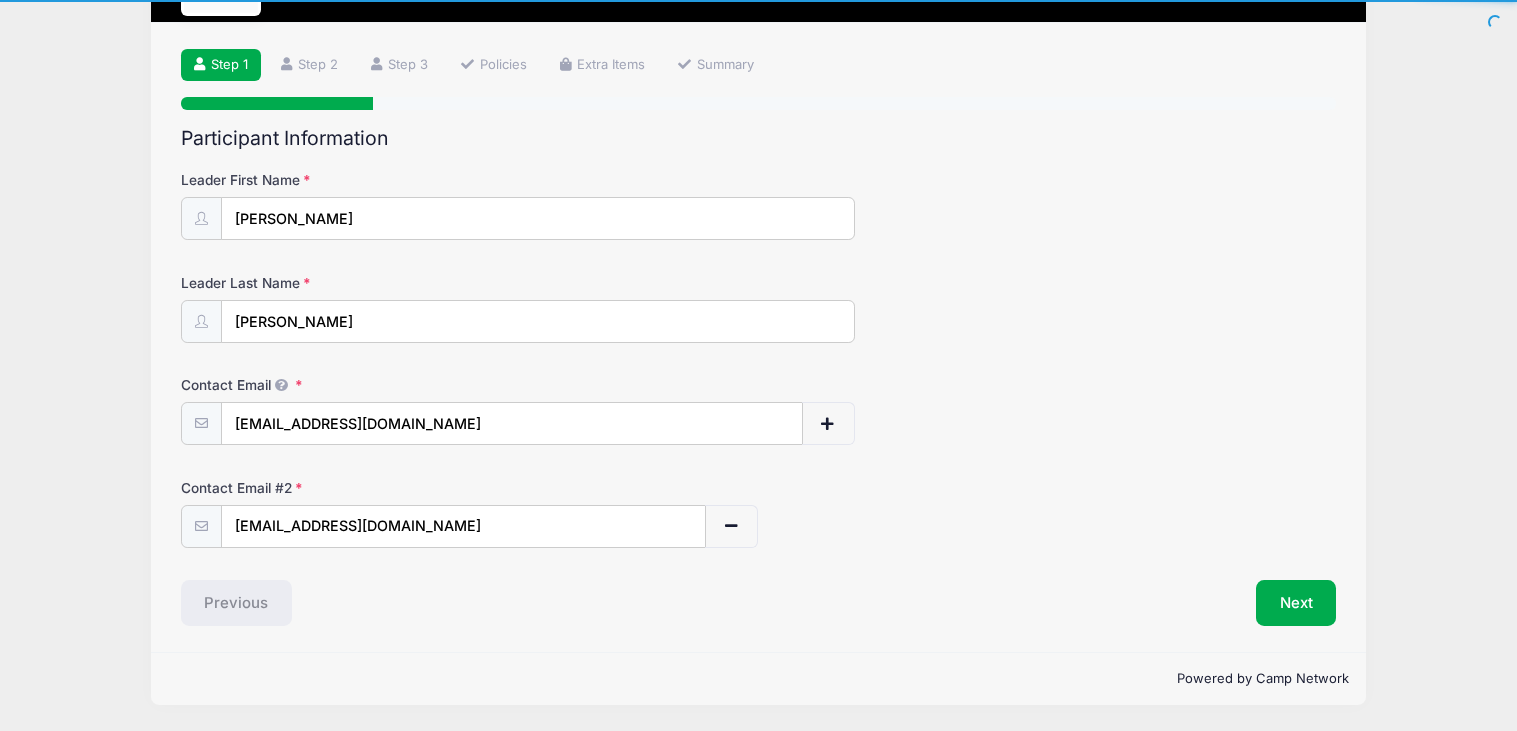 click on "Participant Information" at bounding box center [759, 138] 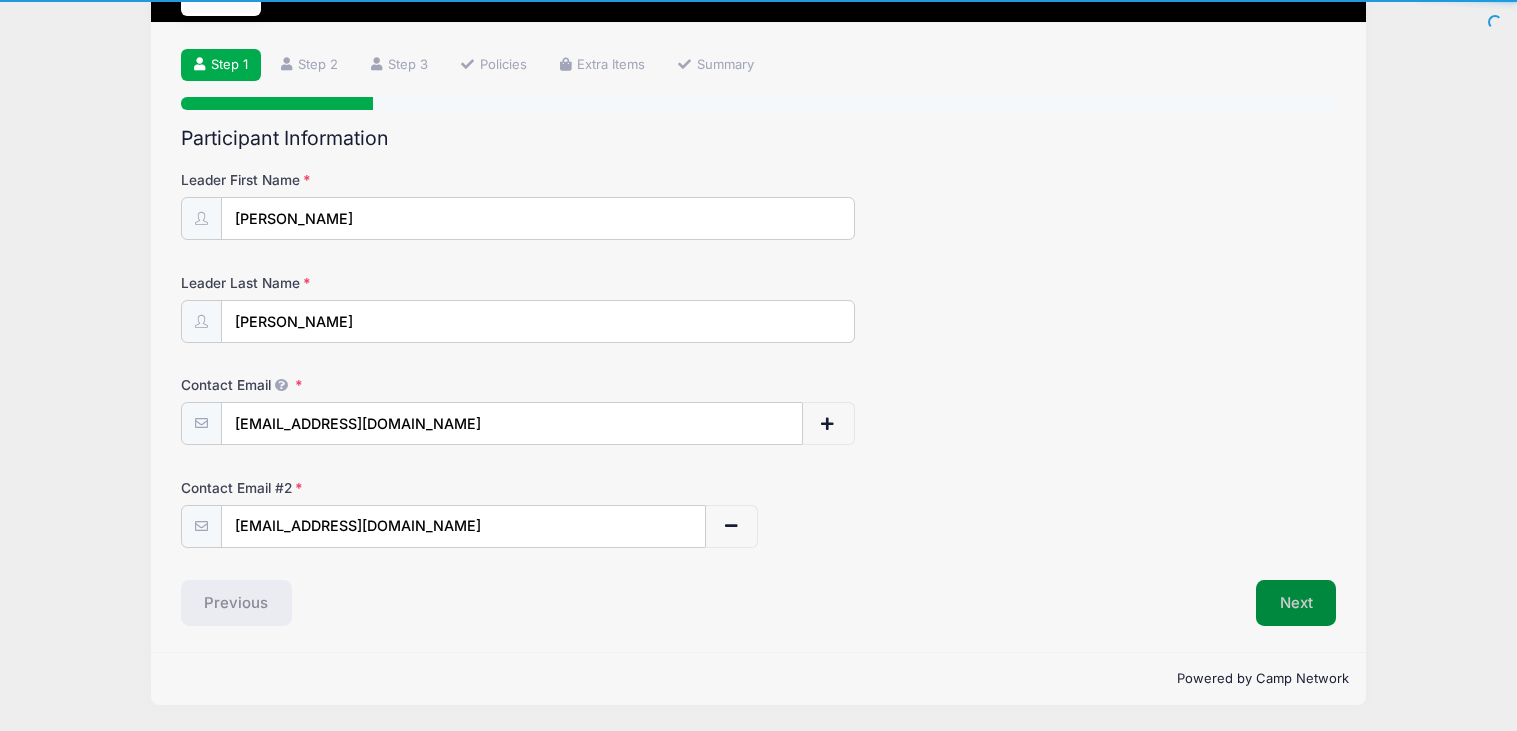 click on "Next" at bounding box center (1296, 603) 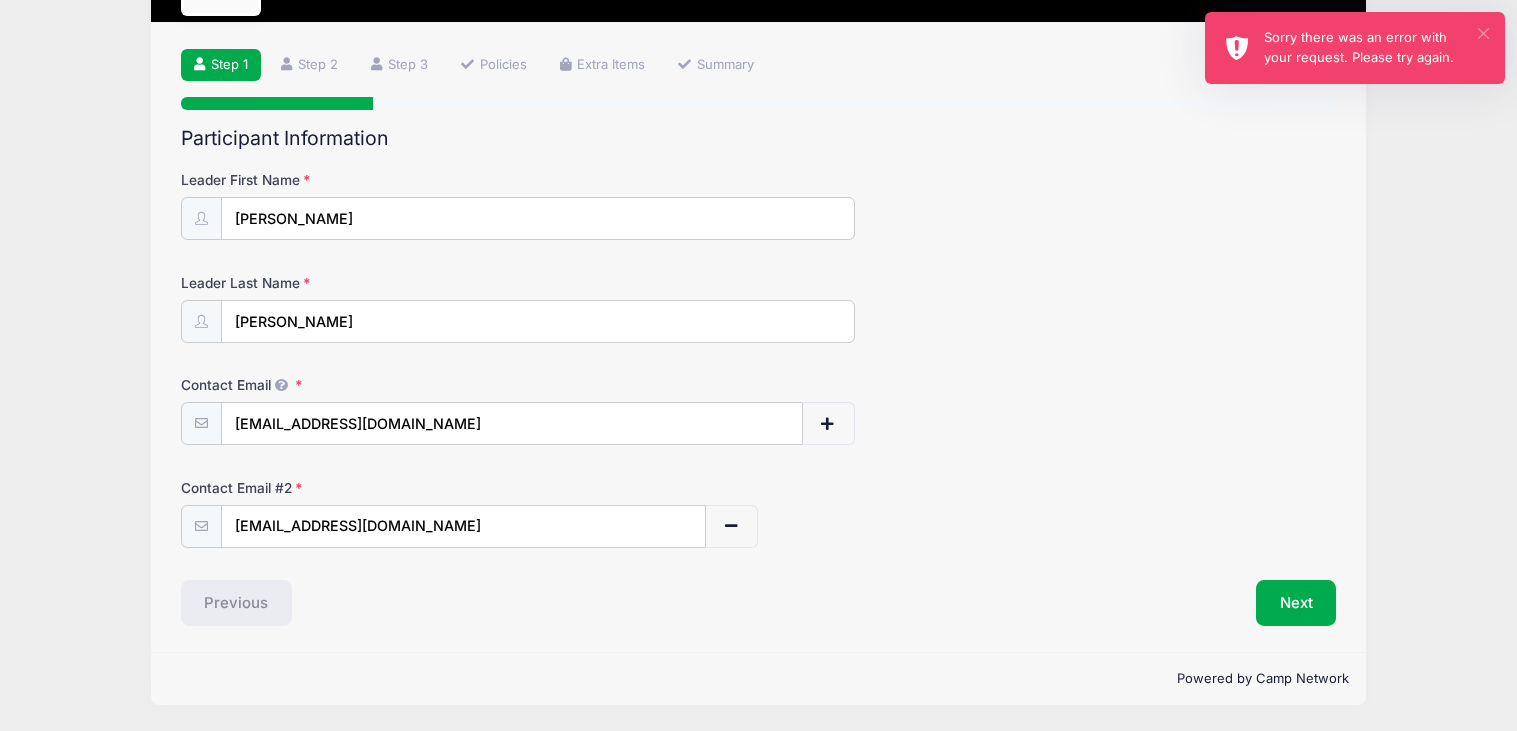 click on "×" at bounding box center [1483, 33] 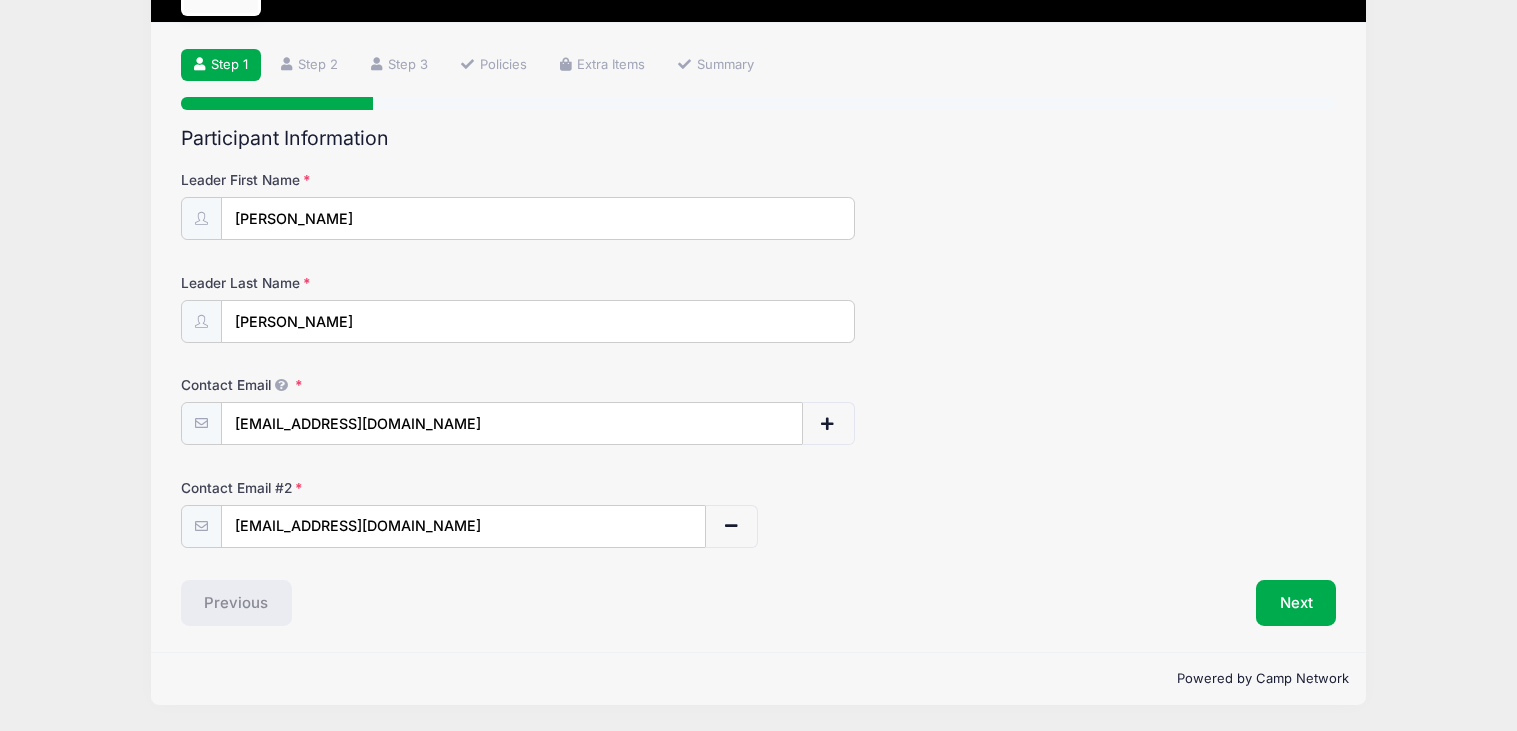 click on "Leader First Name
Emily
Leader Last Name
Nelson
Contact Email
nelsonemilyjade@gmail.com
Contact Email # NN" at bounding box center [759, 358] 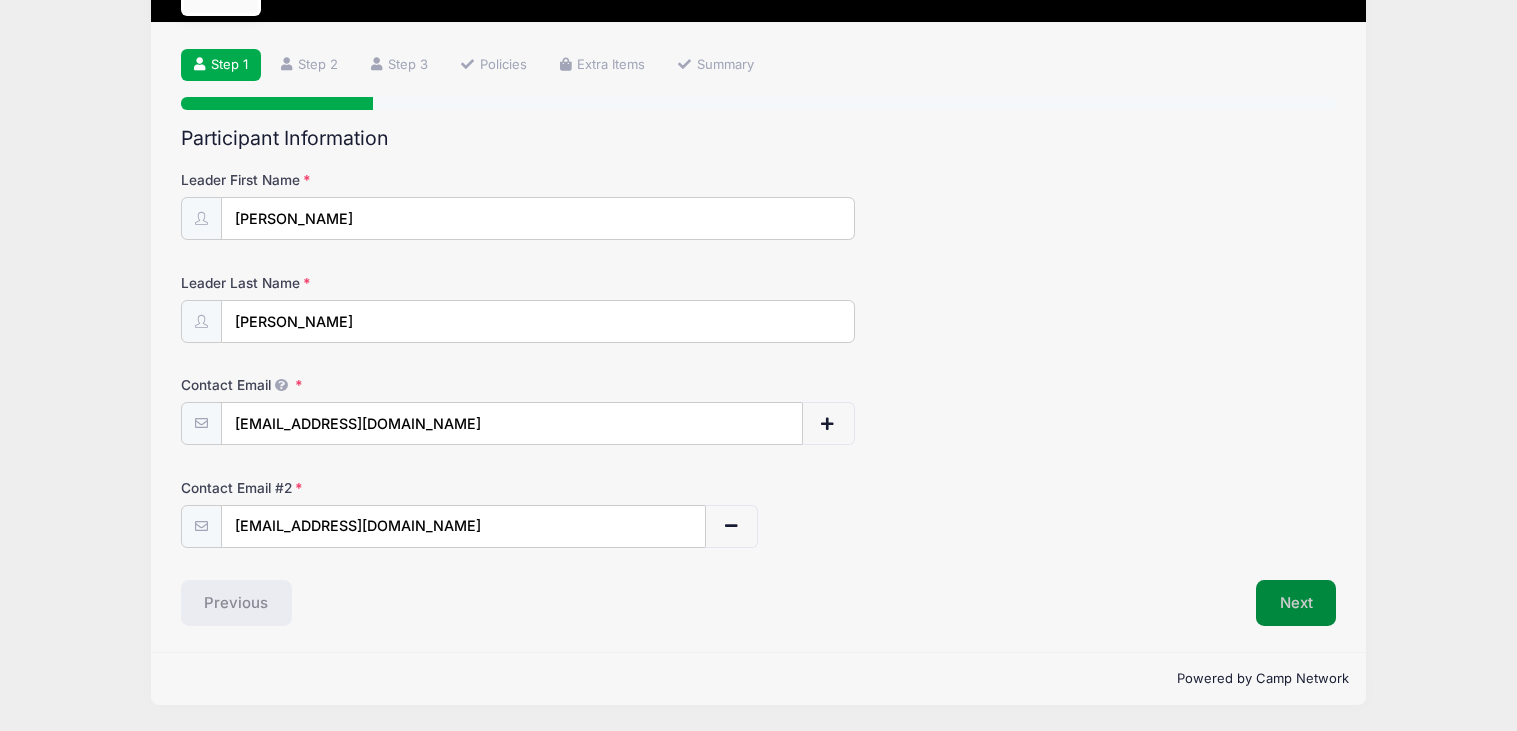 click on "Next" at bounding box center [1296, 603] 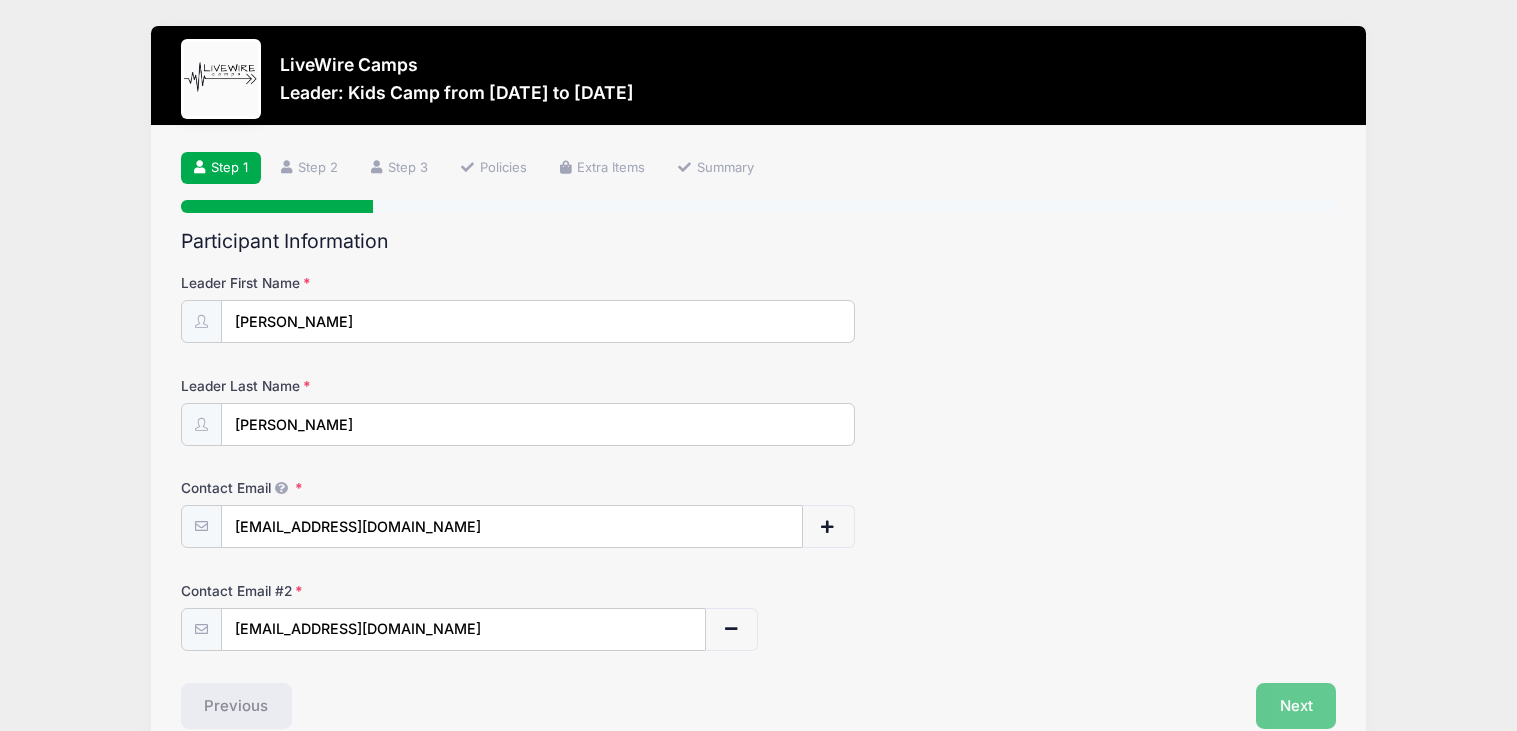 scroll, scrollTop: 103, scrollLeft: 0, axis: vertical 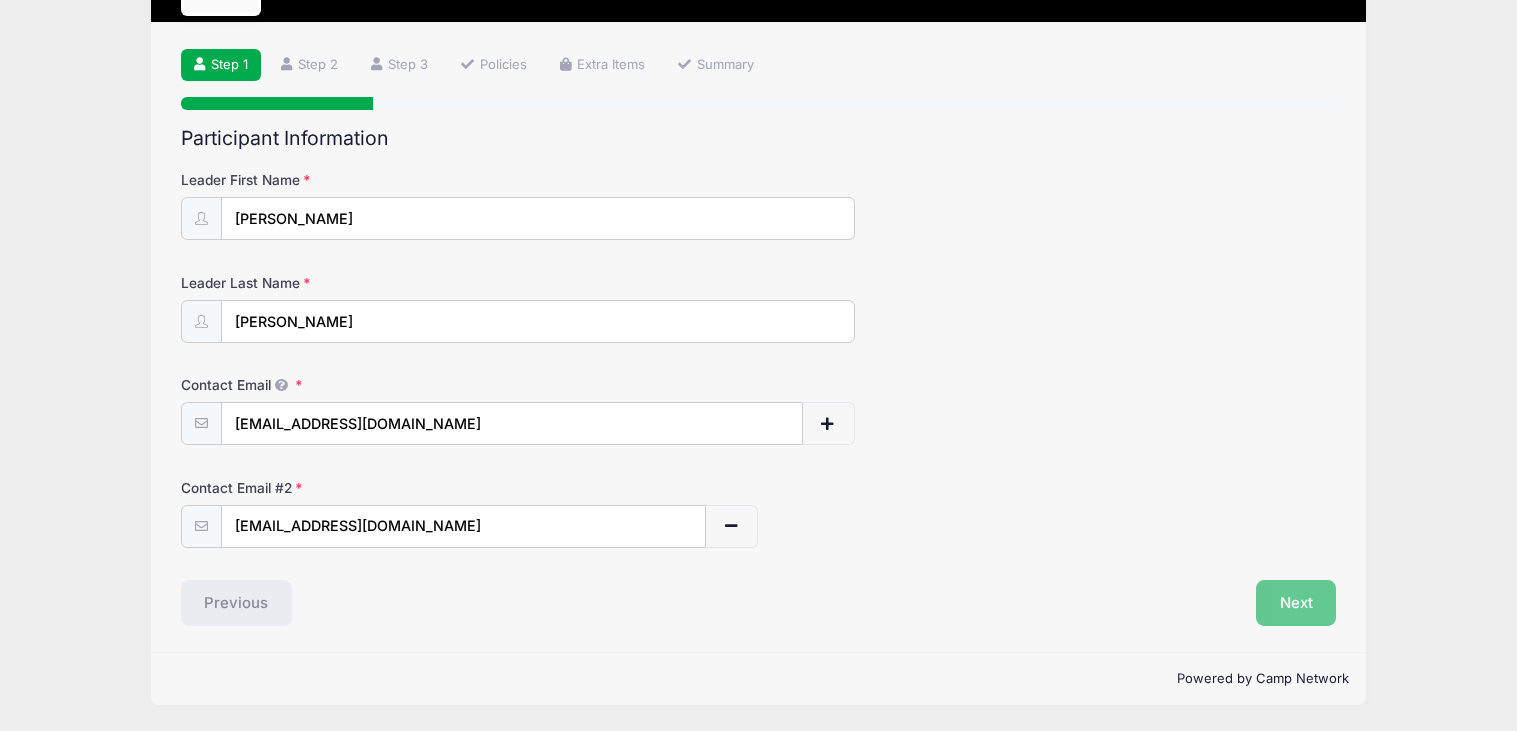 click on "Next" at bounding box center (1052, 603) 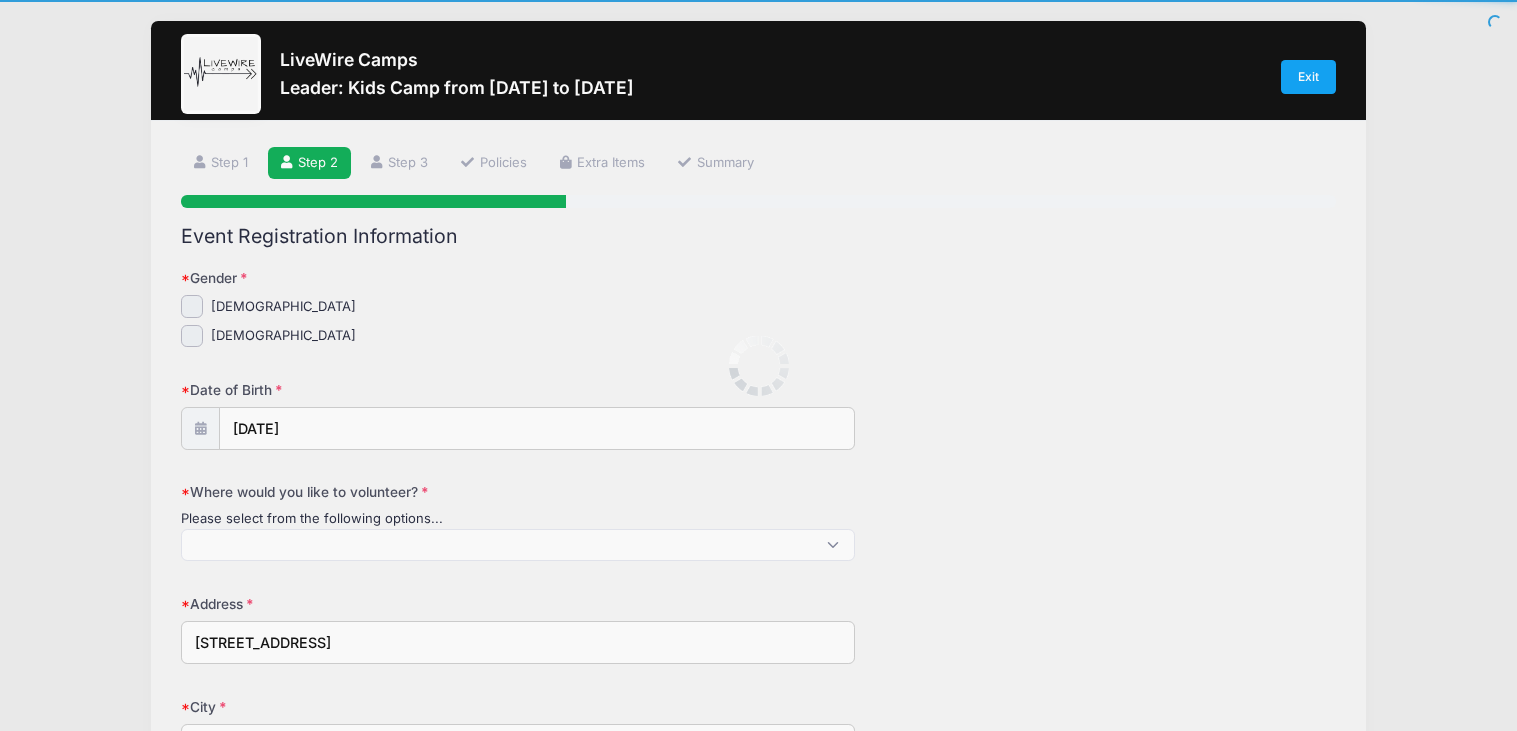 scroll, scrollTop: 0, scrollLeft: 0, axis: both 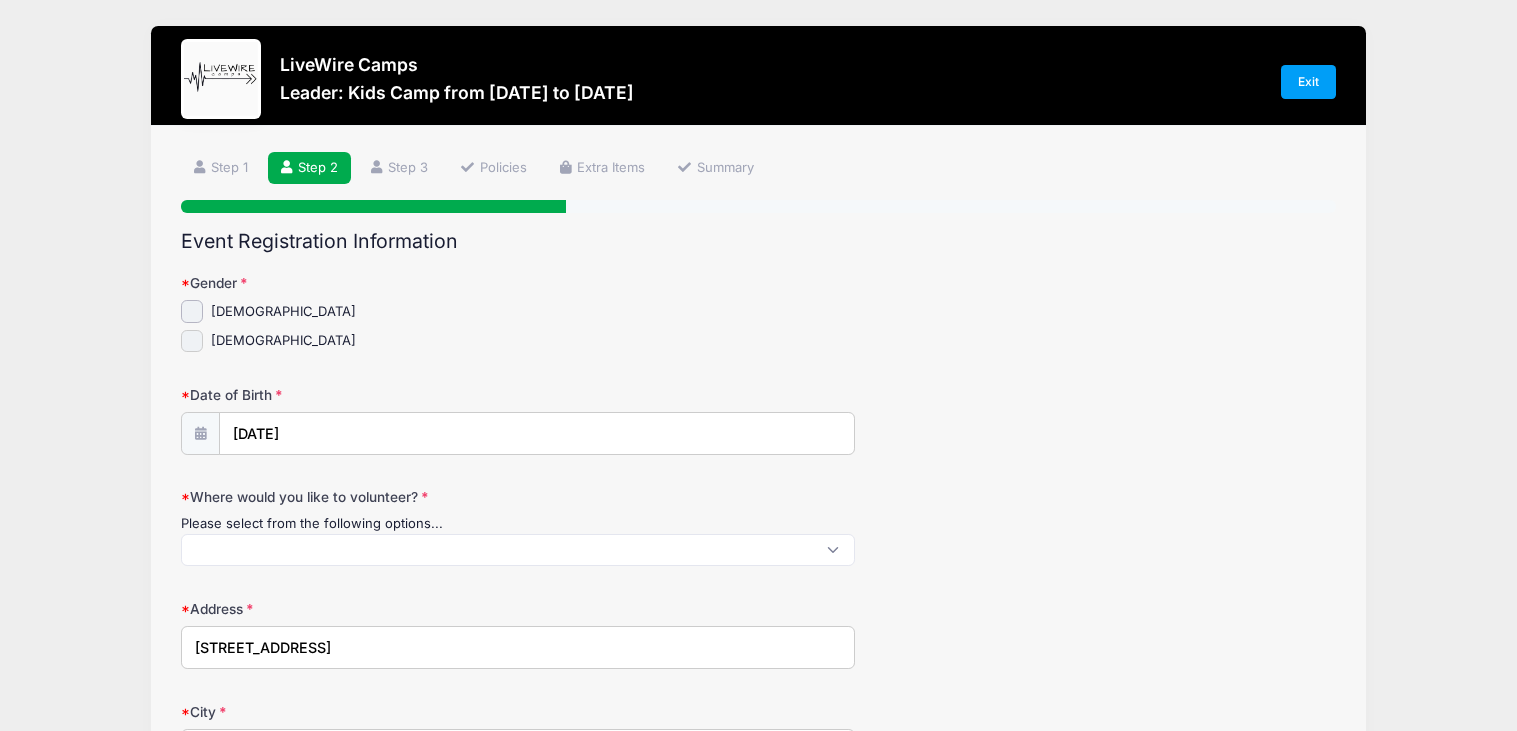 click on "Female" at bounding box center [192, 341] 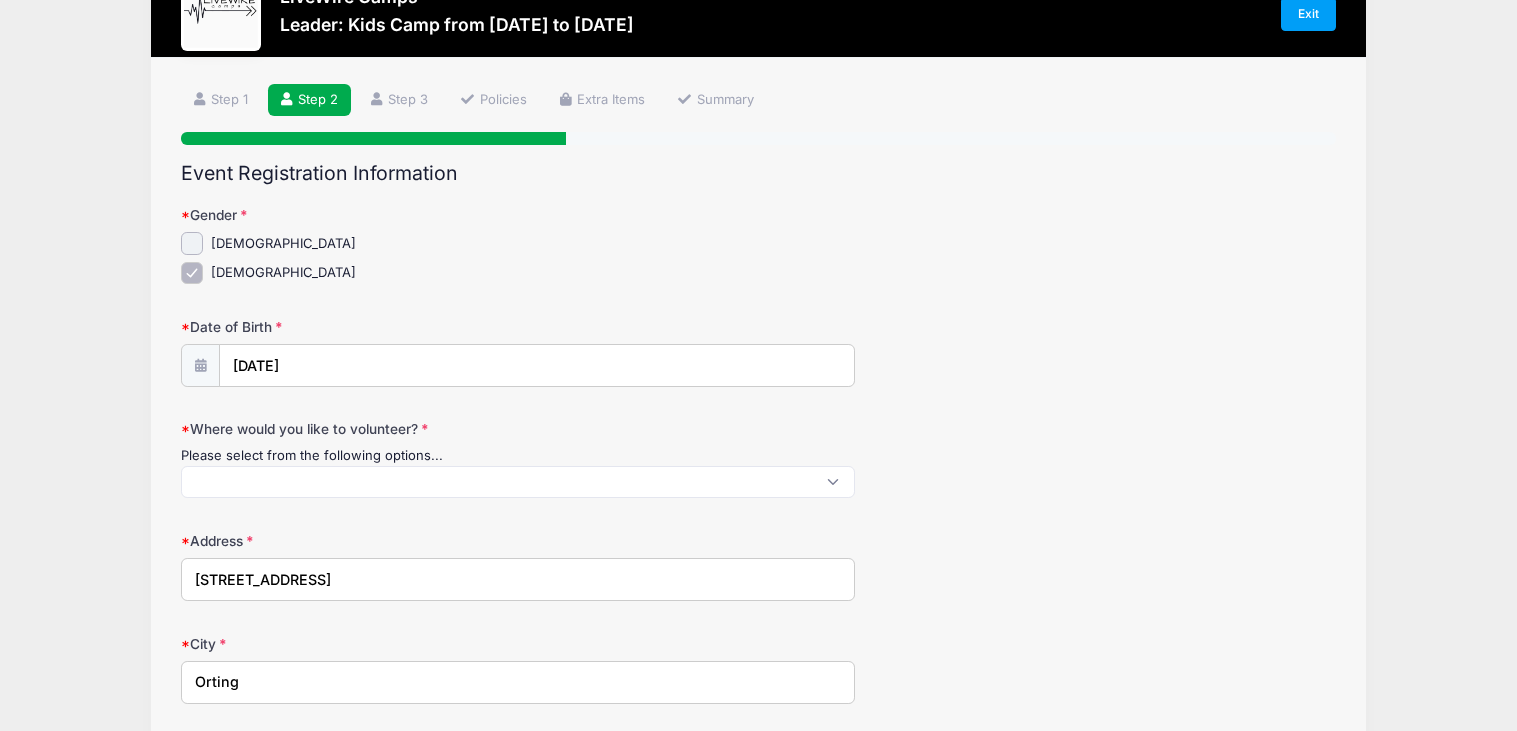 scroll, scrollTop: 71, scrollLeft: 0, axis: vertical 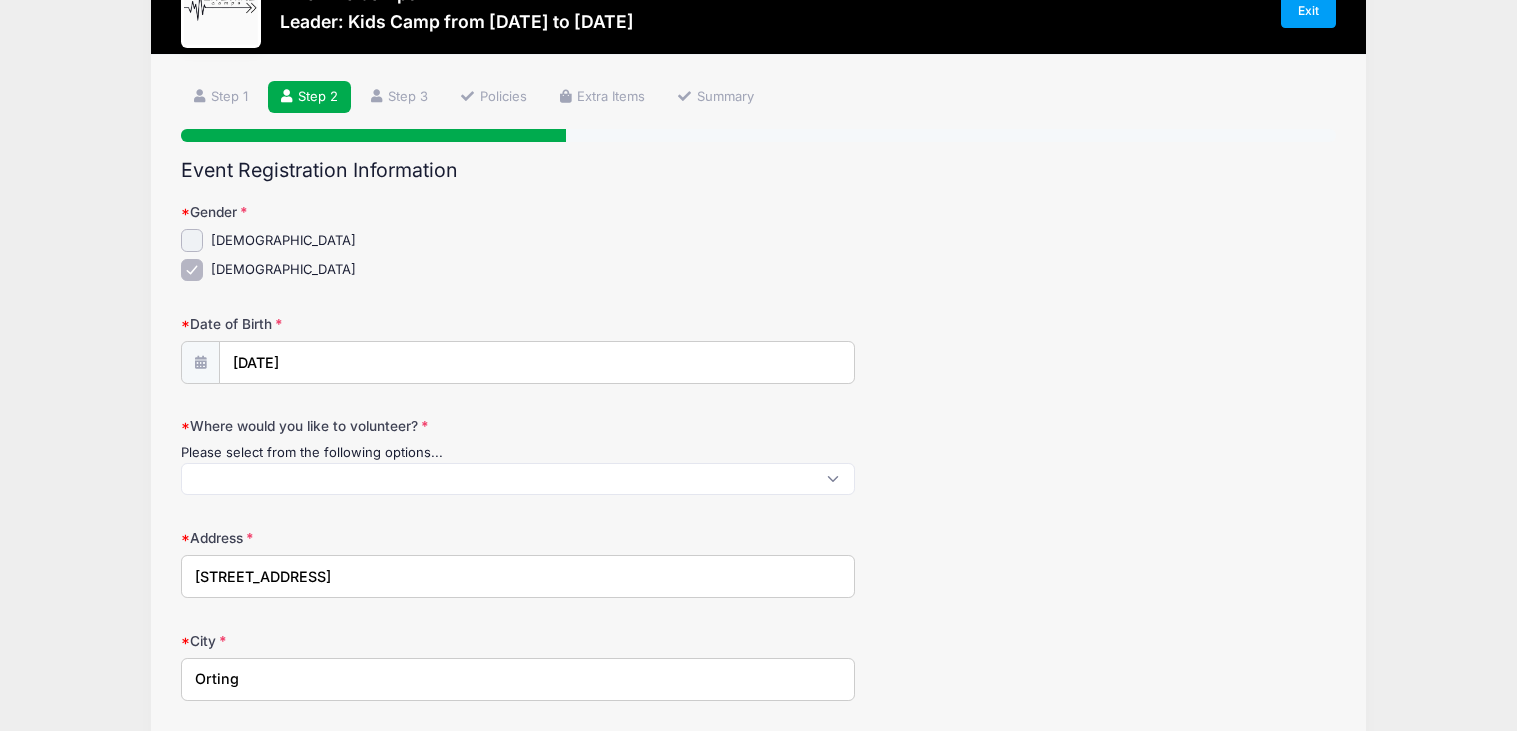 click at bounding box center (518, 479) 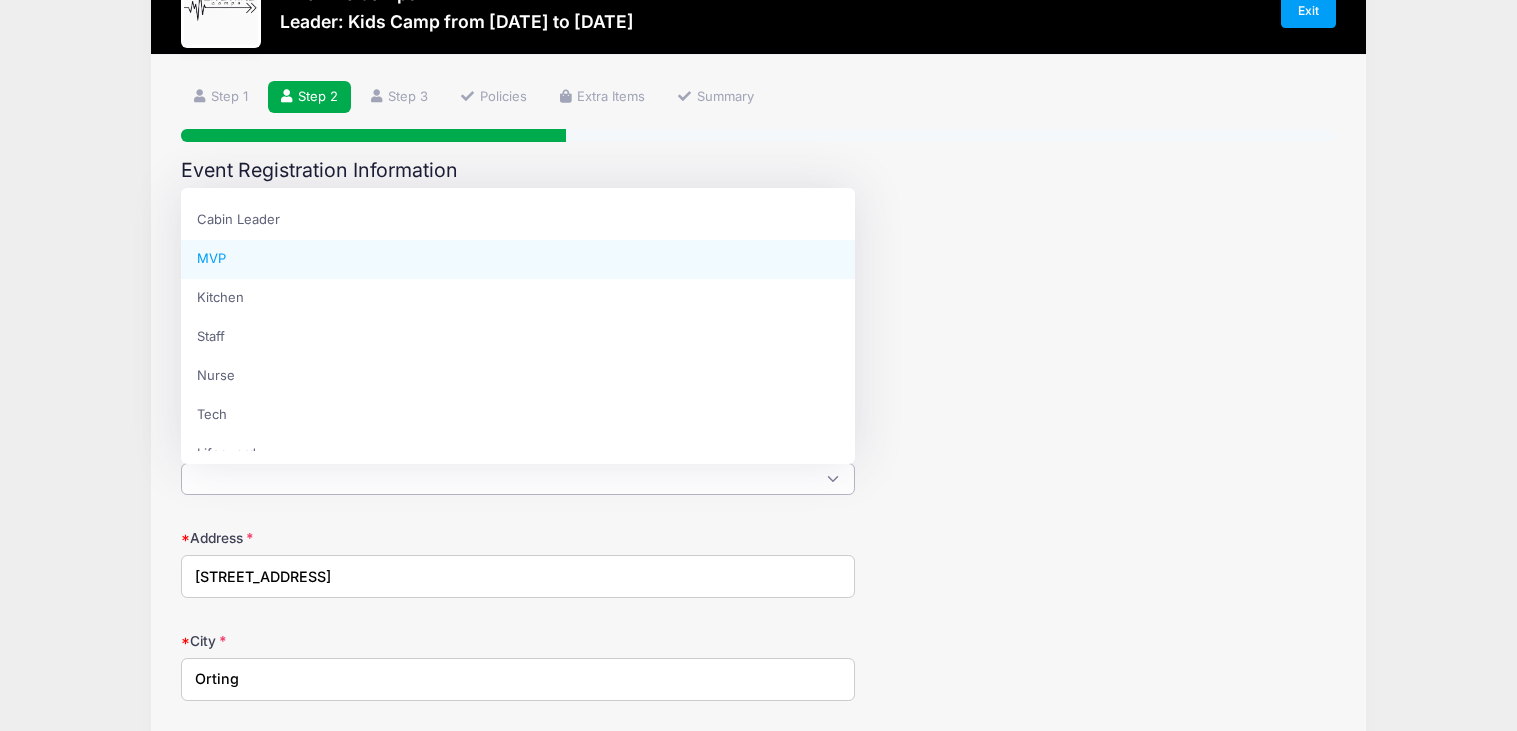 select on "MVP" 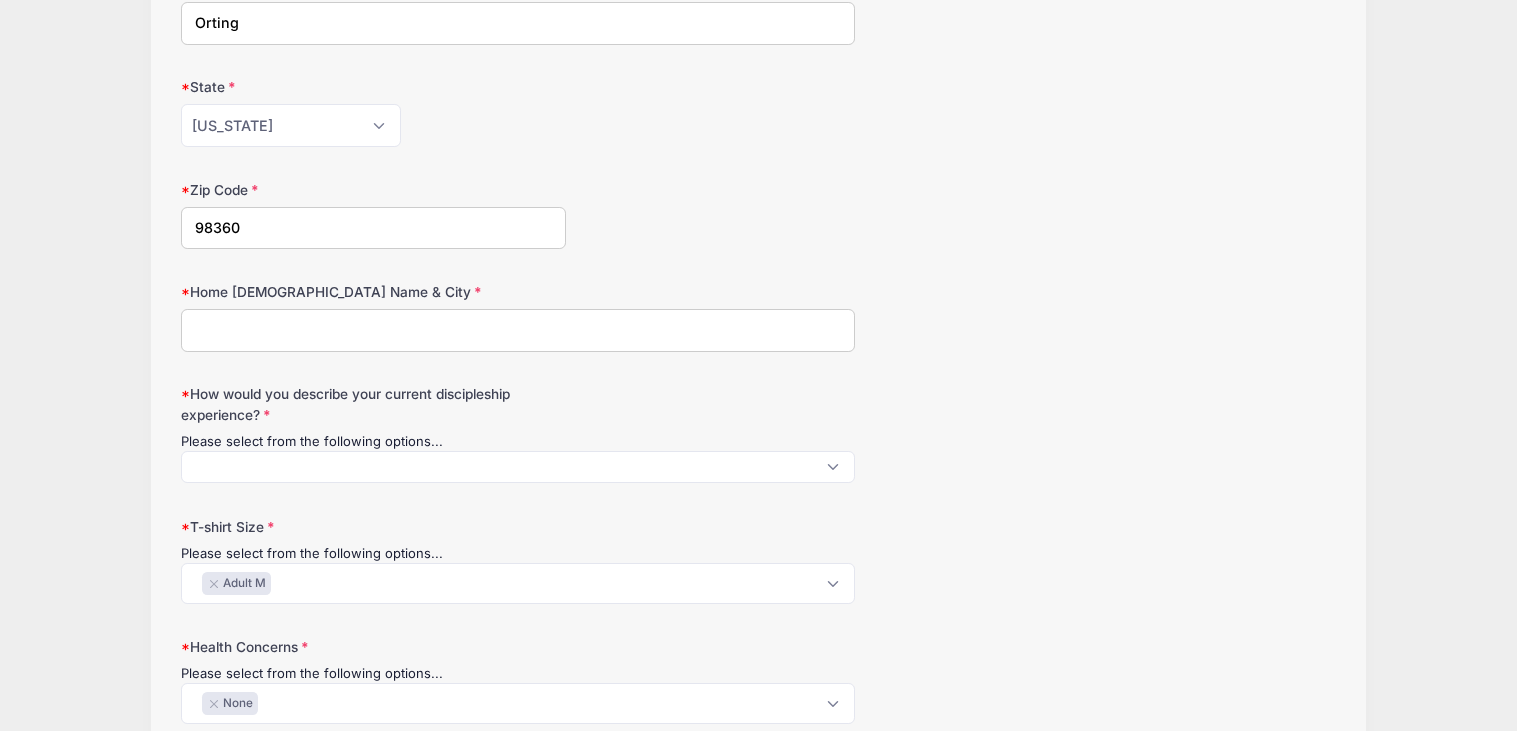 scroll, scrollTop: 737, scrollLeft: 0, axis: vertical 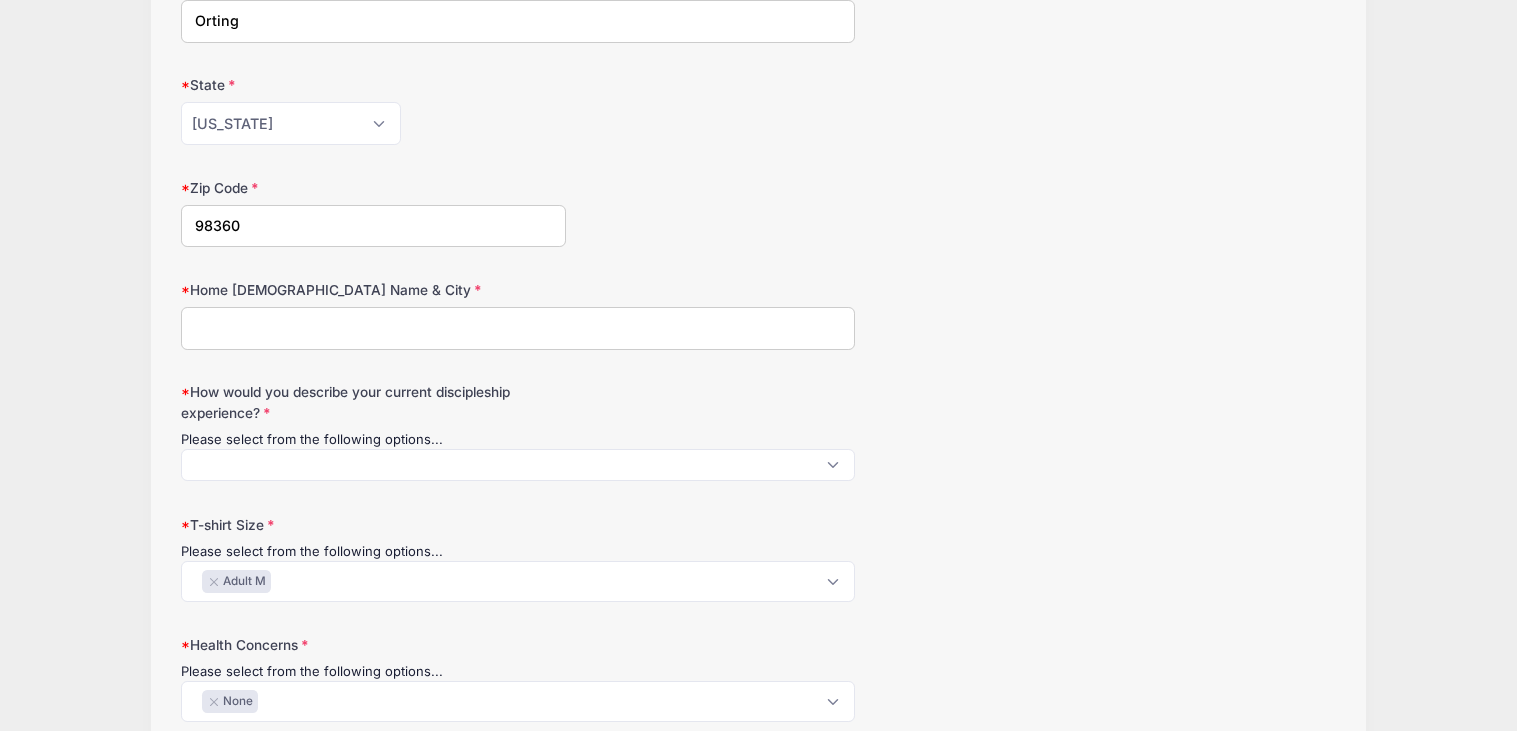 click on "Home Church Name & City" at bounding box center (518, 328) 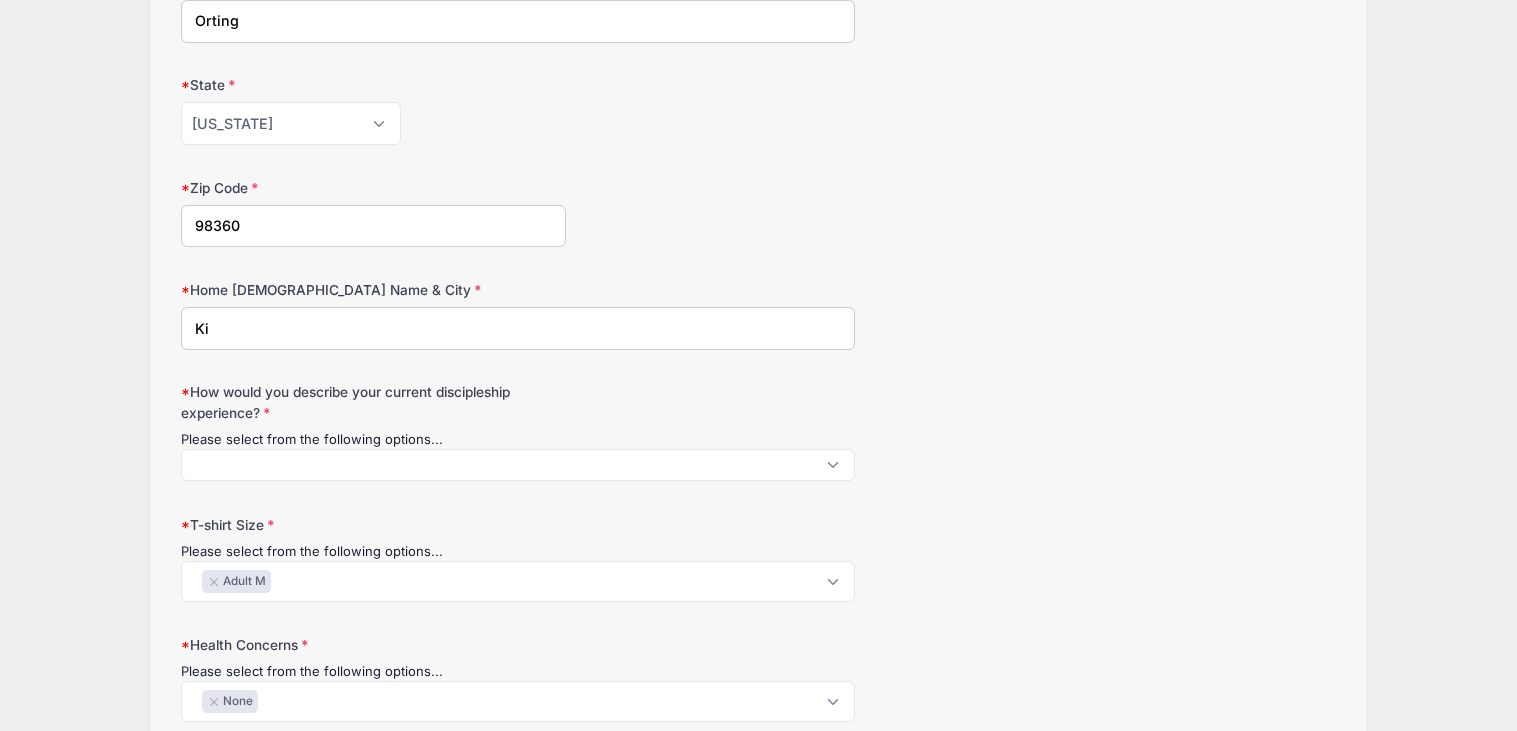type on "K" 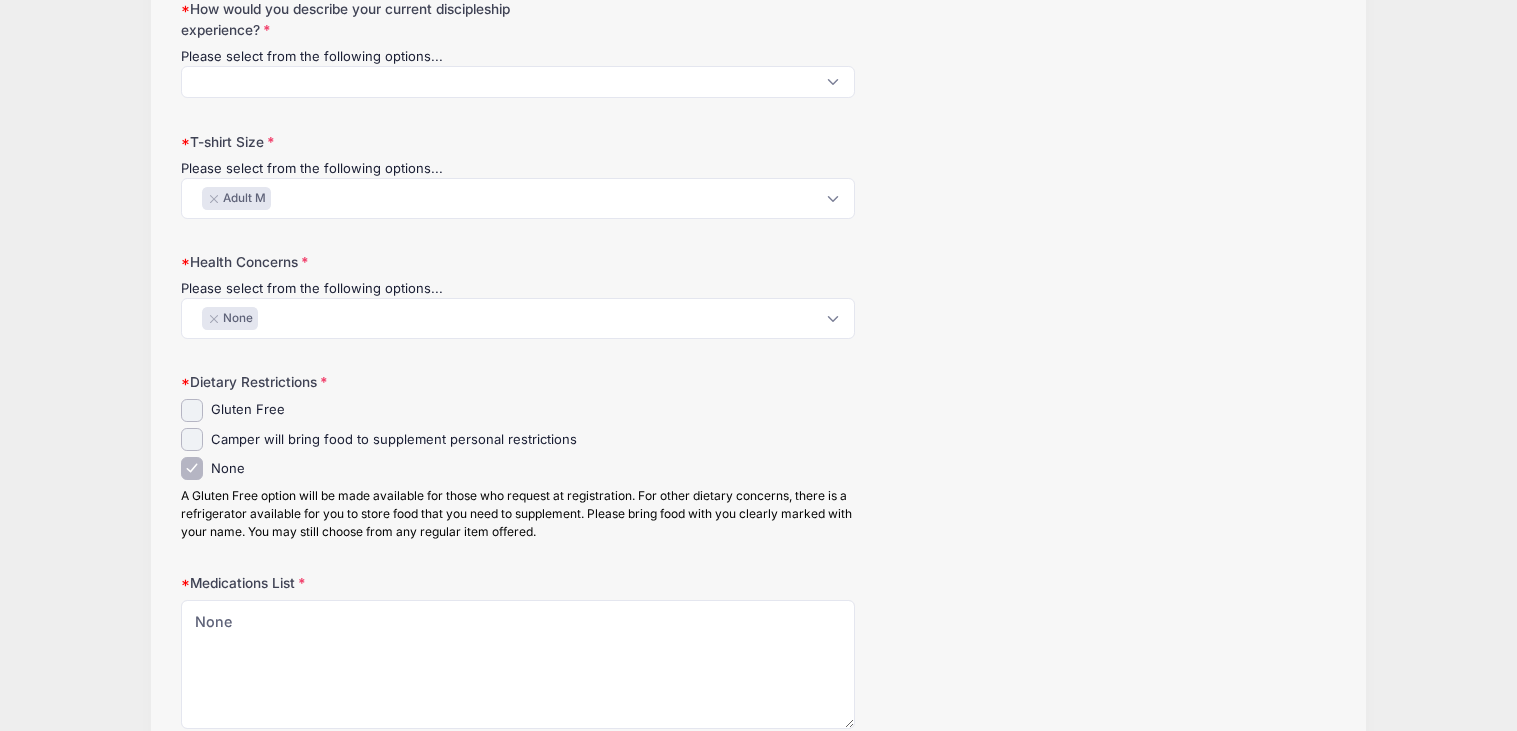scroll, scrollTop: 1121, scrollLeft: 0, axis: vertical 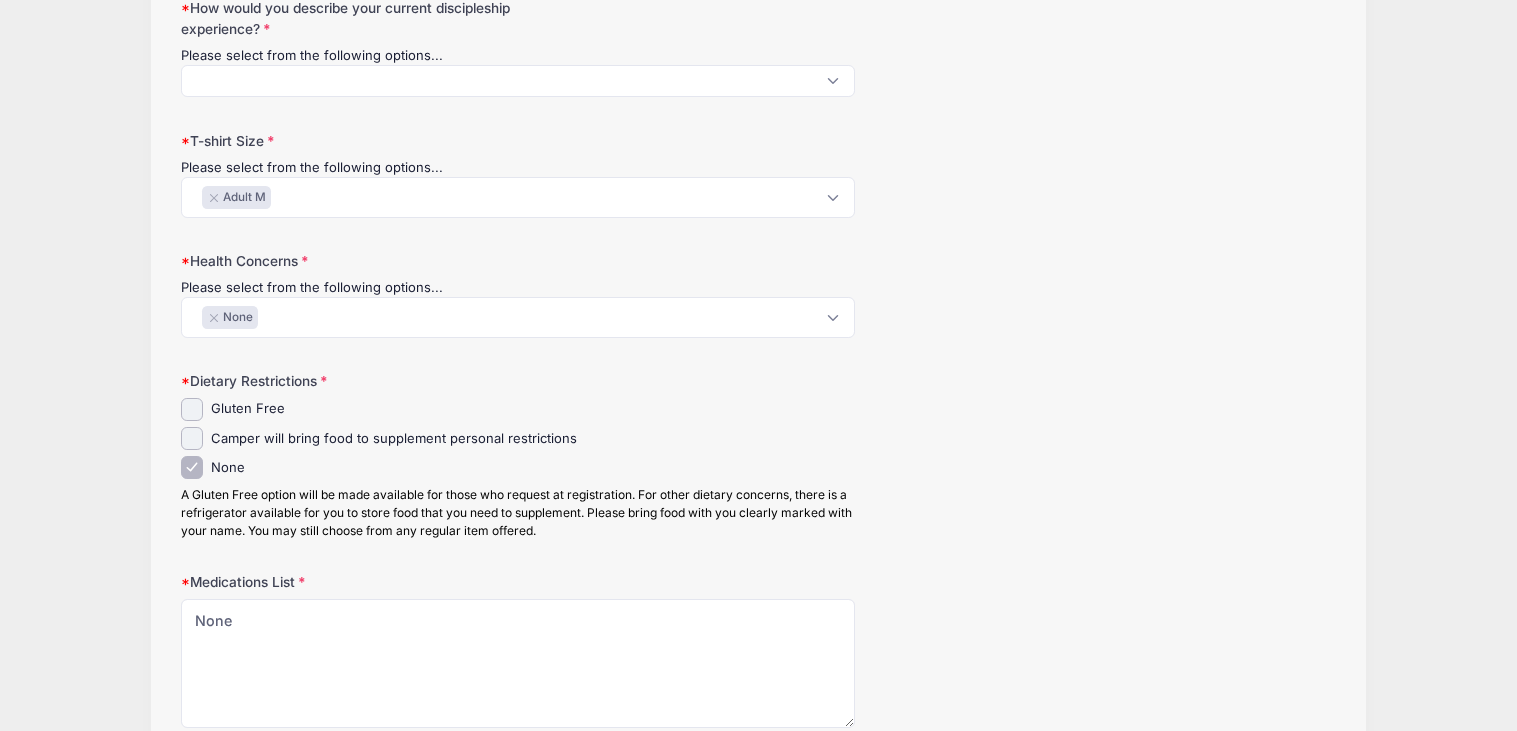 type on "Sequim Valley Foursquare" 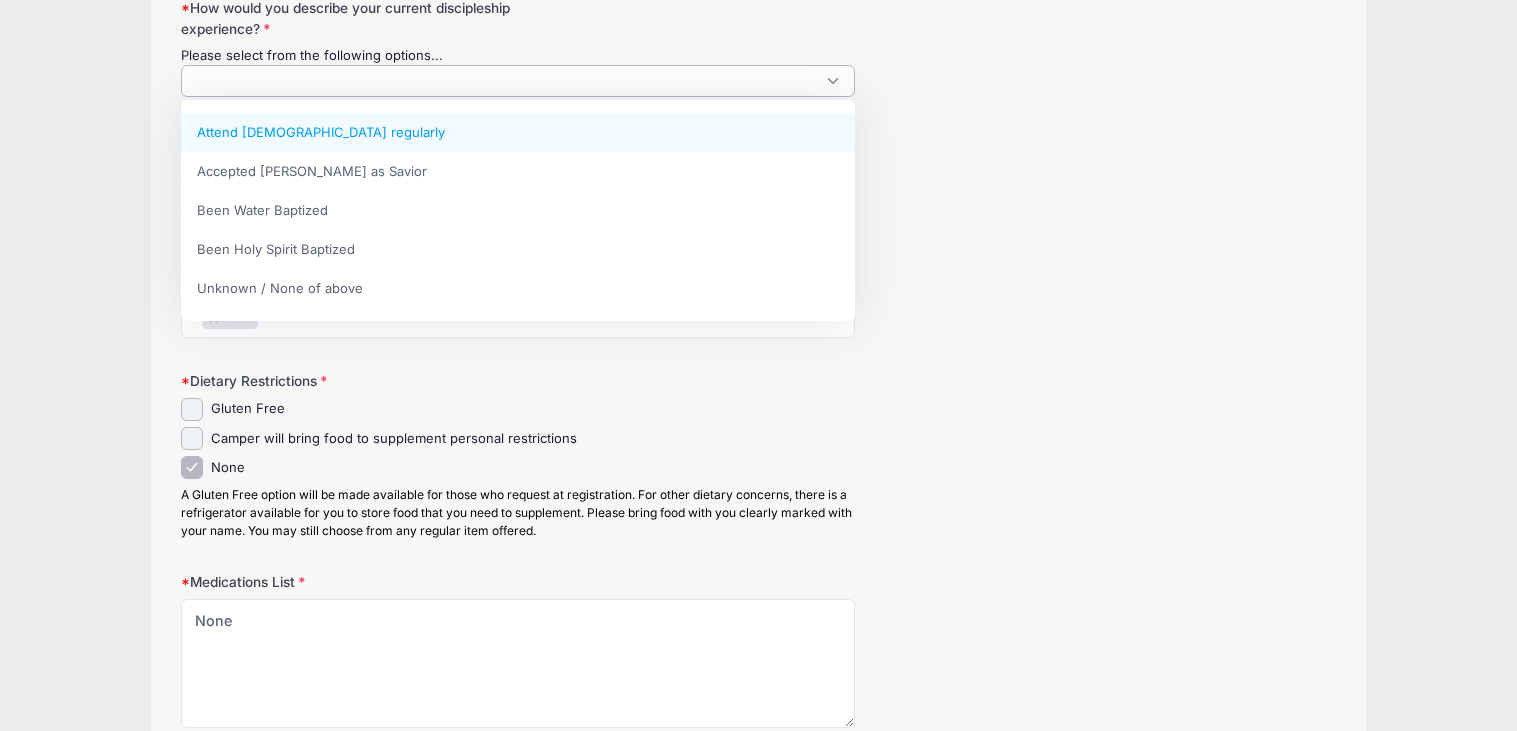 scroll, scrollTop: 1, scrollLeft: 0, axis: vertical 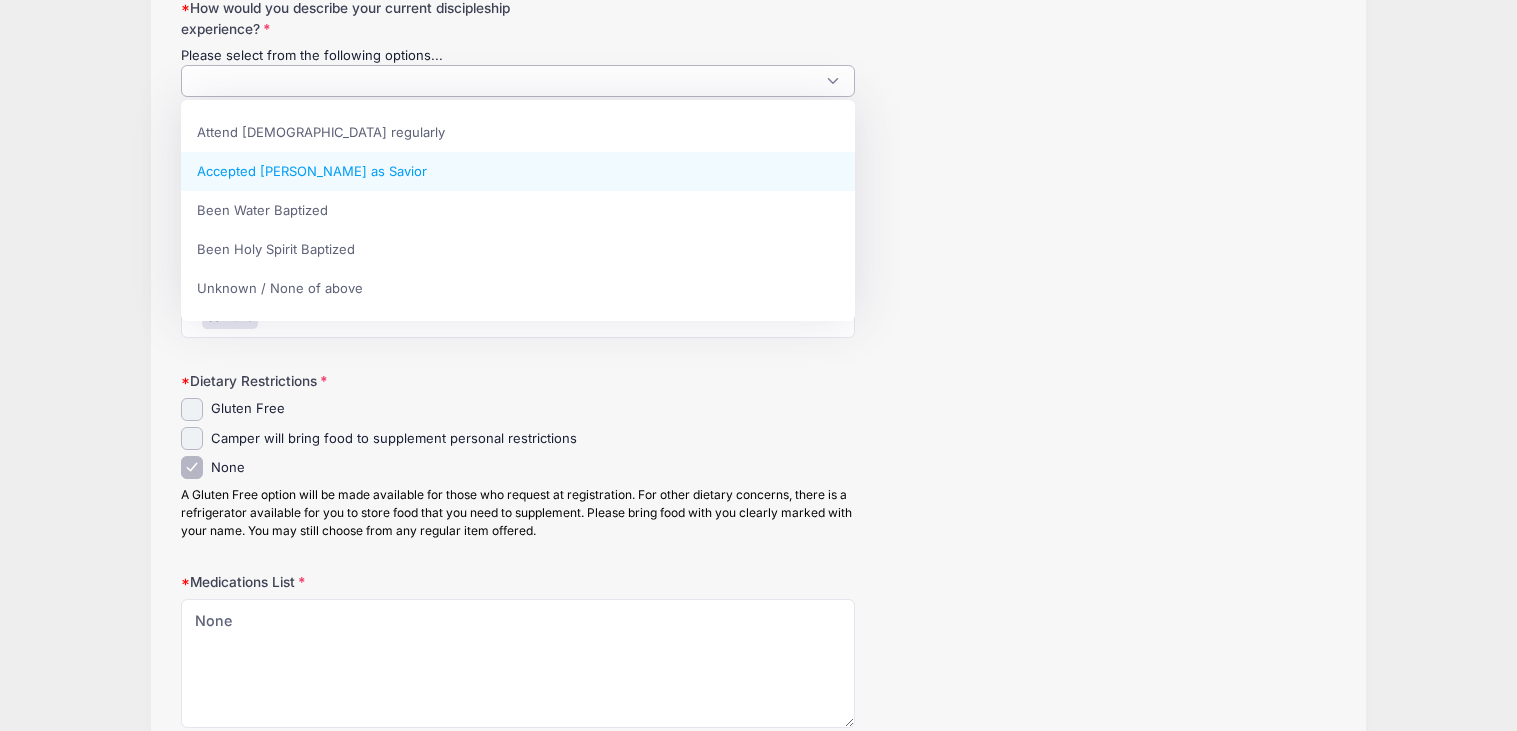 select on "Accepted Jesus as Savior" 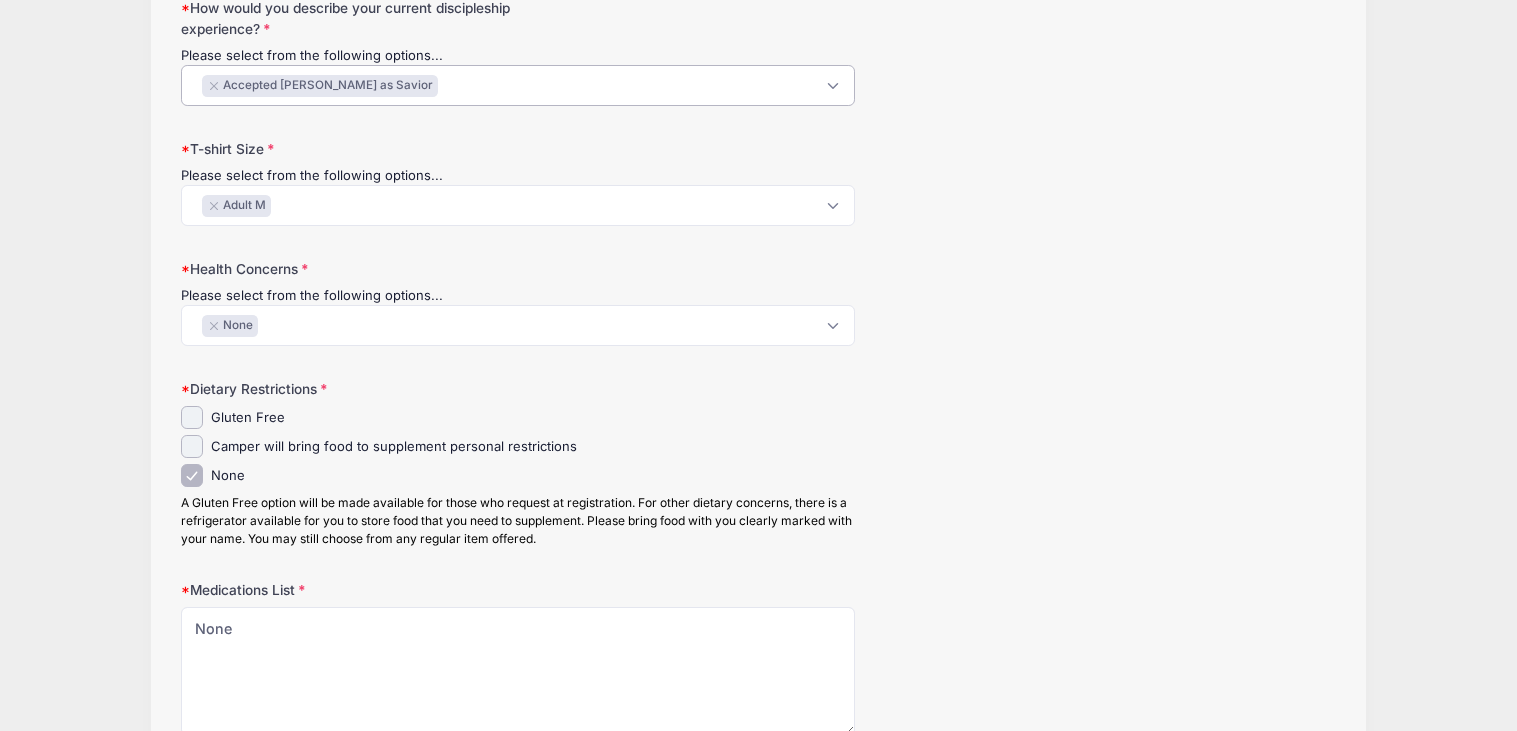 scroll, scrollTop: 17, scrollLeft: 0, axis: vertical 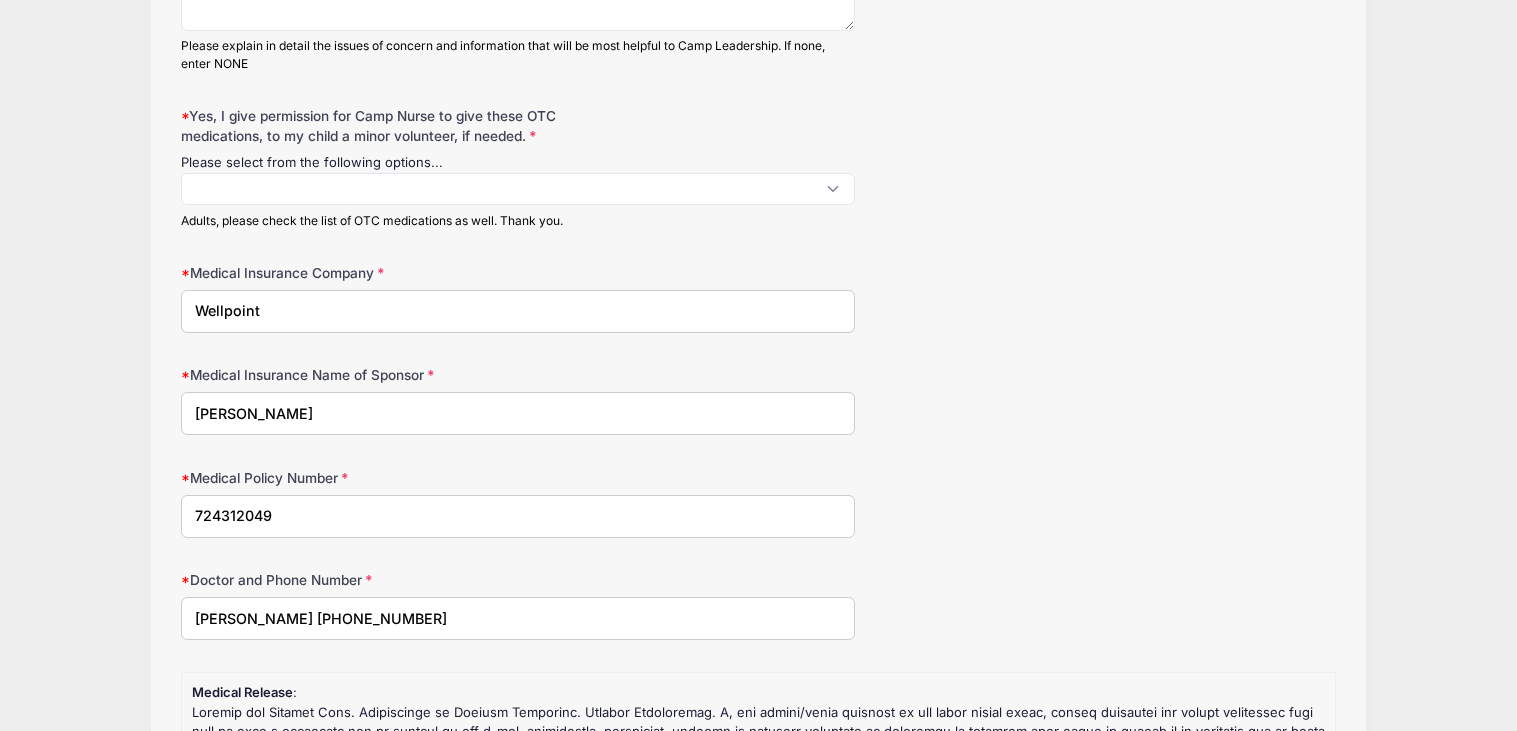 click at bounding box center [518, 189] 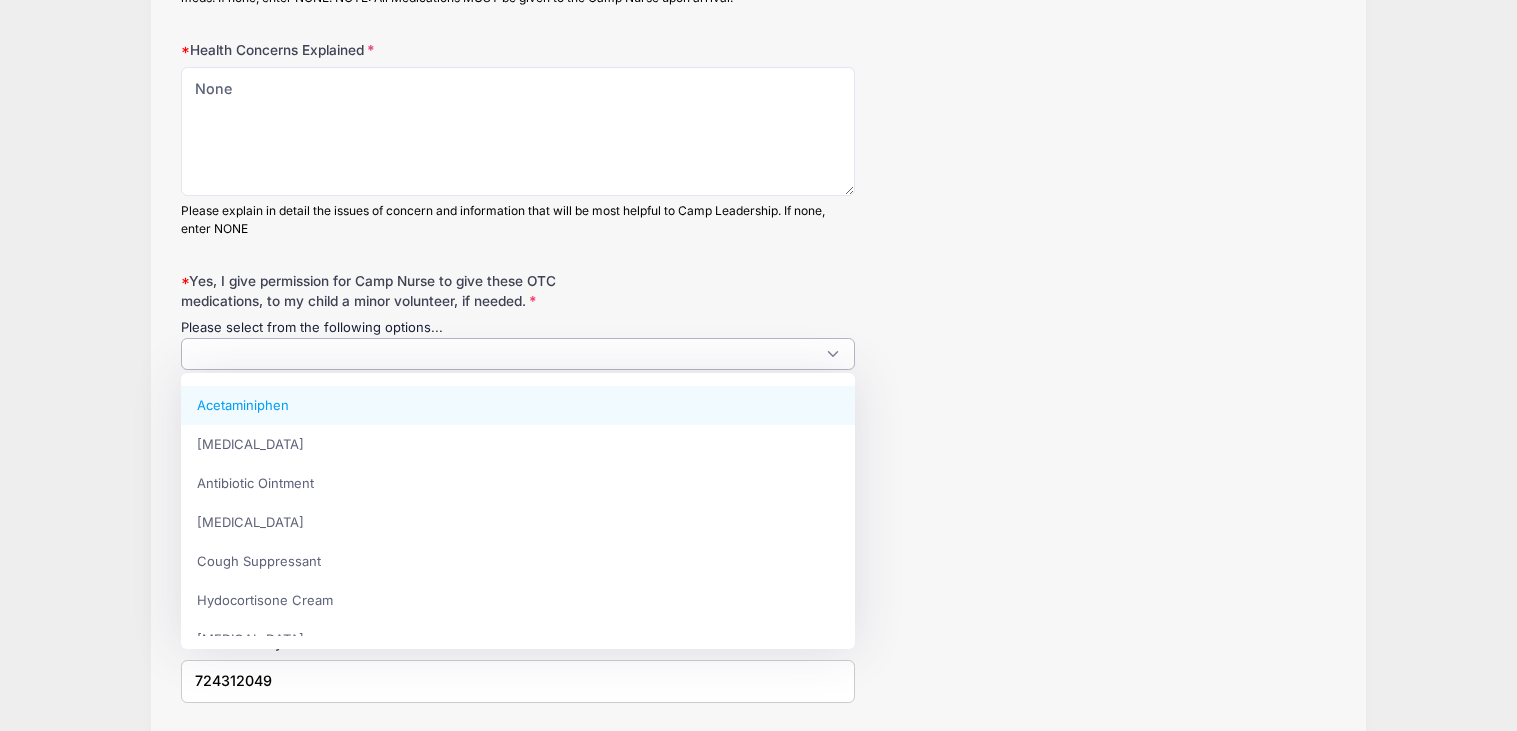 scroll, scrollTop: 1891, scrollLeft: 0, axis: vertical 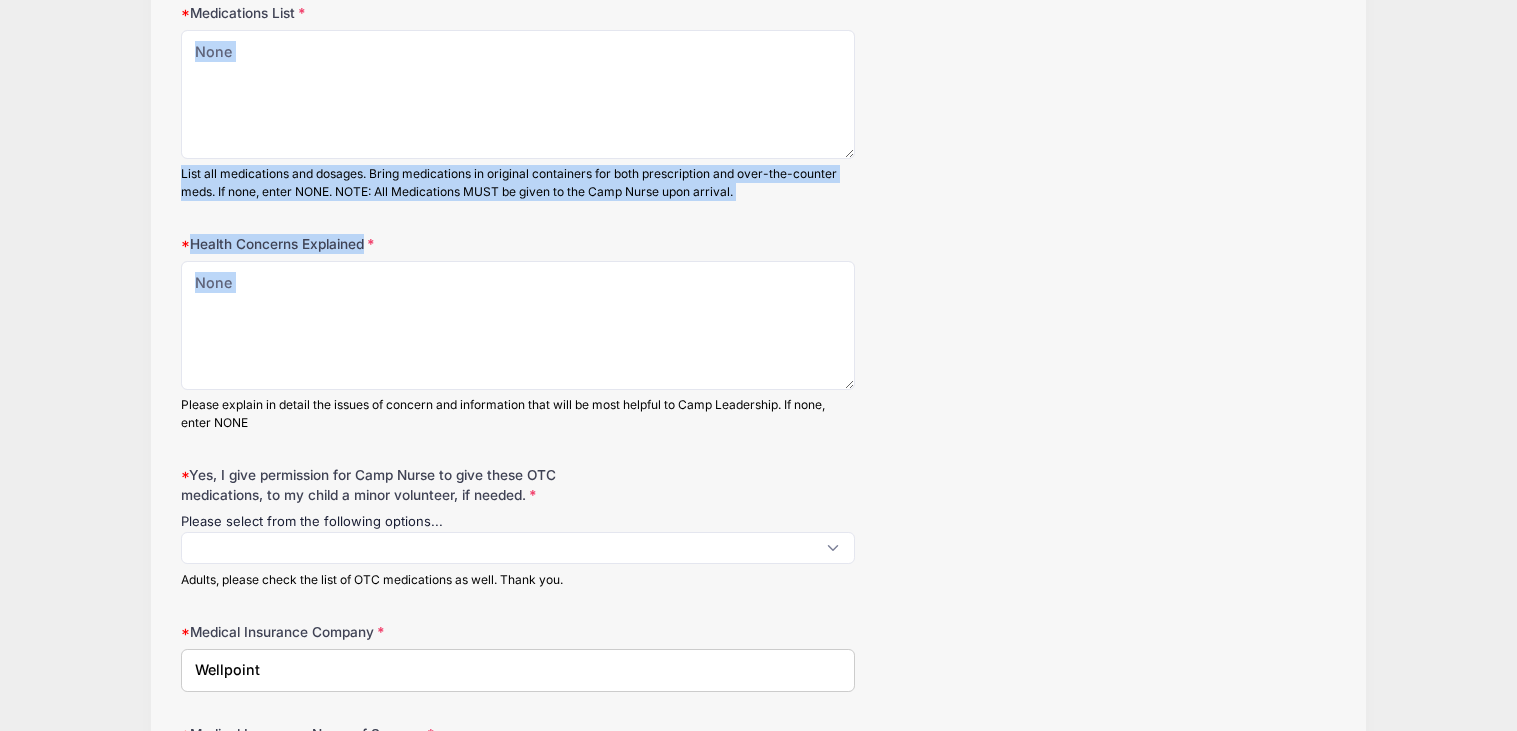 drag, startPoint x: 942, startPoint y: 94, endPoint x: 941, endPoint y: 22, distance: 72.00694 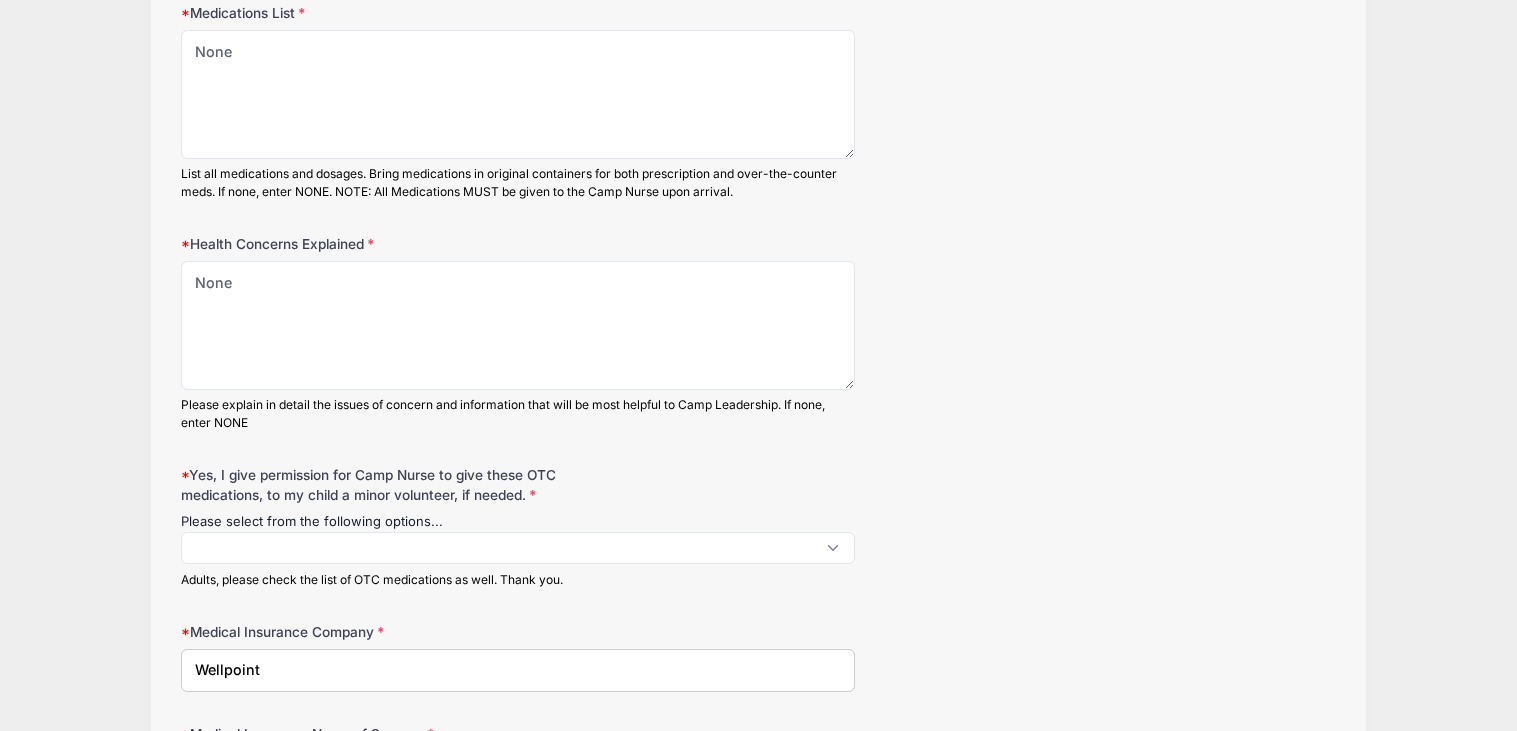 drag, startPoint x: 979, startPoint y: 131, endPoint x: 976, endPoint y: 76, distance: 55.081757 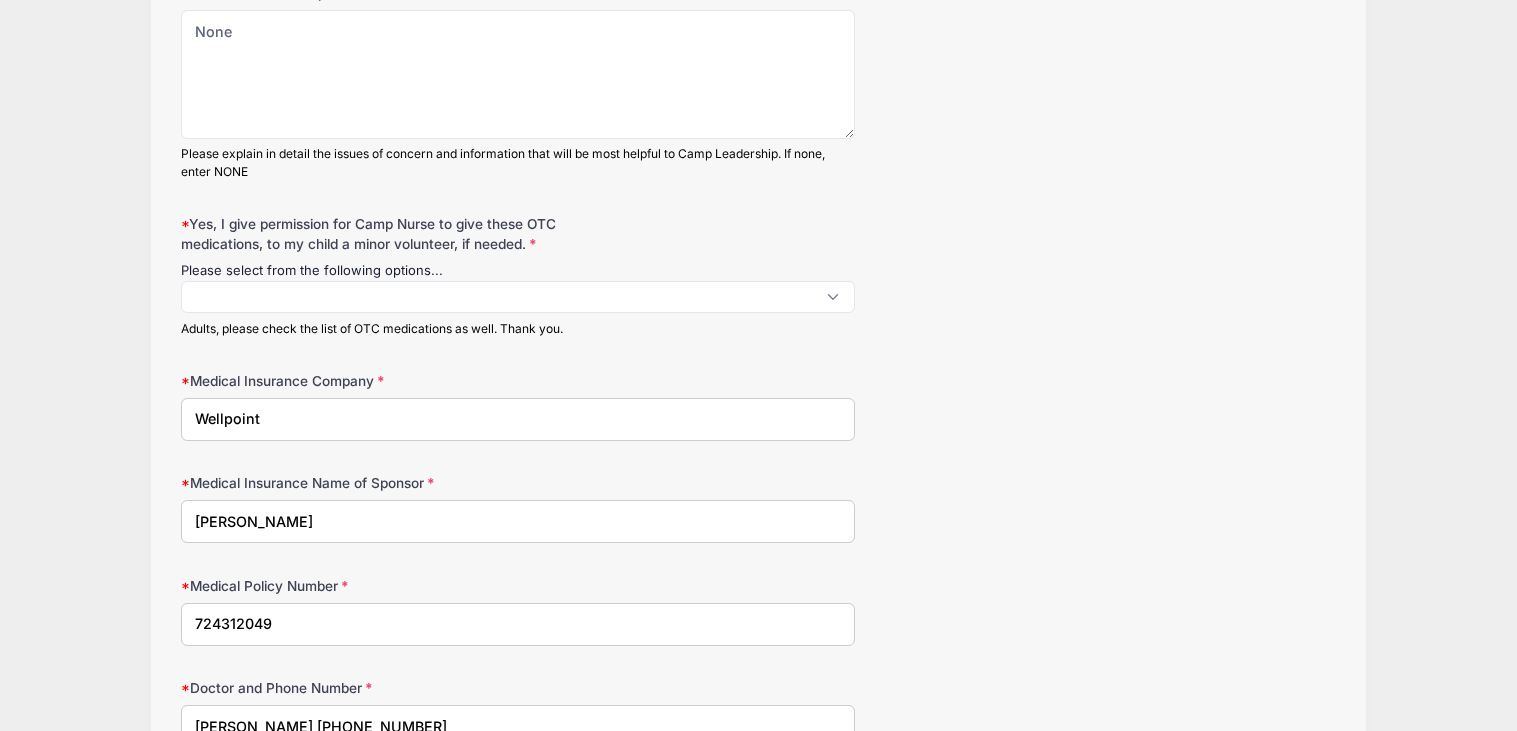 scroll, scrollTop: 1967, scrollLeft: 0, axis: vertical 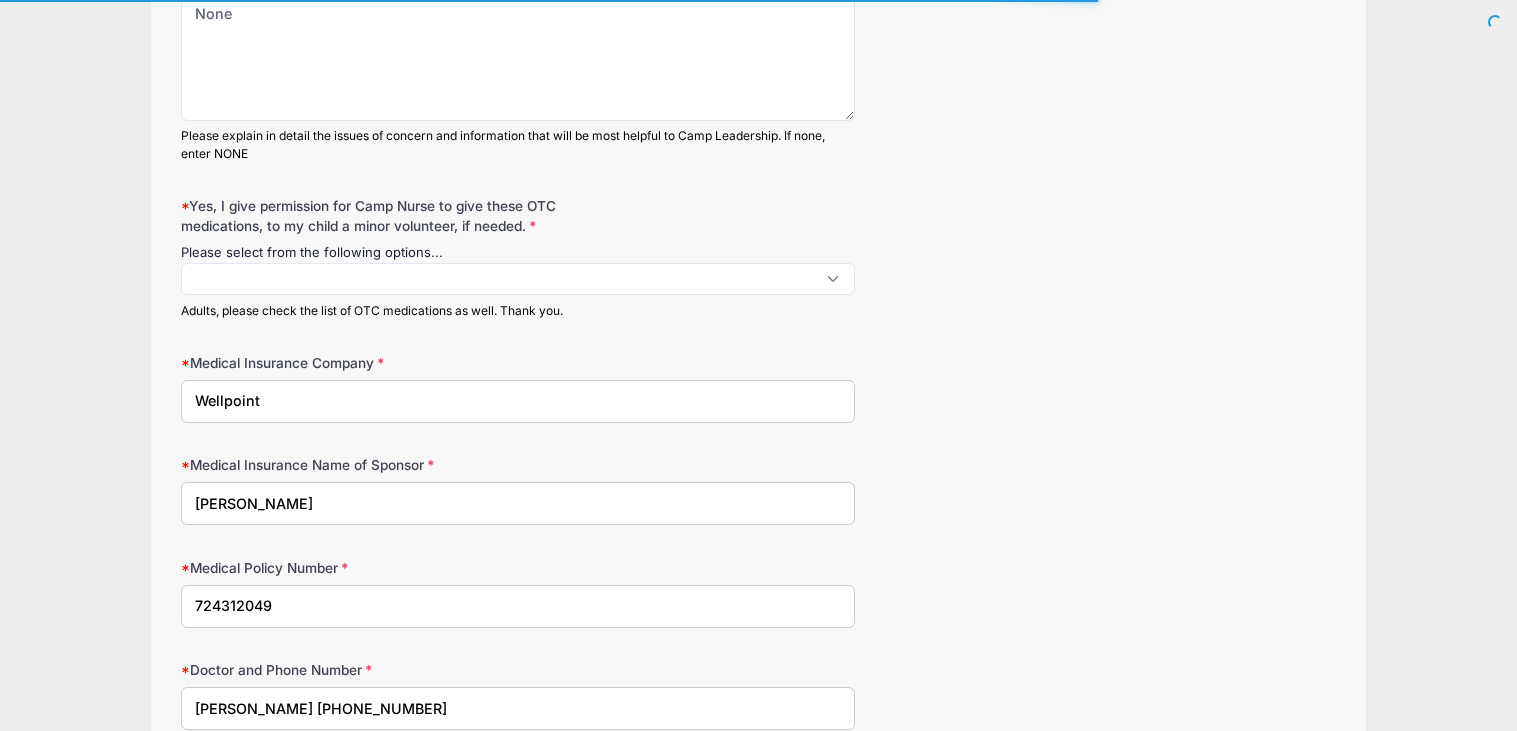 click at bounding box center [518, 279] 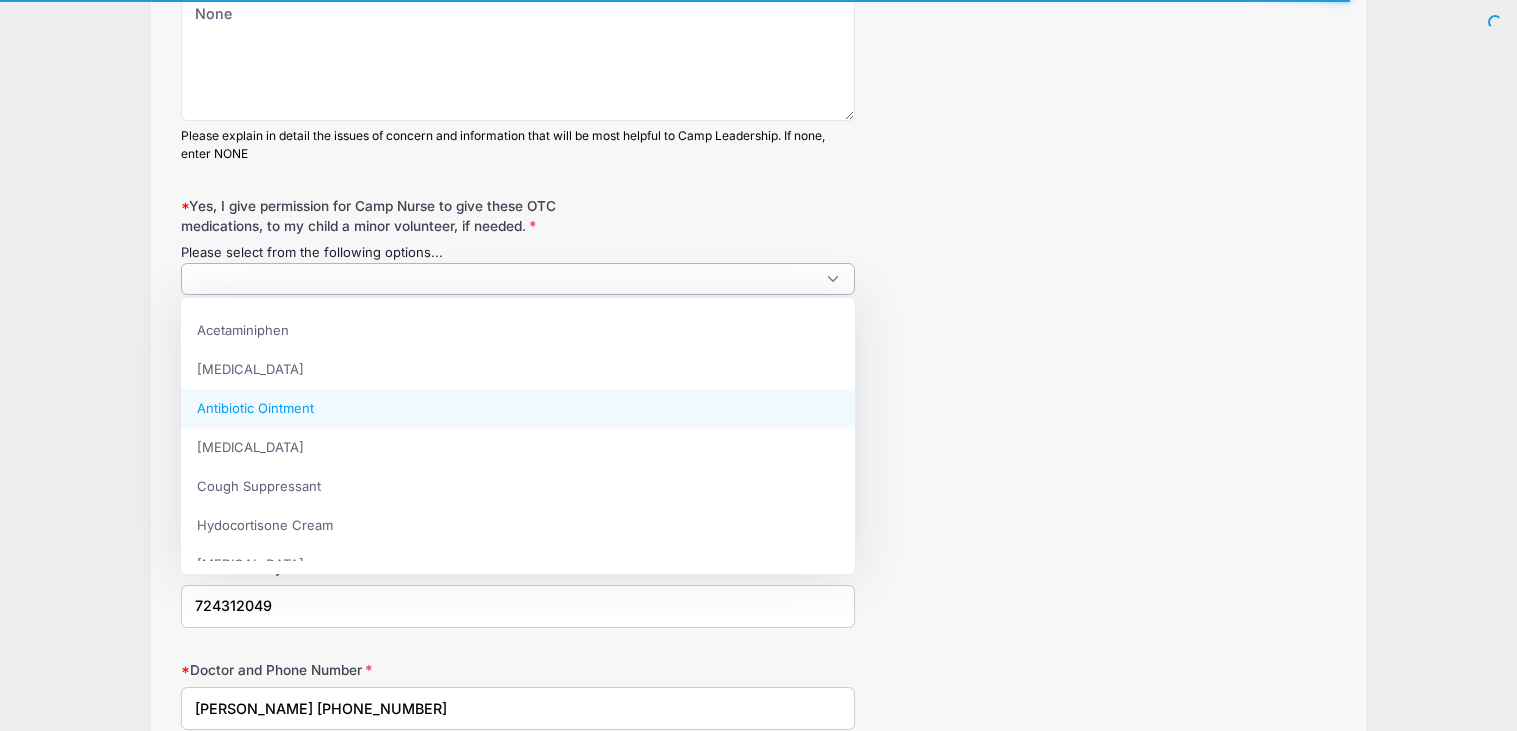 scroll, scrollTop: 23, scrollLeft: 0, axis: vertical 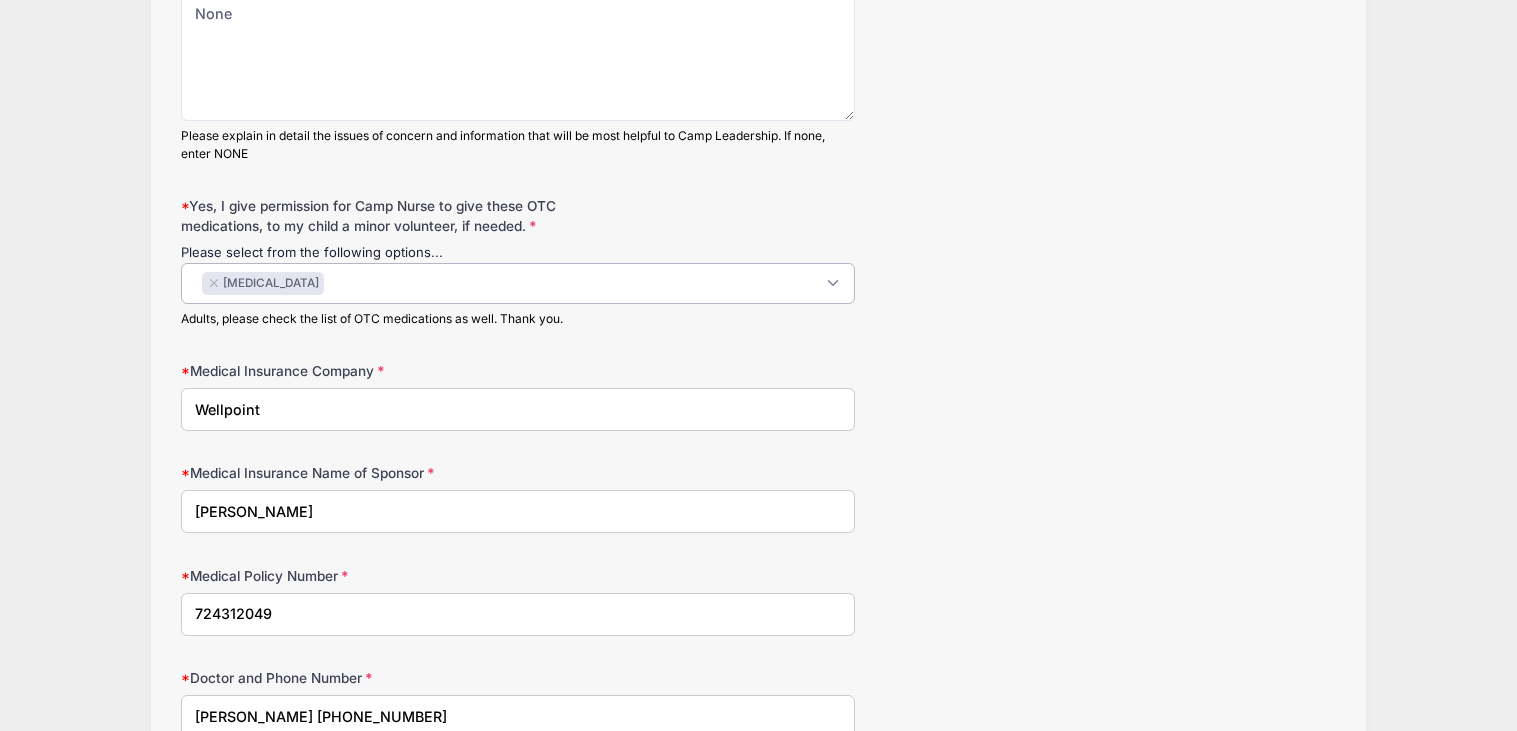 click on "Gender
Male
Female
Date of Birth
02/12/2009 MVP" at bounding box center [759, -242] 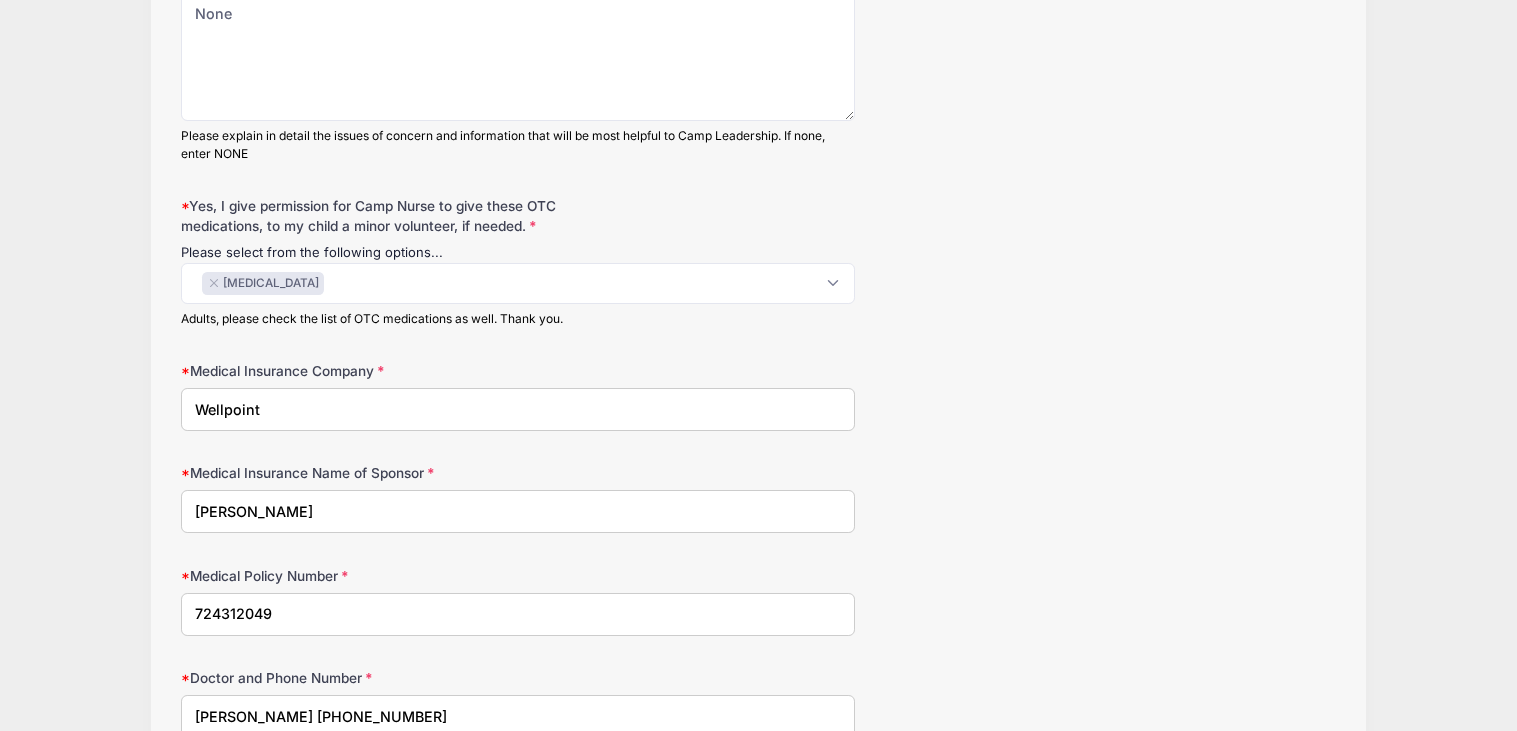 click on "× Ibuprofen" at bounding box center (518, 283) 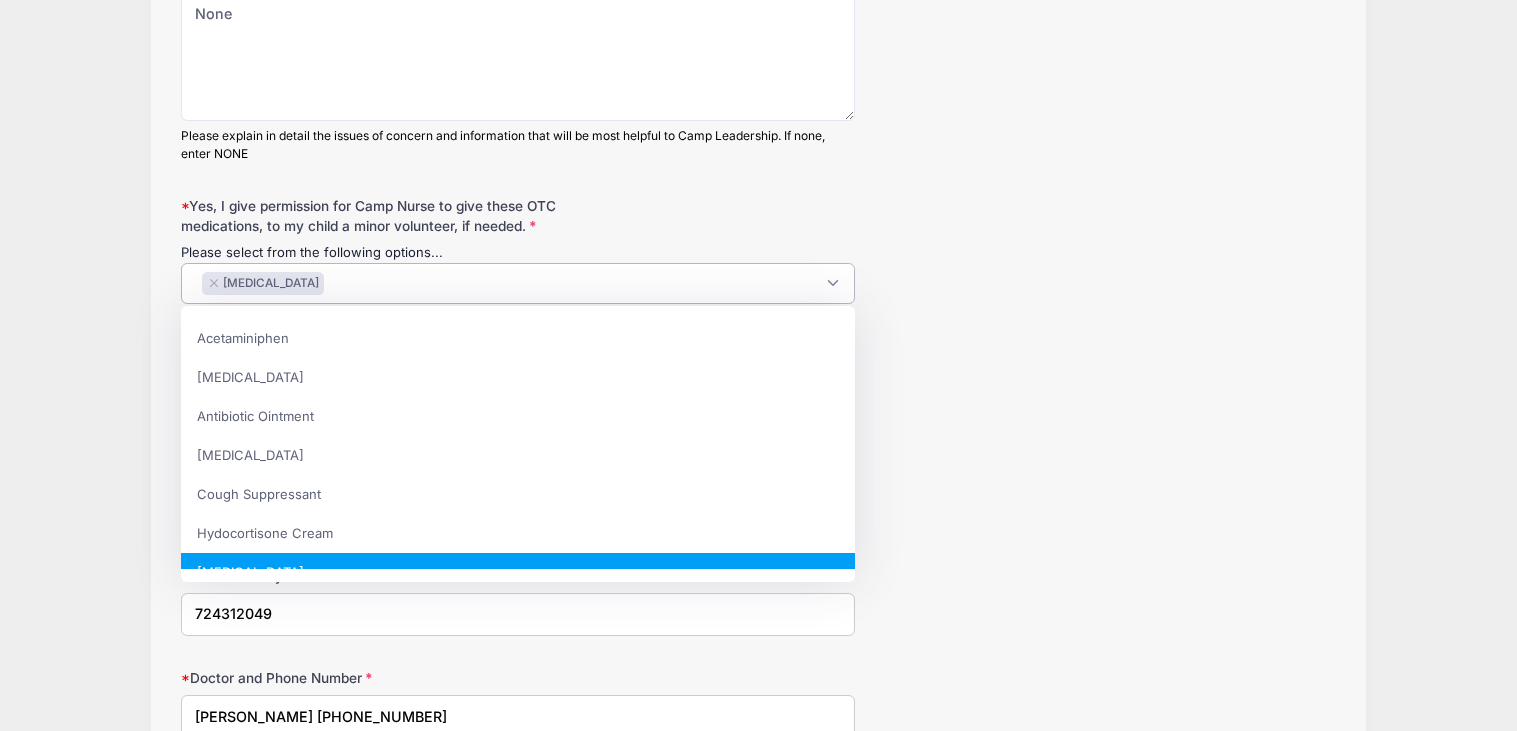 scroll, scrollTop: 23, scrollLeft: 0, axis: vertical 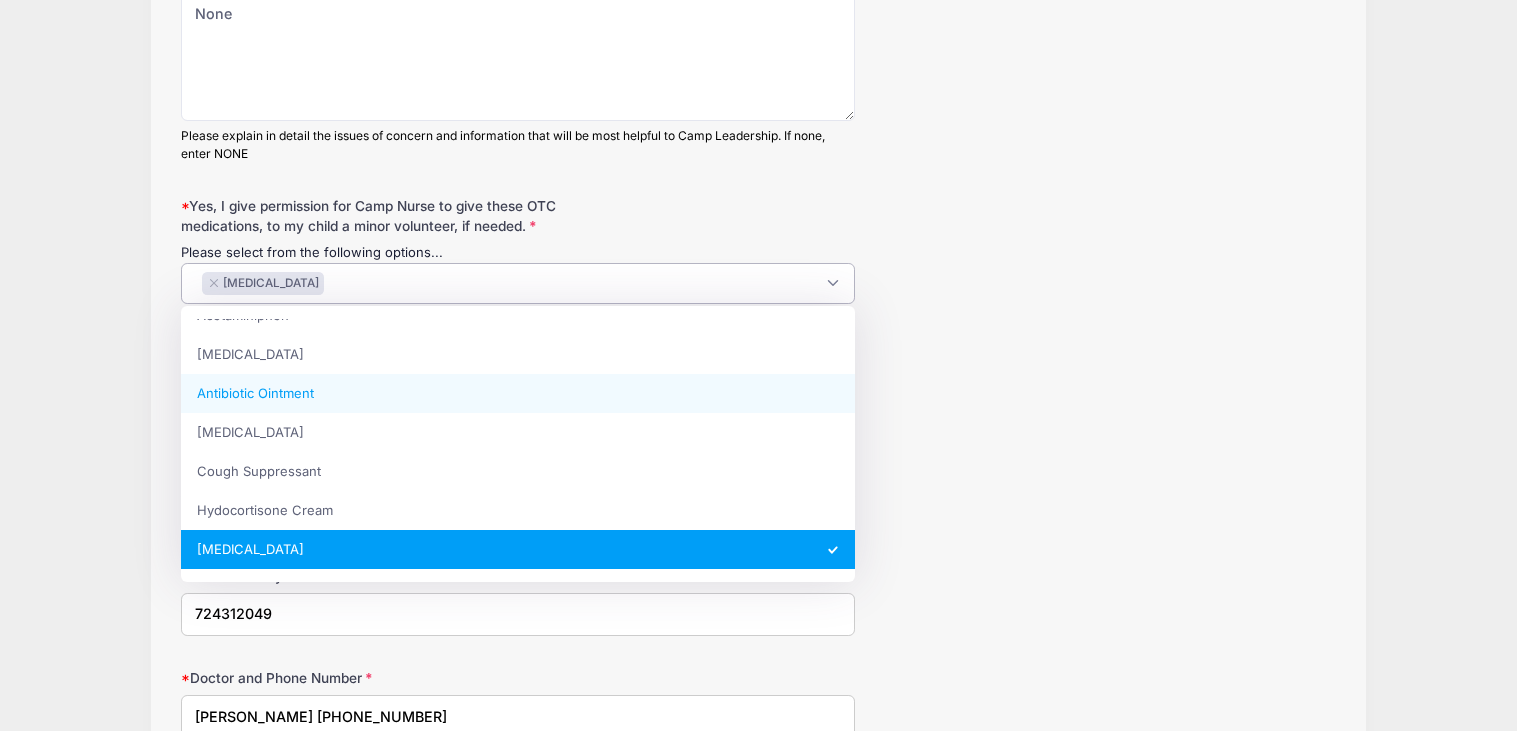select on "Antibiotic Ointment" 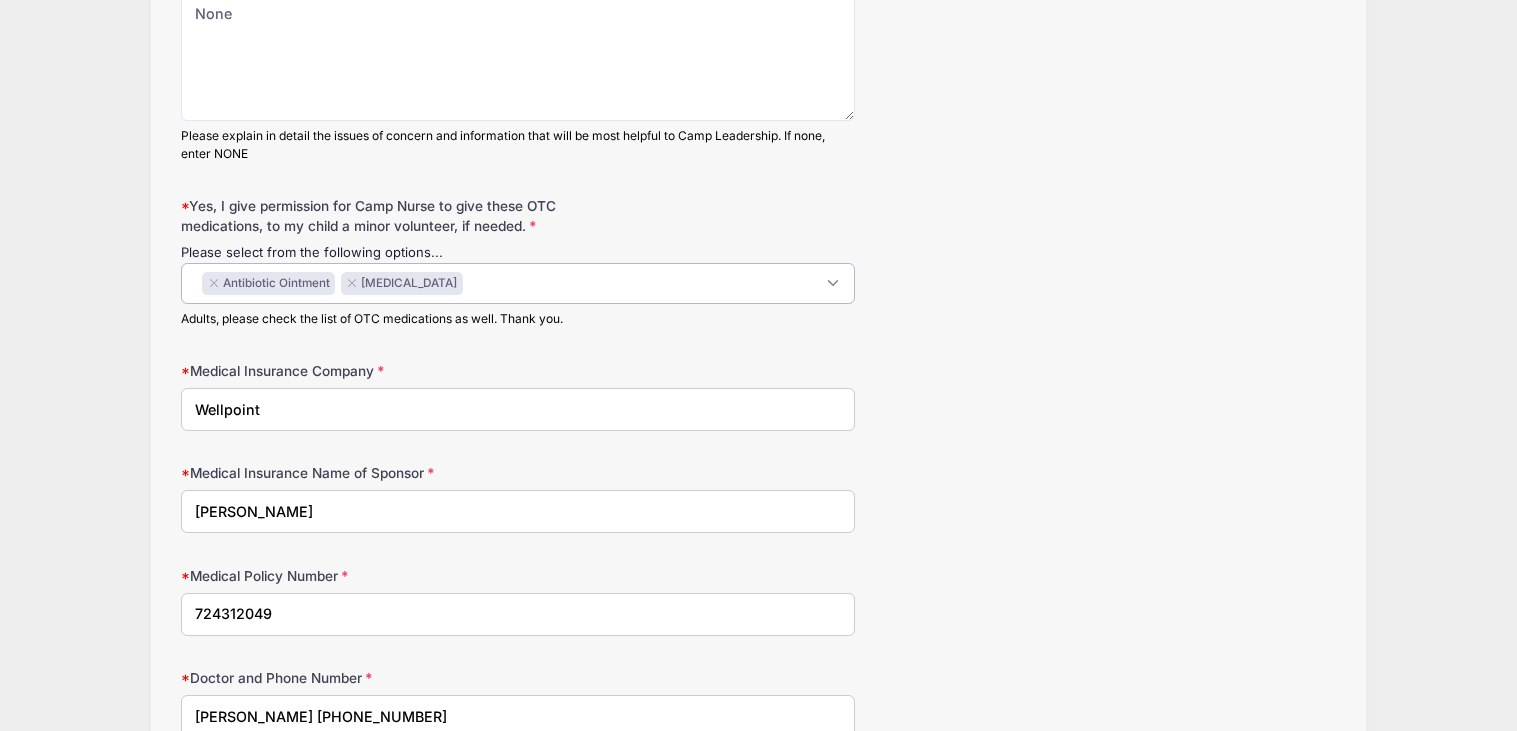 click on "× Antibiotic Ointment × Ibuprofen" at bounding box center [518, 283] 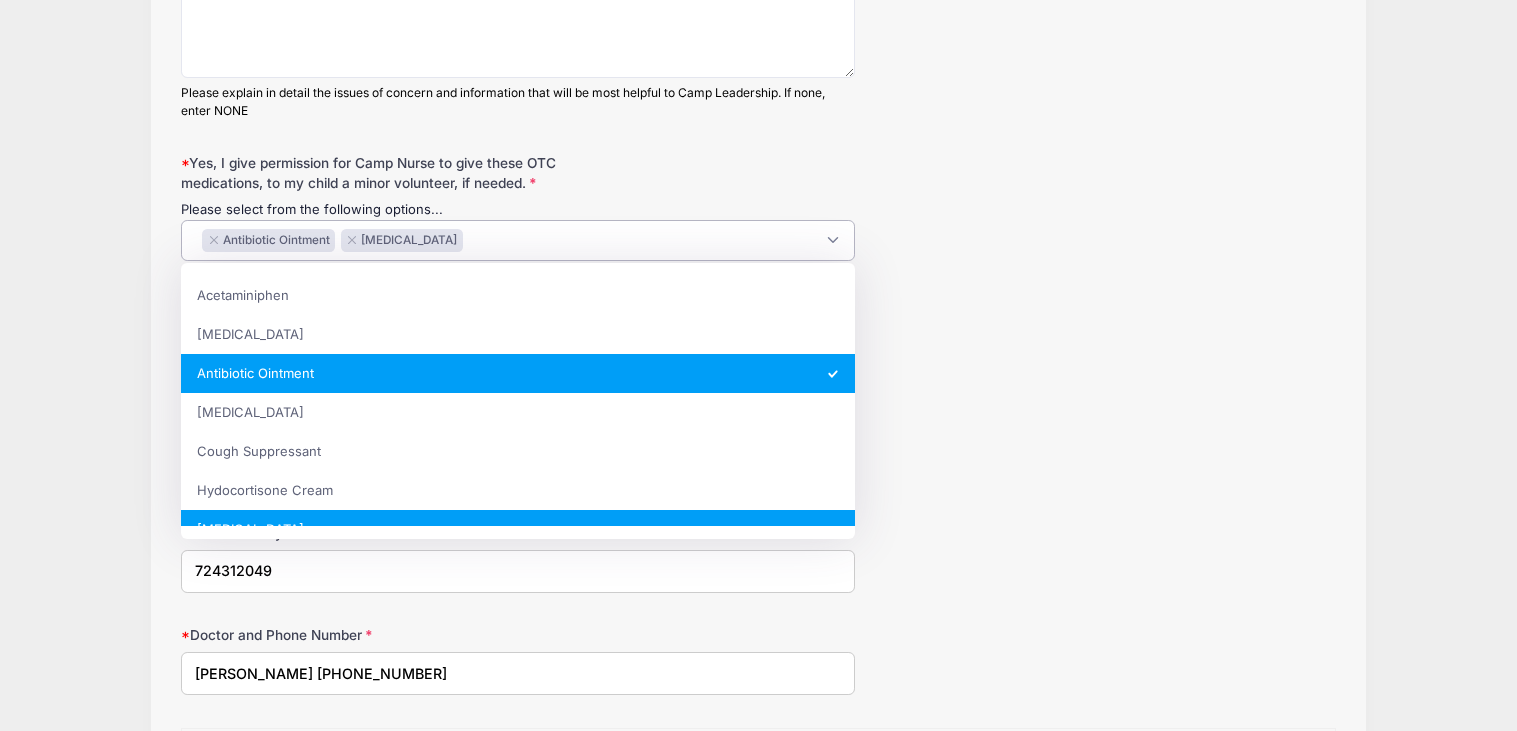 scroll, scrollTop: 2011, scrollLeft: 0, axis: vertical 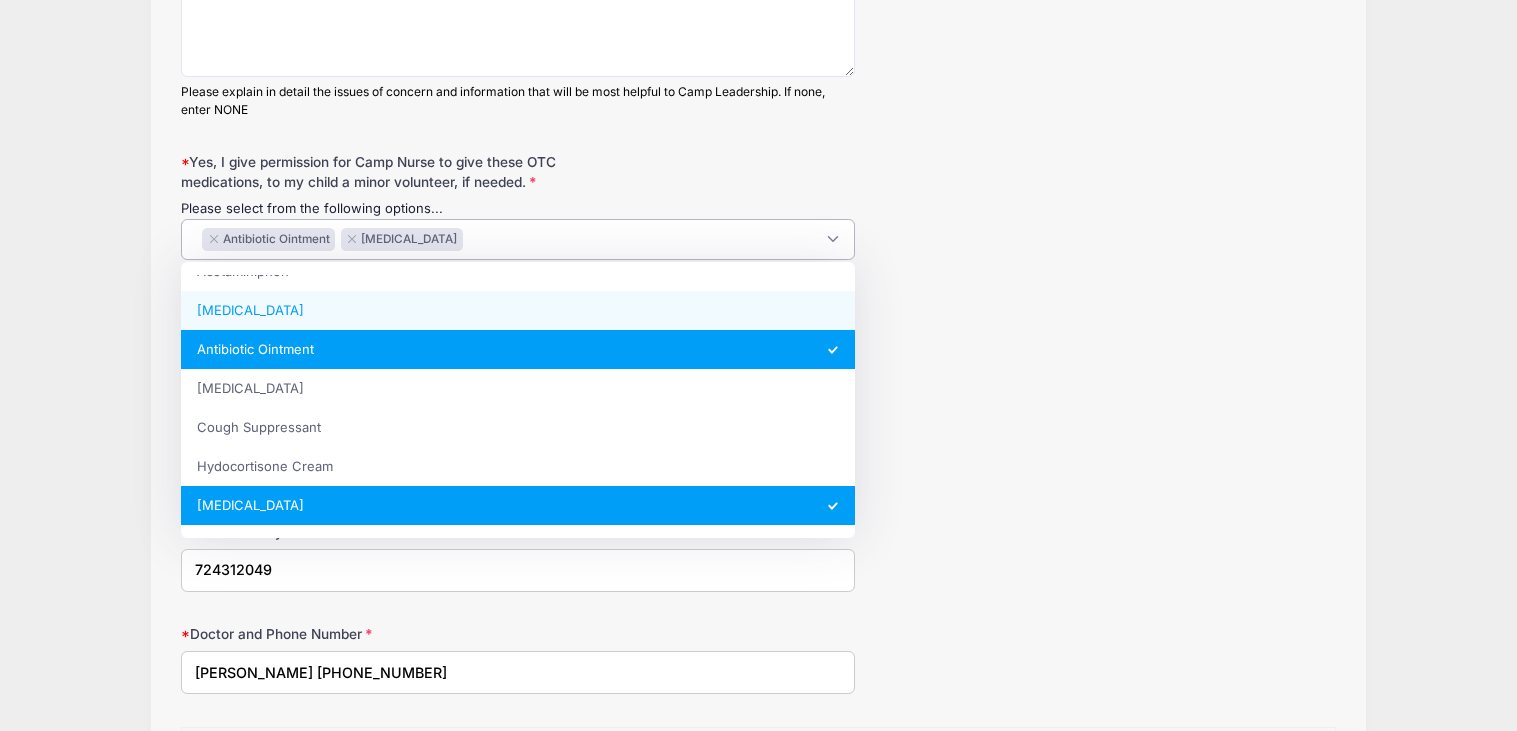 click on "Gender
Male
Female
Date of Birth
02/12/2009 MVP" at bounding box center [759, -286] 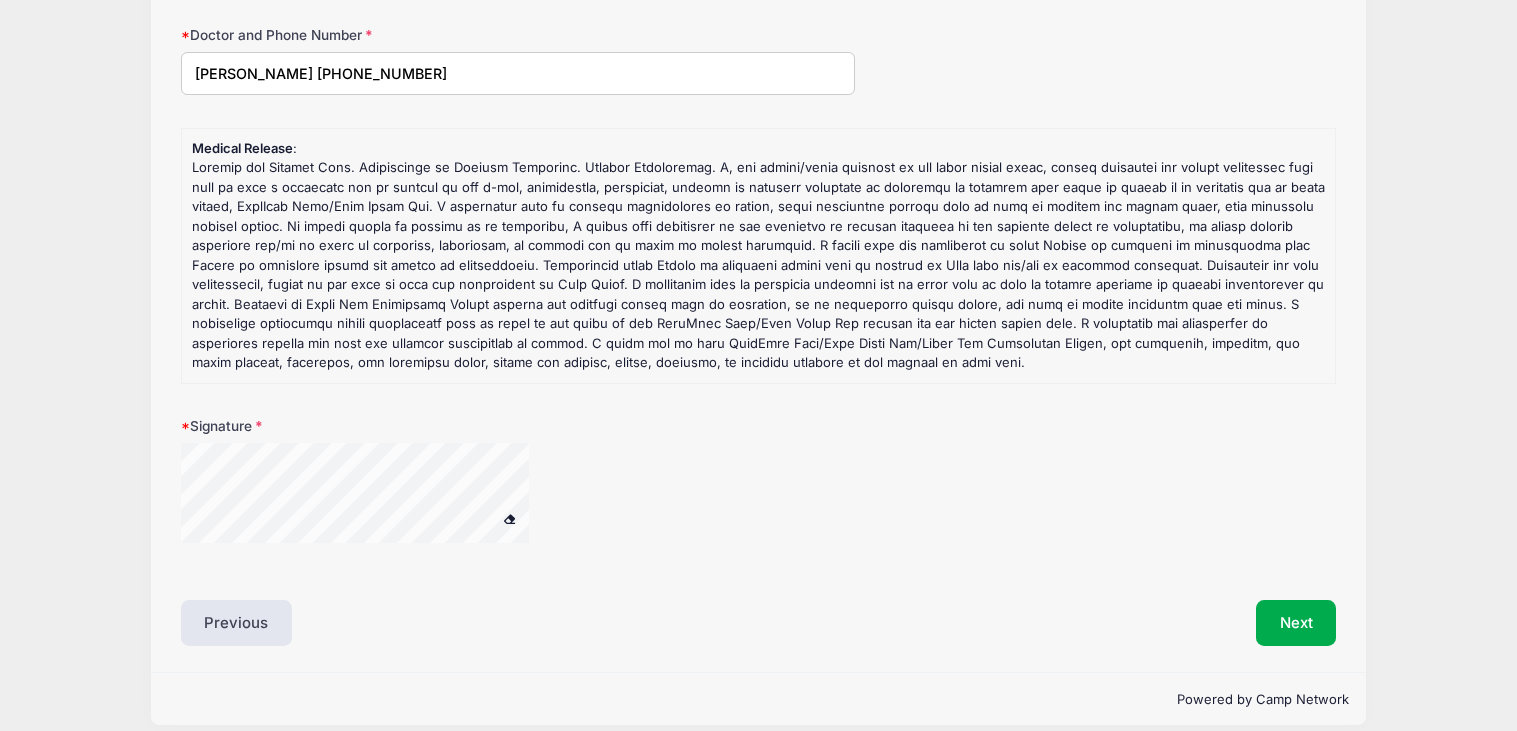 scroll, scrollTop: 2633, scrollLeft: 0, axis: vertical 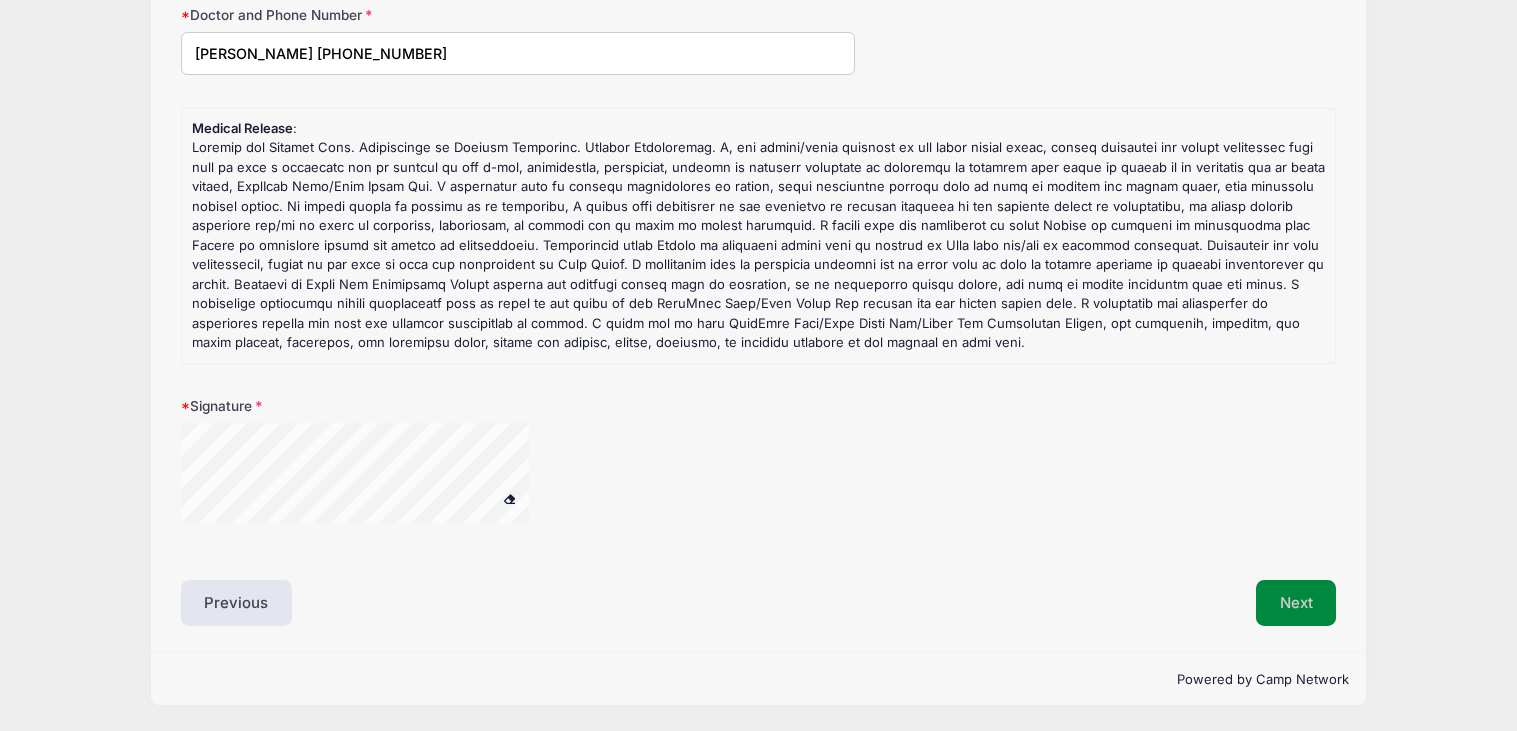 click on "Next" at bounding box center [1296, 603] 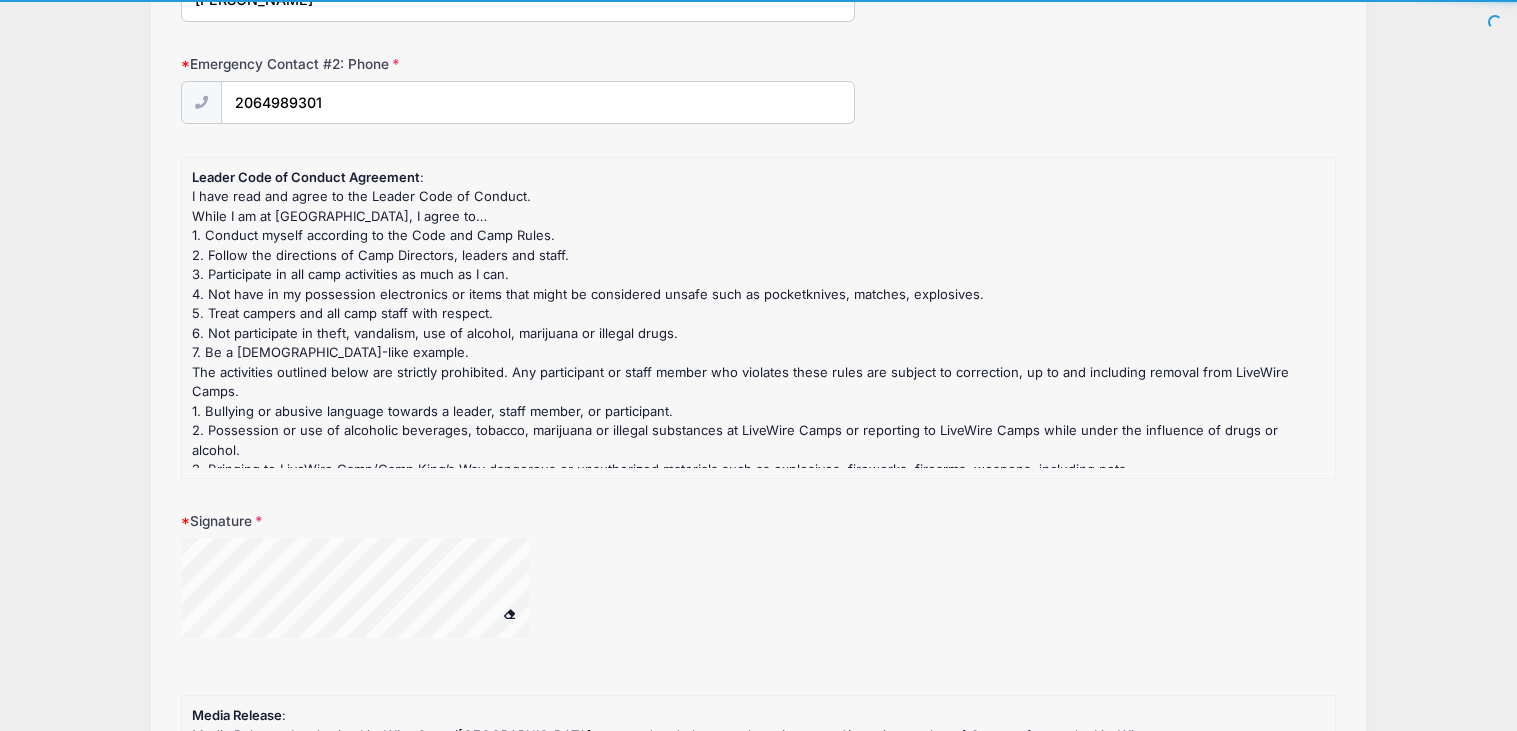 scroll, scrollTop: 0, scrollLeft: 0, axis: both 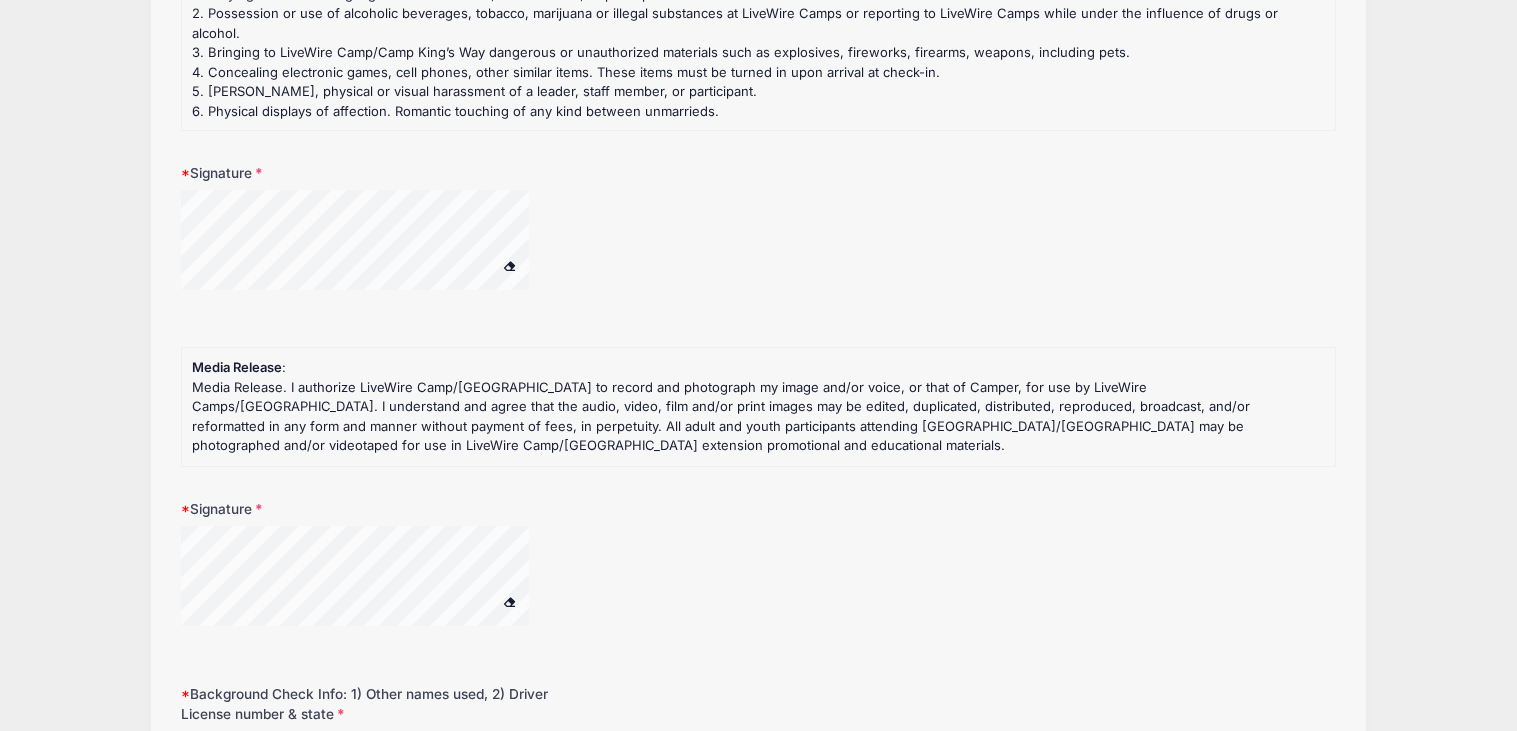 click at bounding box center [509, 265] 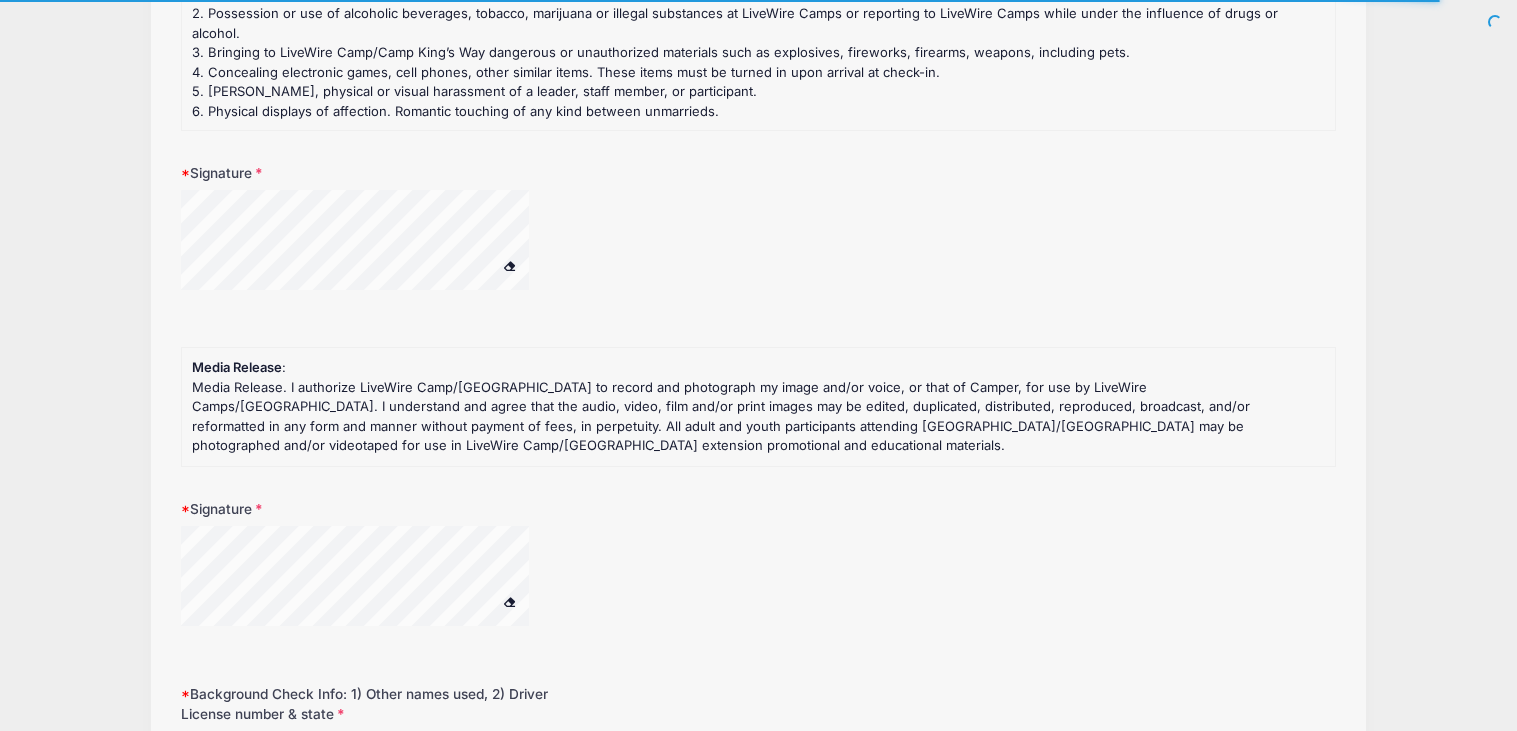 scroll, scrollTop: 0, scrollLeft: 0, axis: both 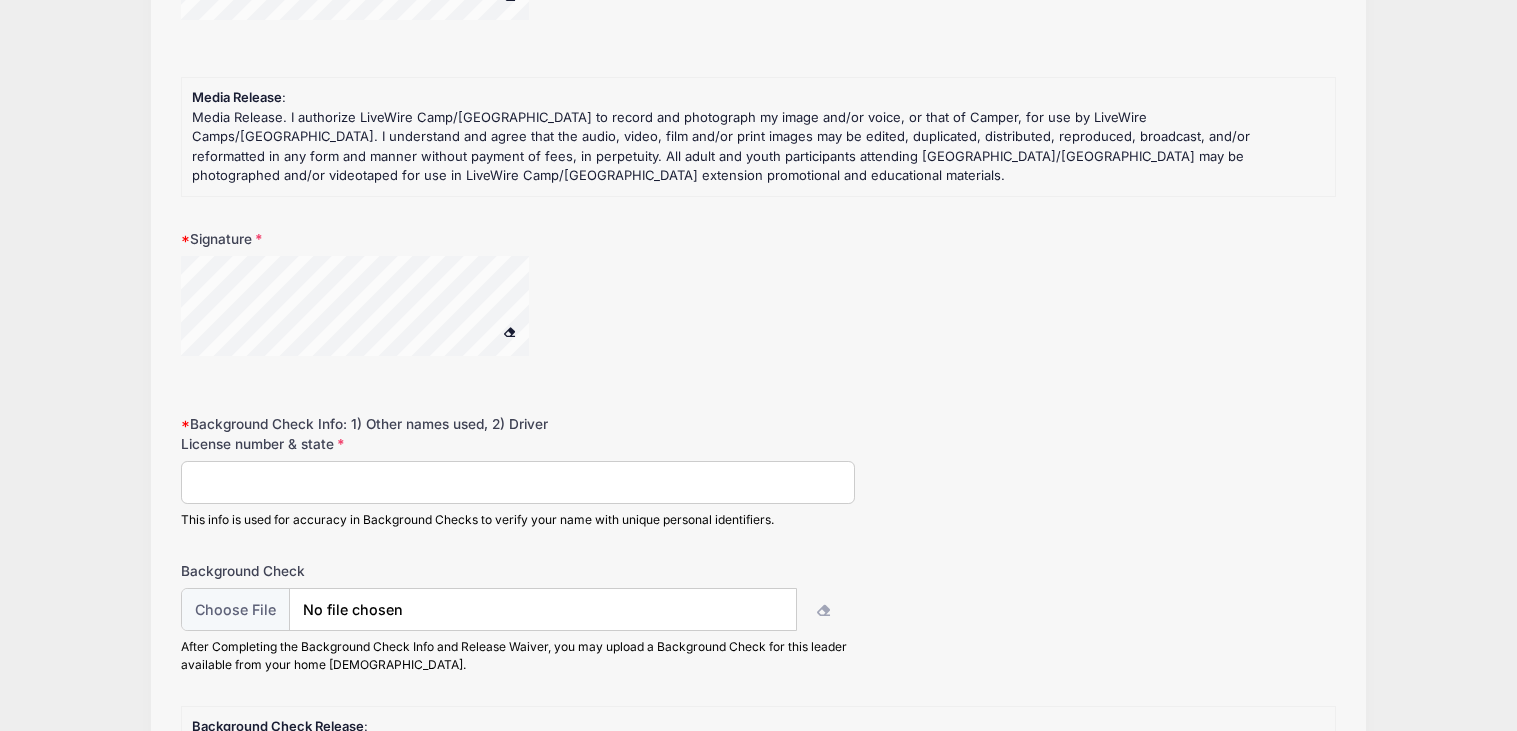 click on "Background Check Info: 1) Other names used, 2) Driver License number & state" at bounding box center [518, 482] 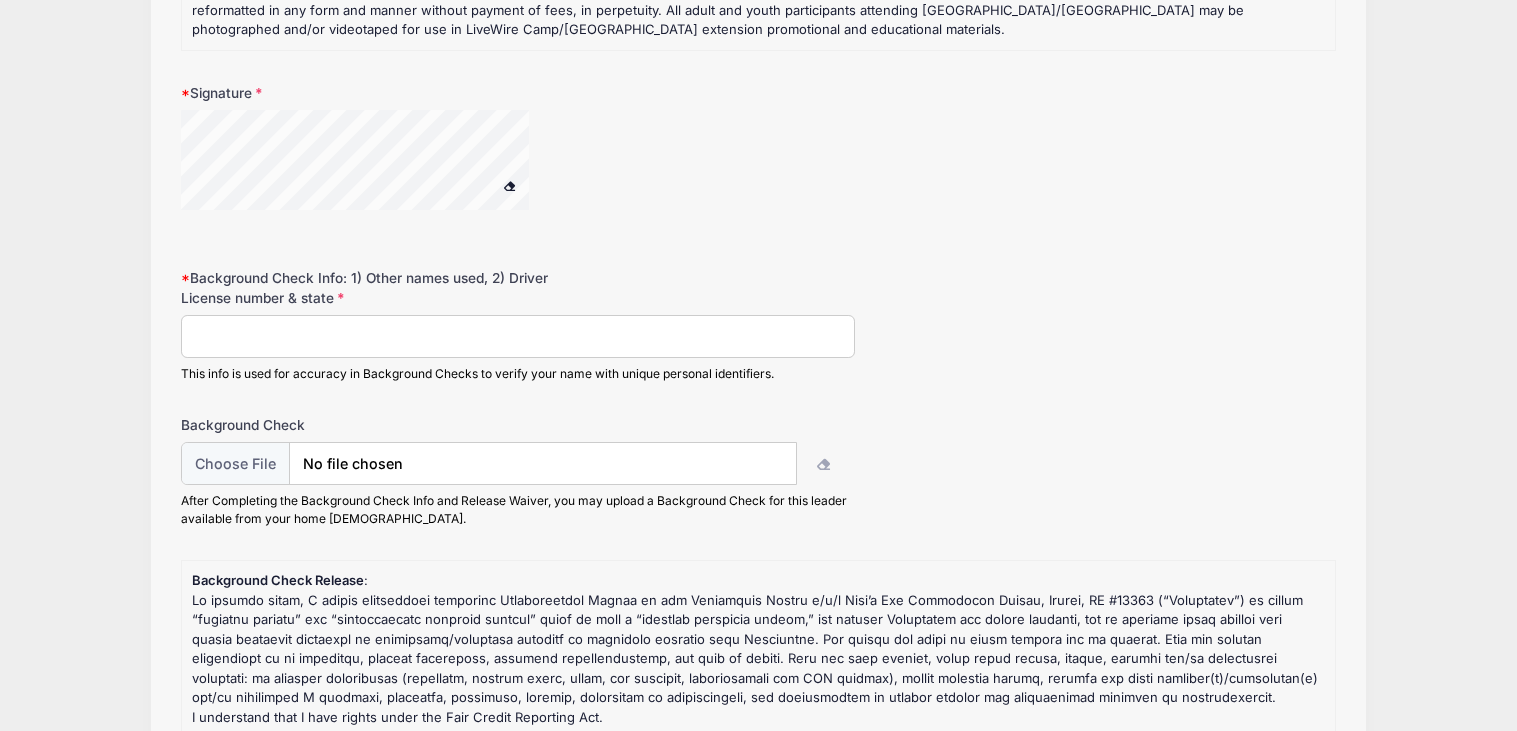 scroll, scrollTop: 1395, scrollLeft: 0, axis: vertical 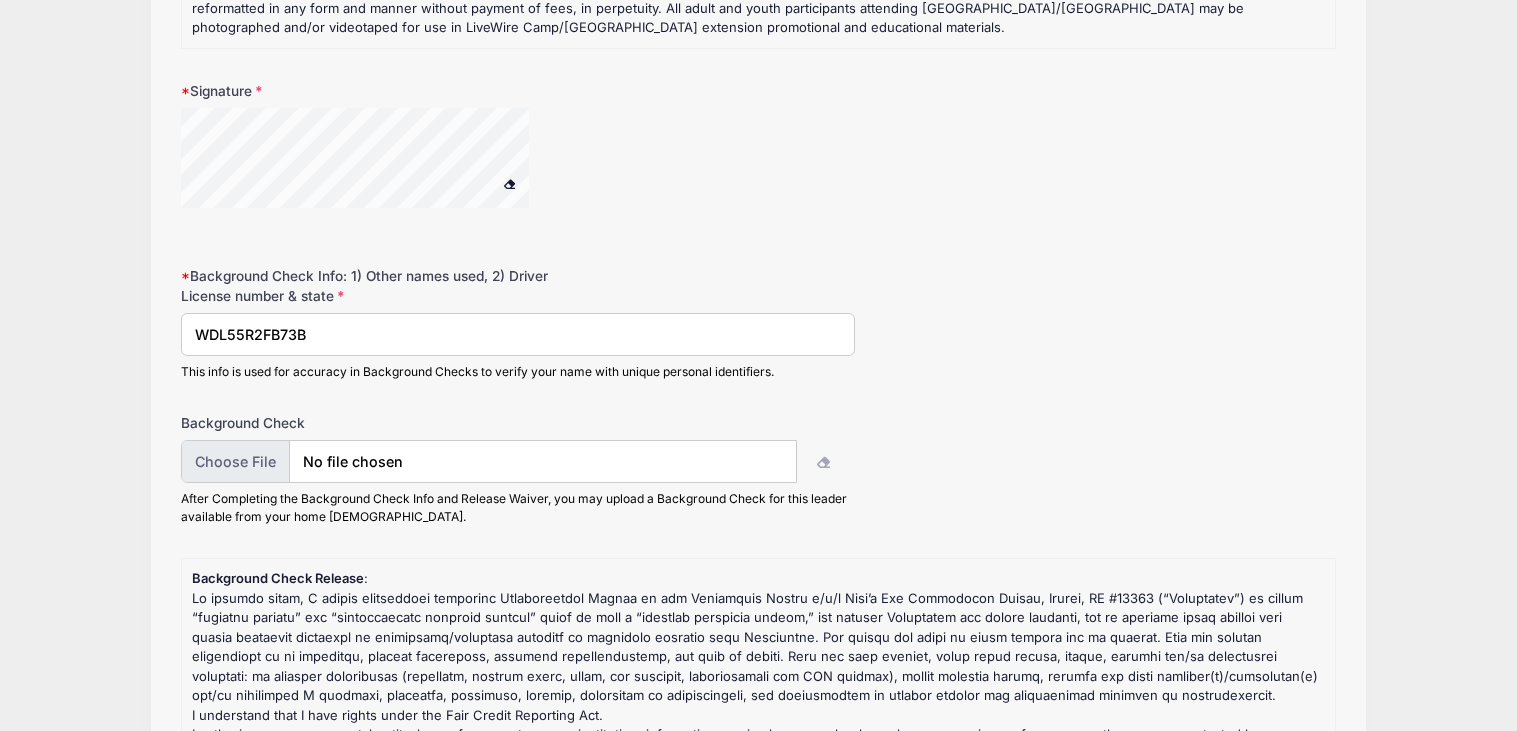 type on "WDL55R2FB73B" 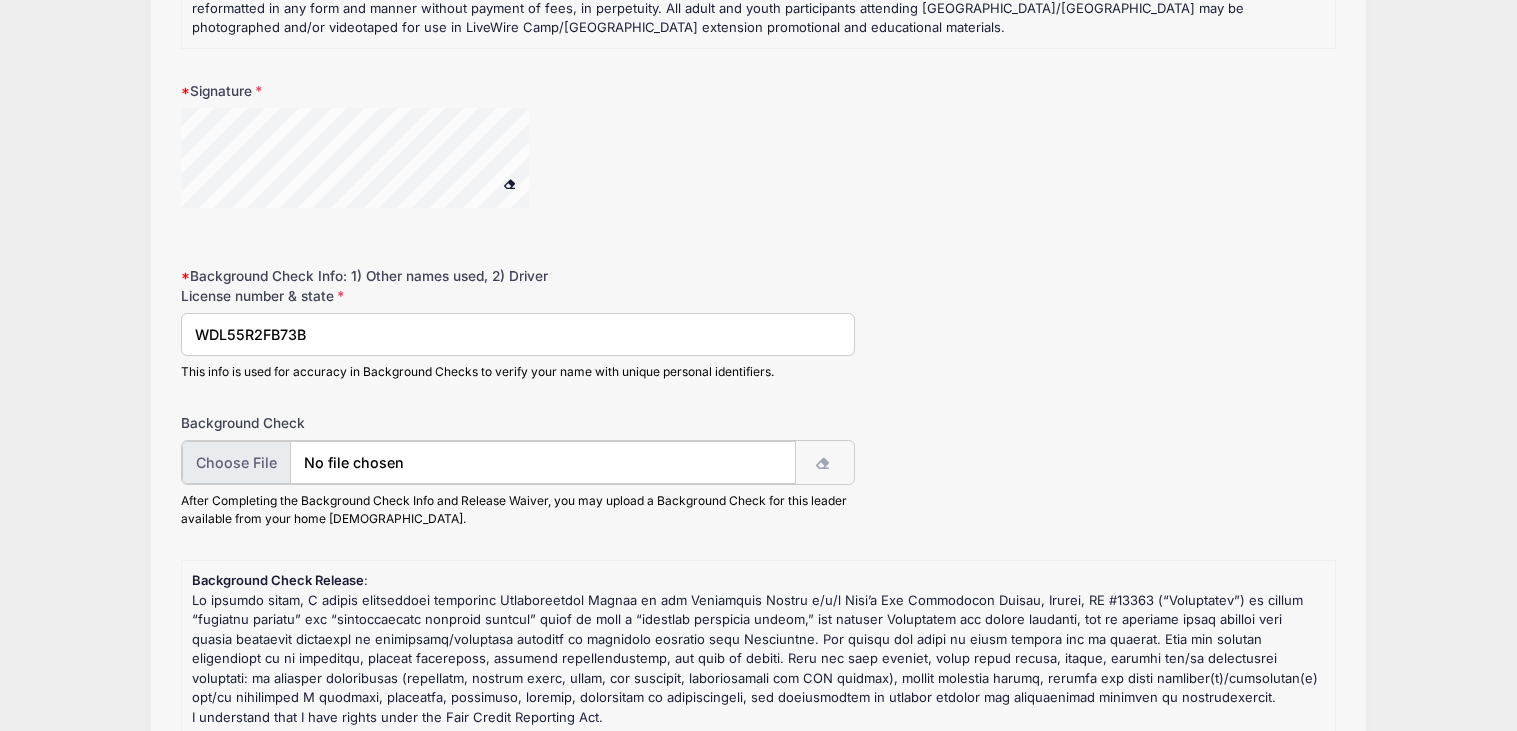 click at bounding box center [489, 462] 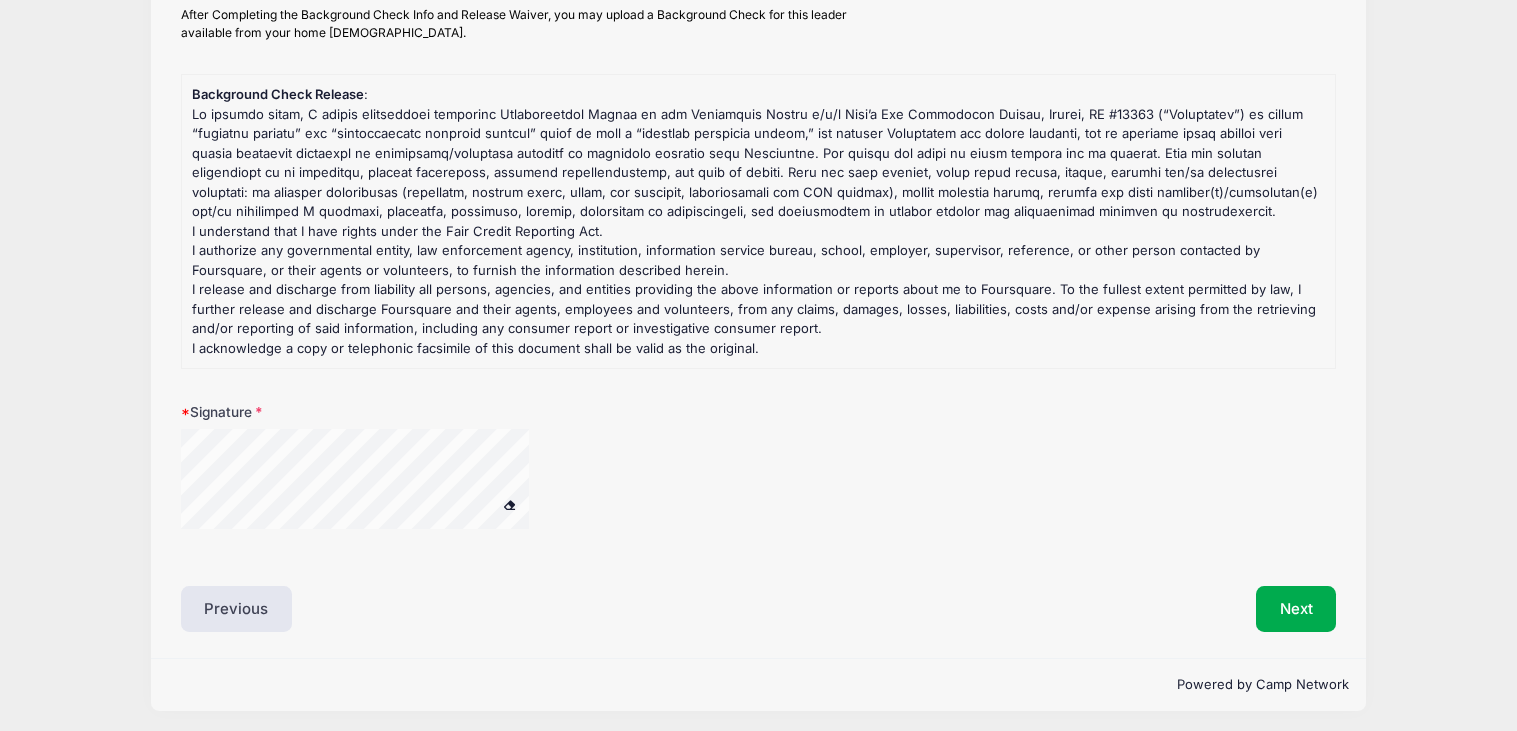 scroll, scrollTop: 1880, scrollLeft: 0, axis: vertical 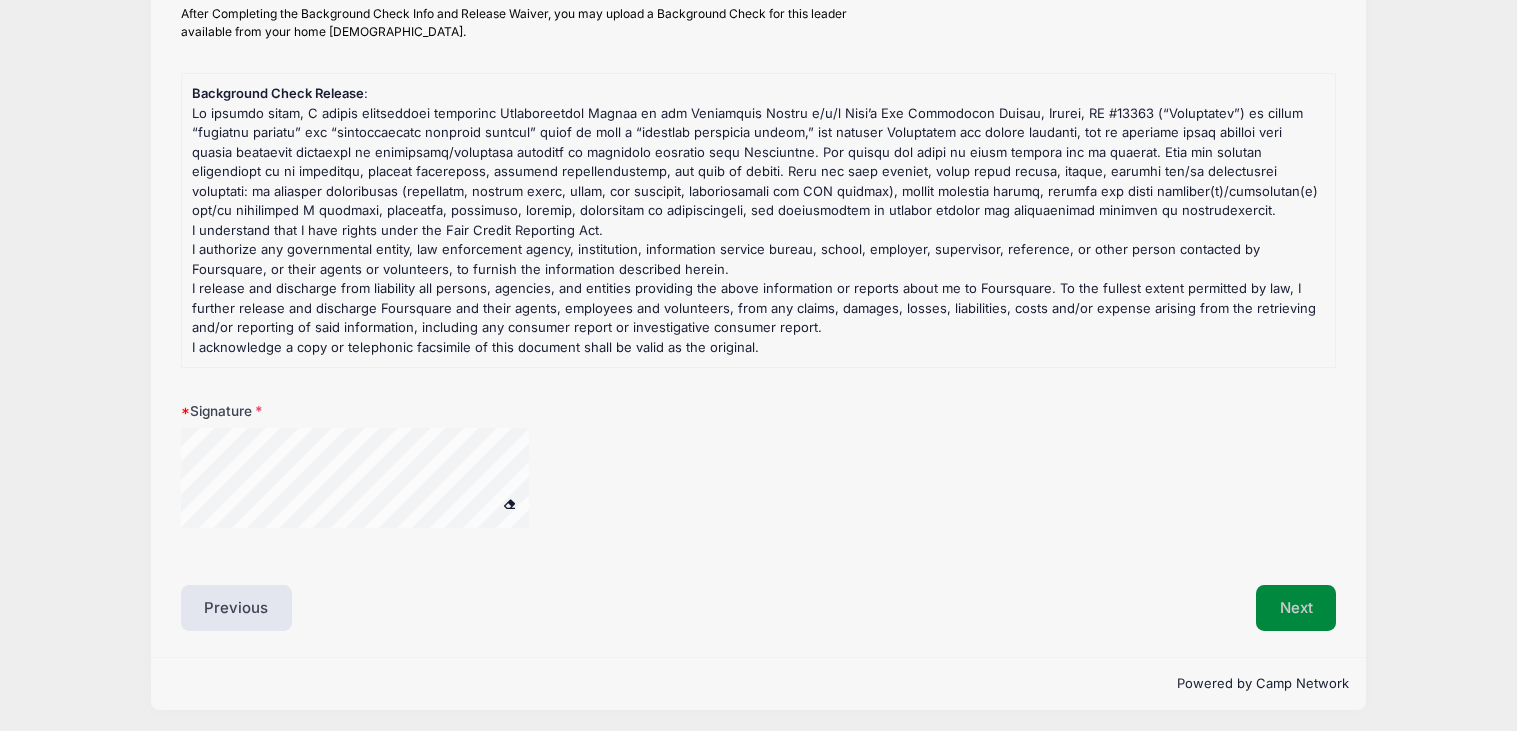 click on "Next" at bounding box center (1296, 608) 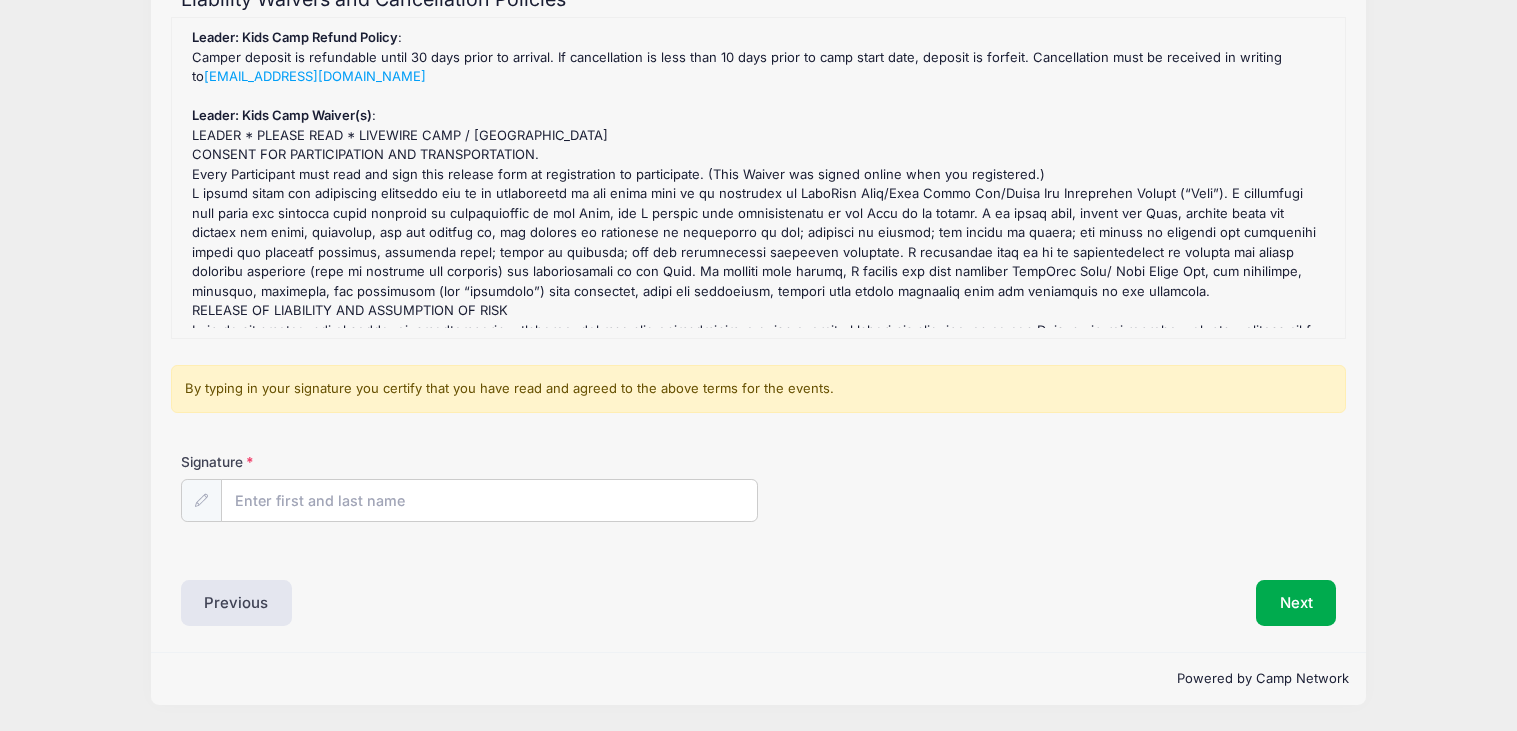 scroll, scrollTop: 0, scrollLeft: 0, axis: both 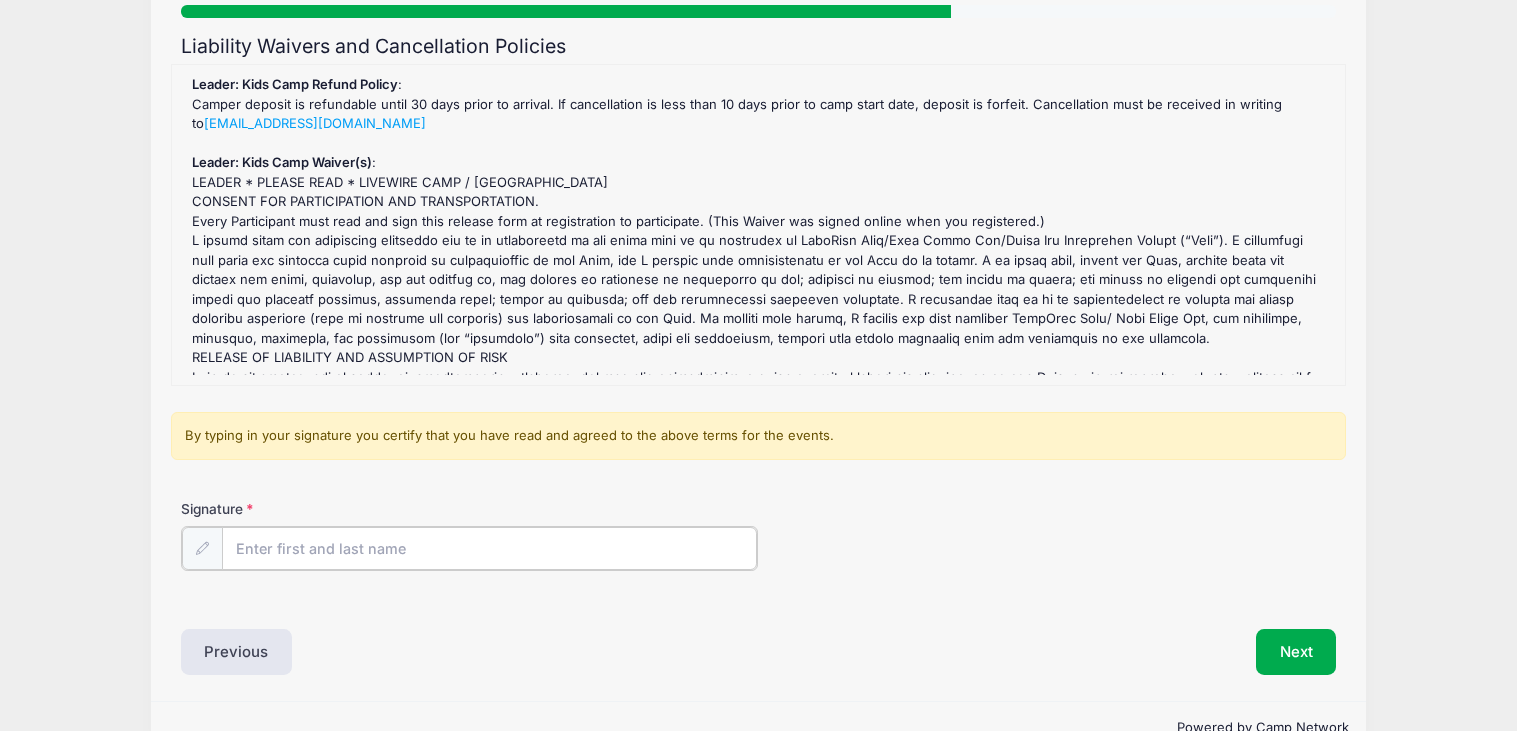 click on "Signature" at bounding box center (490, 548) 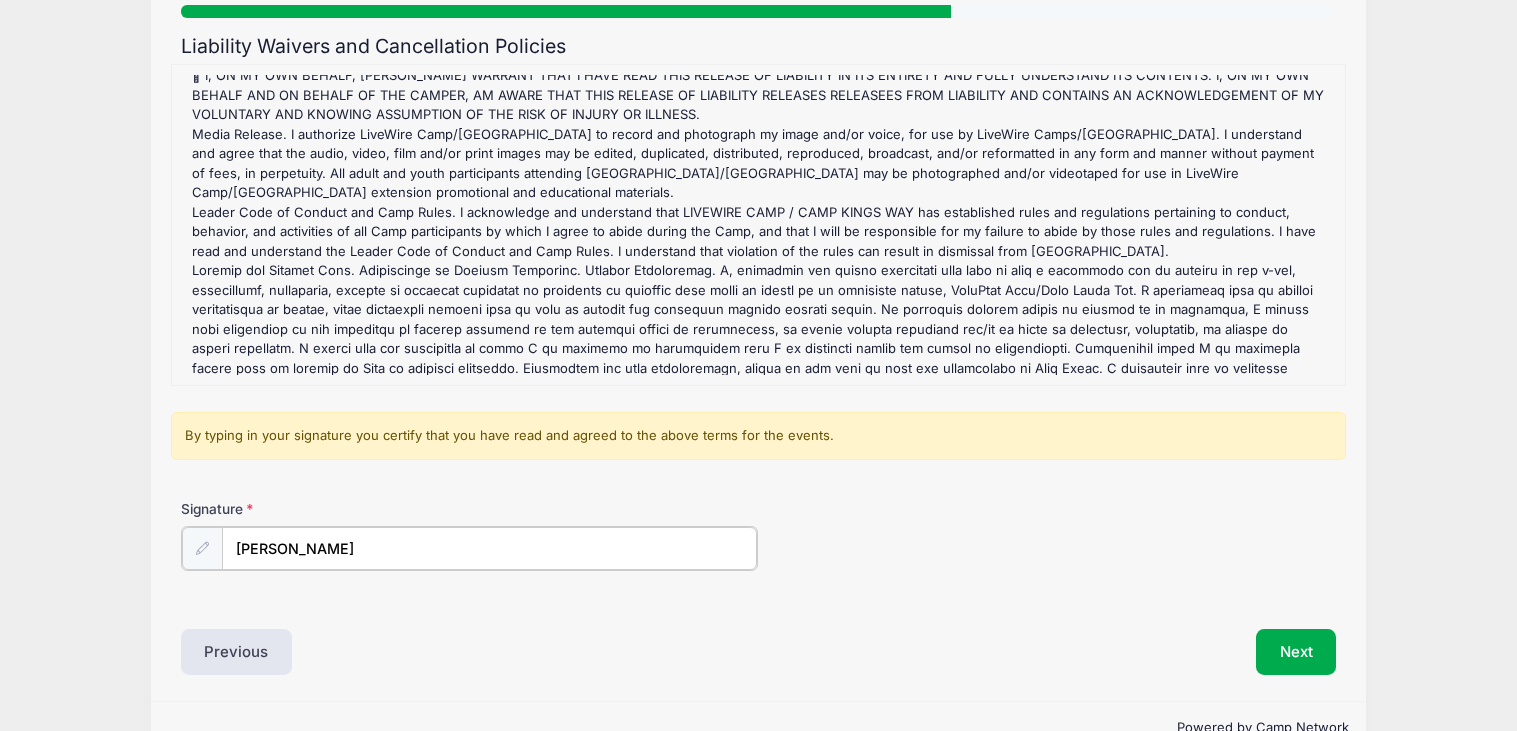 scroll, scrollTop: 577, scrollLeft: 0, axis: vertical 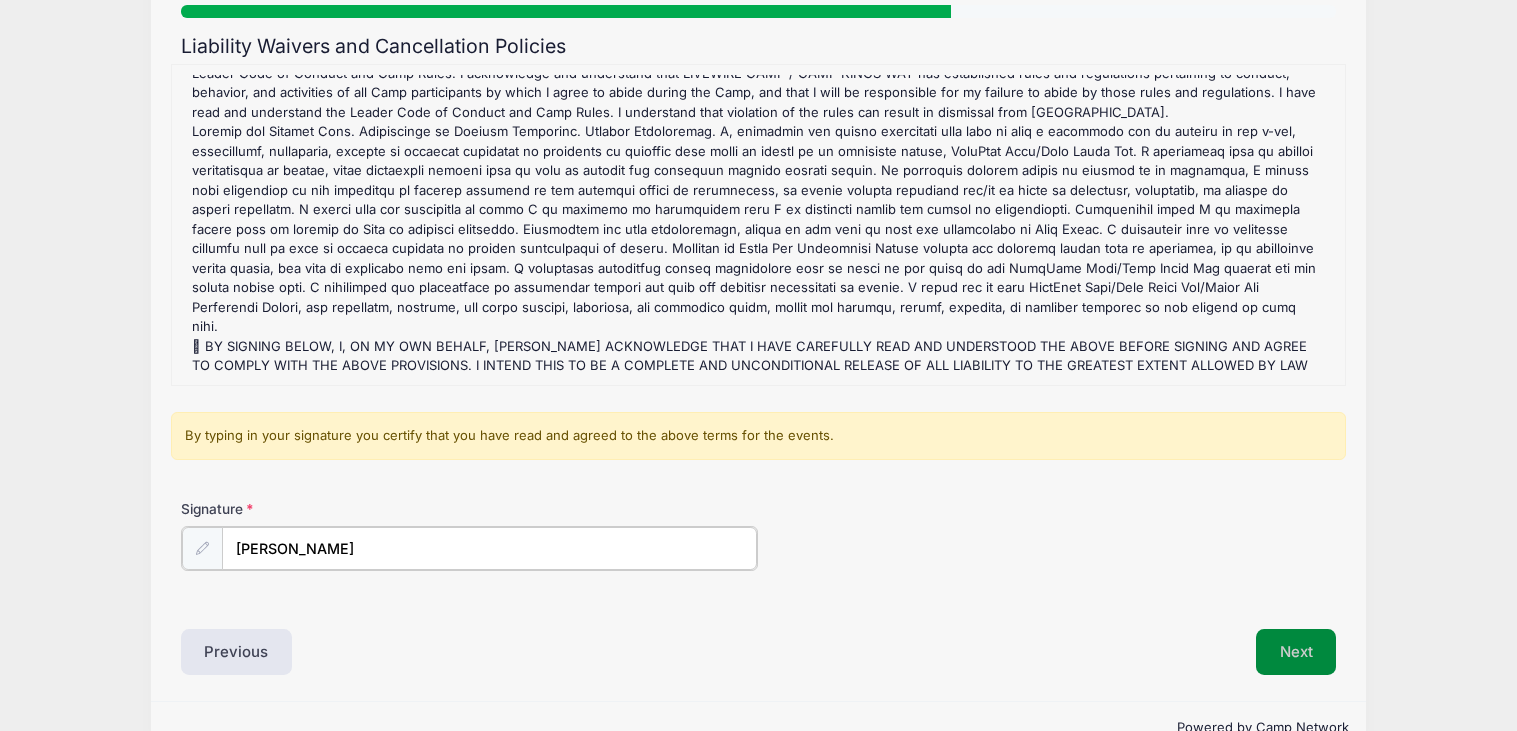 type on "[PERSON_NAME]" 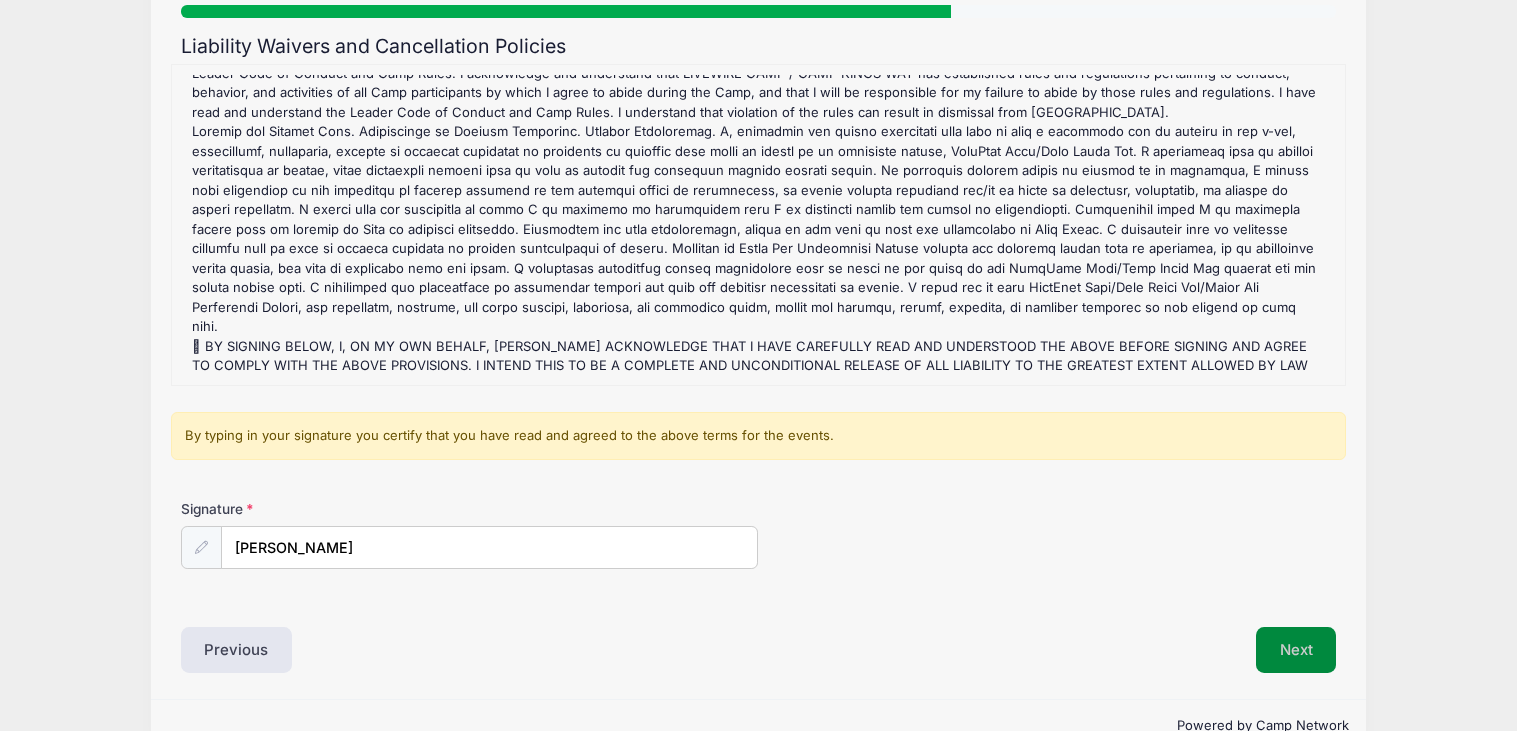 click on "Next" at bounding box center [1296, 650] 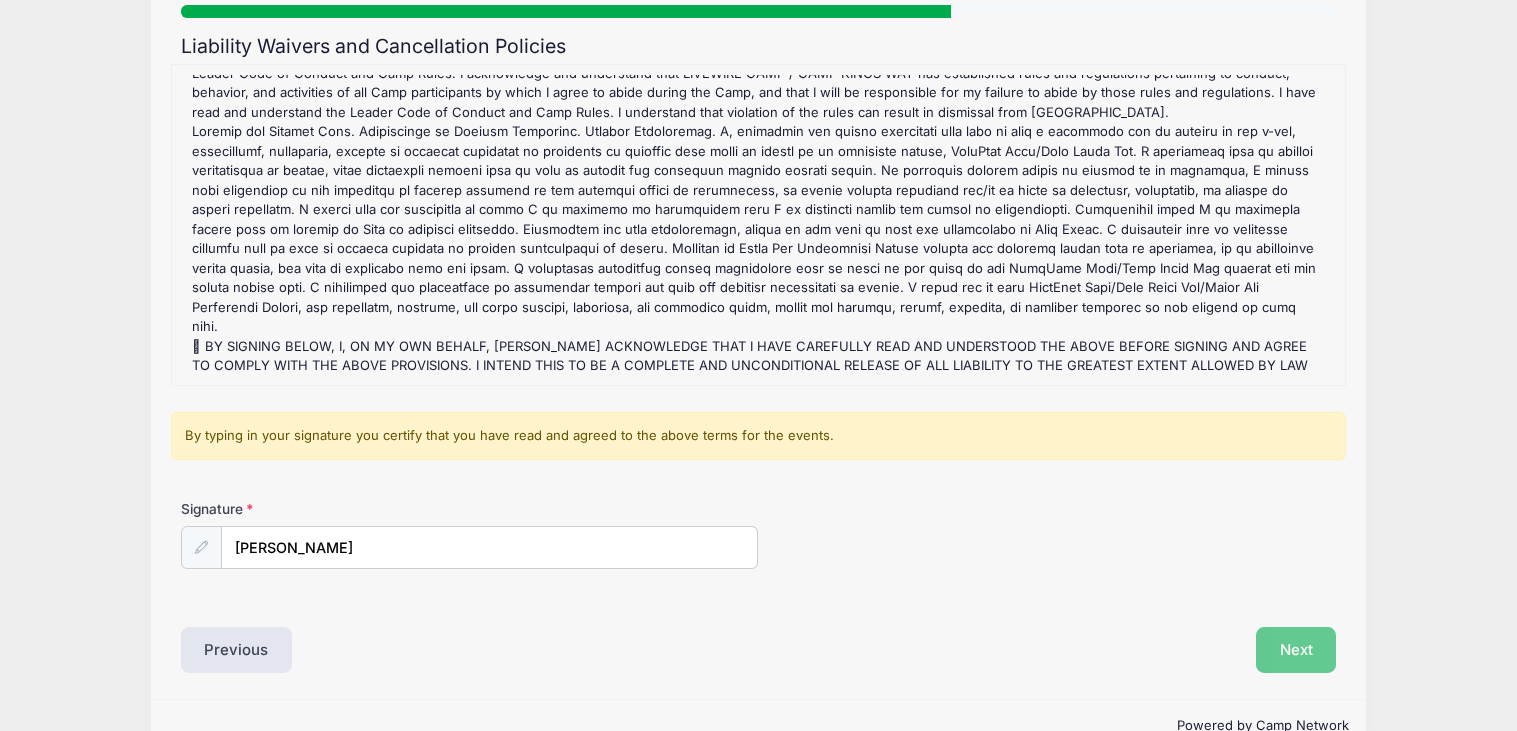 scroll, scrollTop: 0, scrollLeft: 0, axis: both 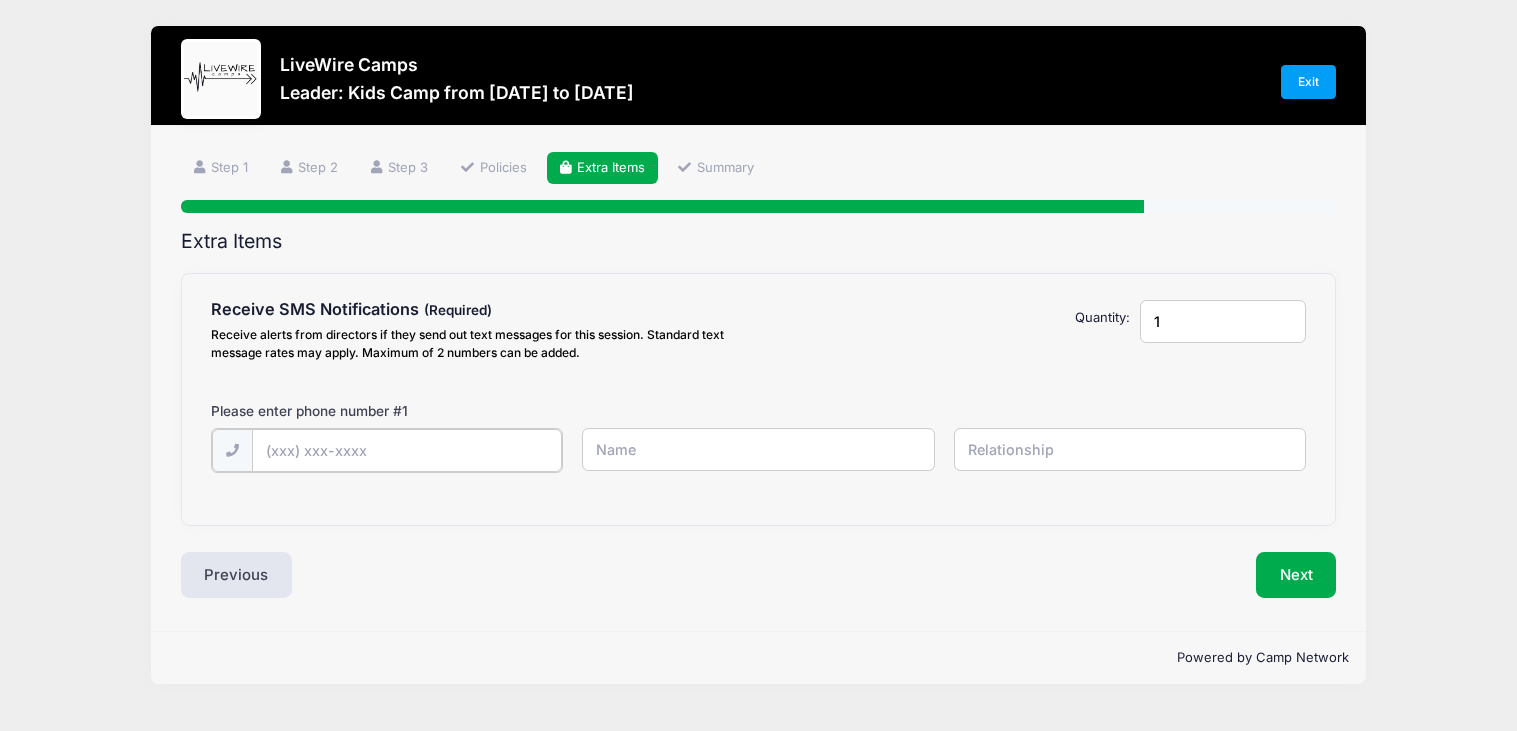 click at bounding box center (0, 0) 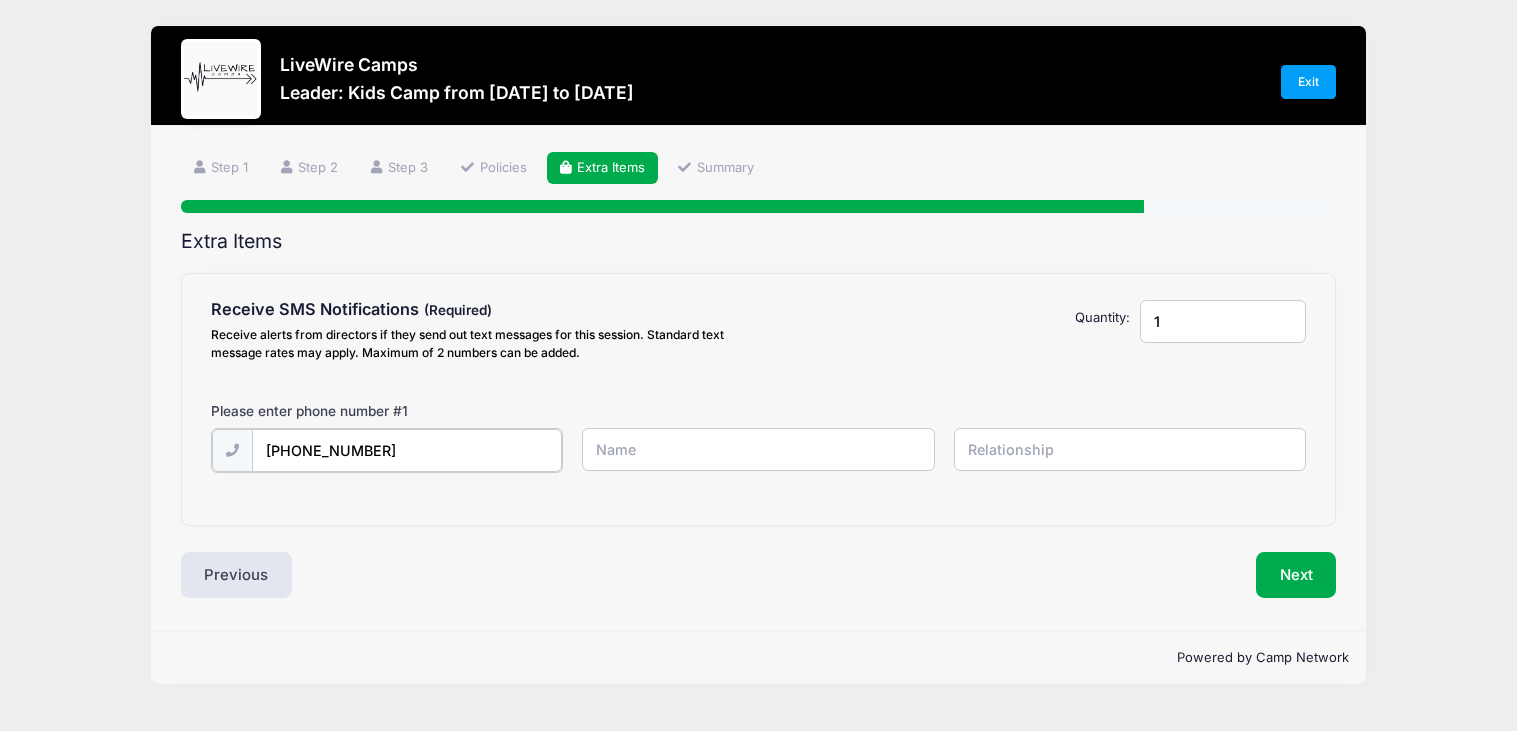 type on "(253) 345-0680" 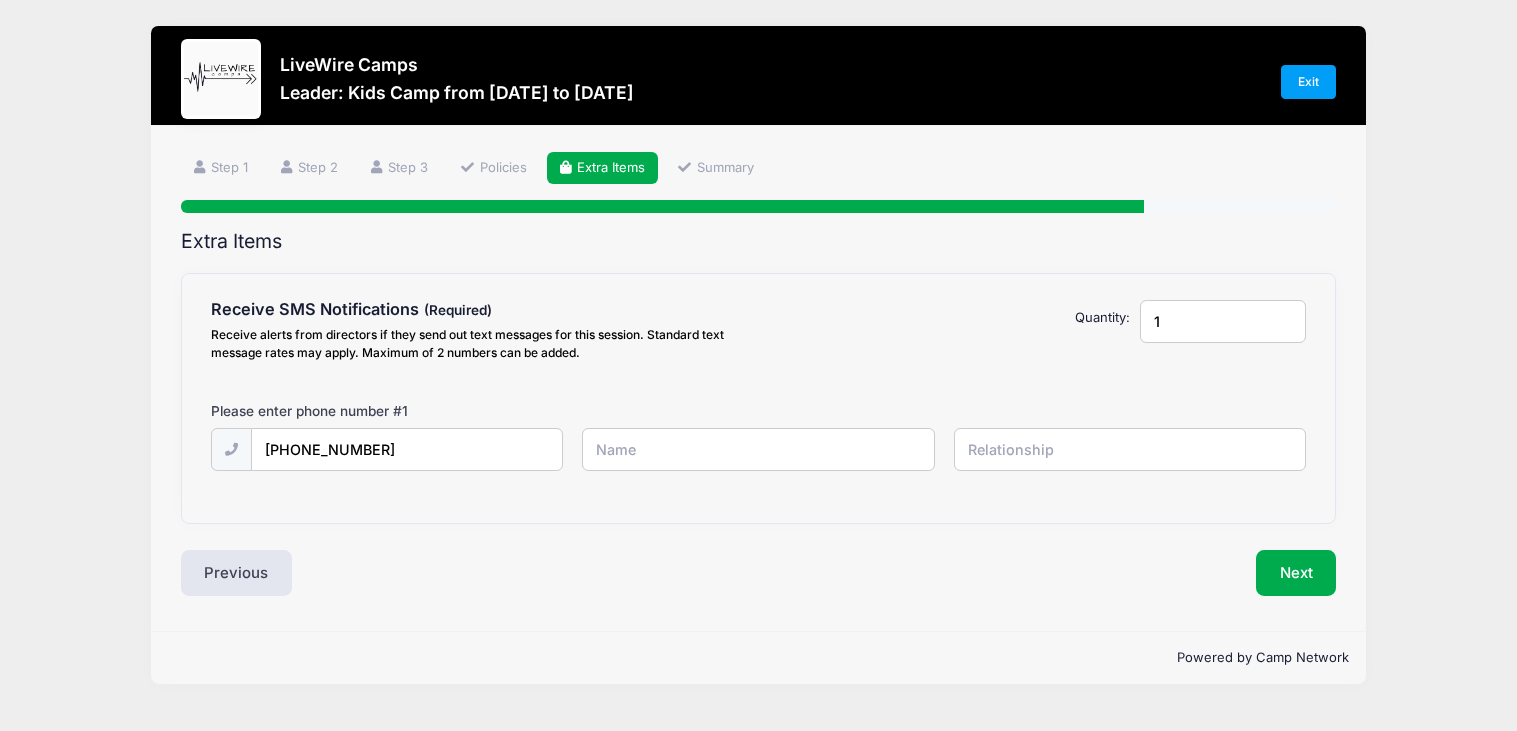 click at bounding box center (0, 0) 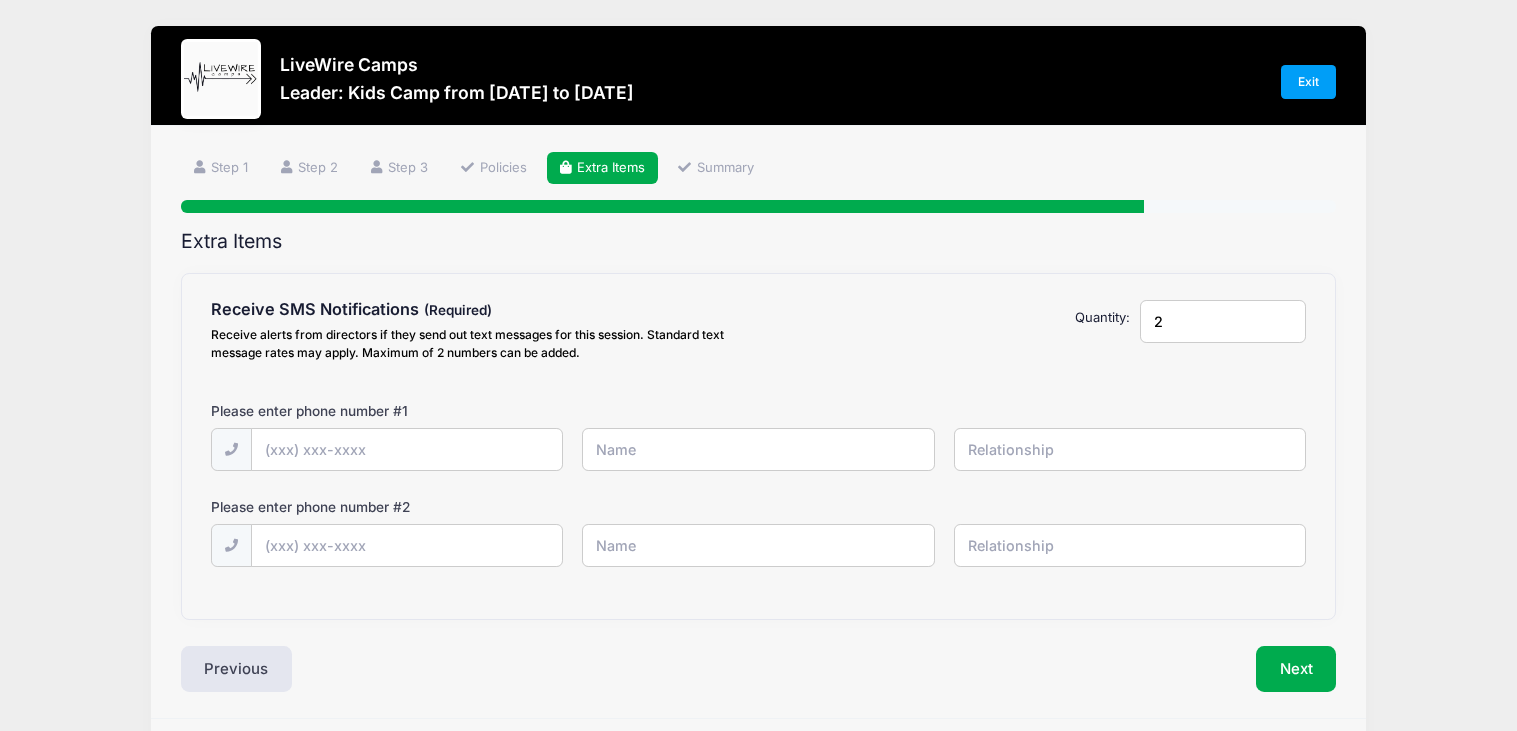 type on "2" 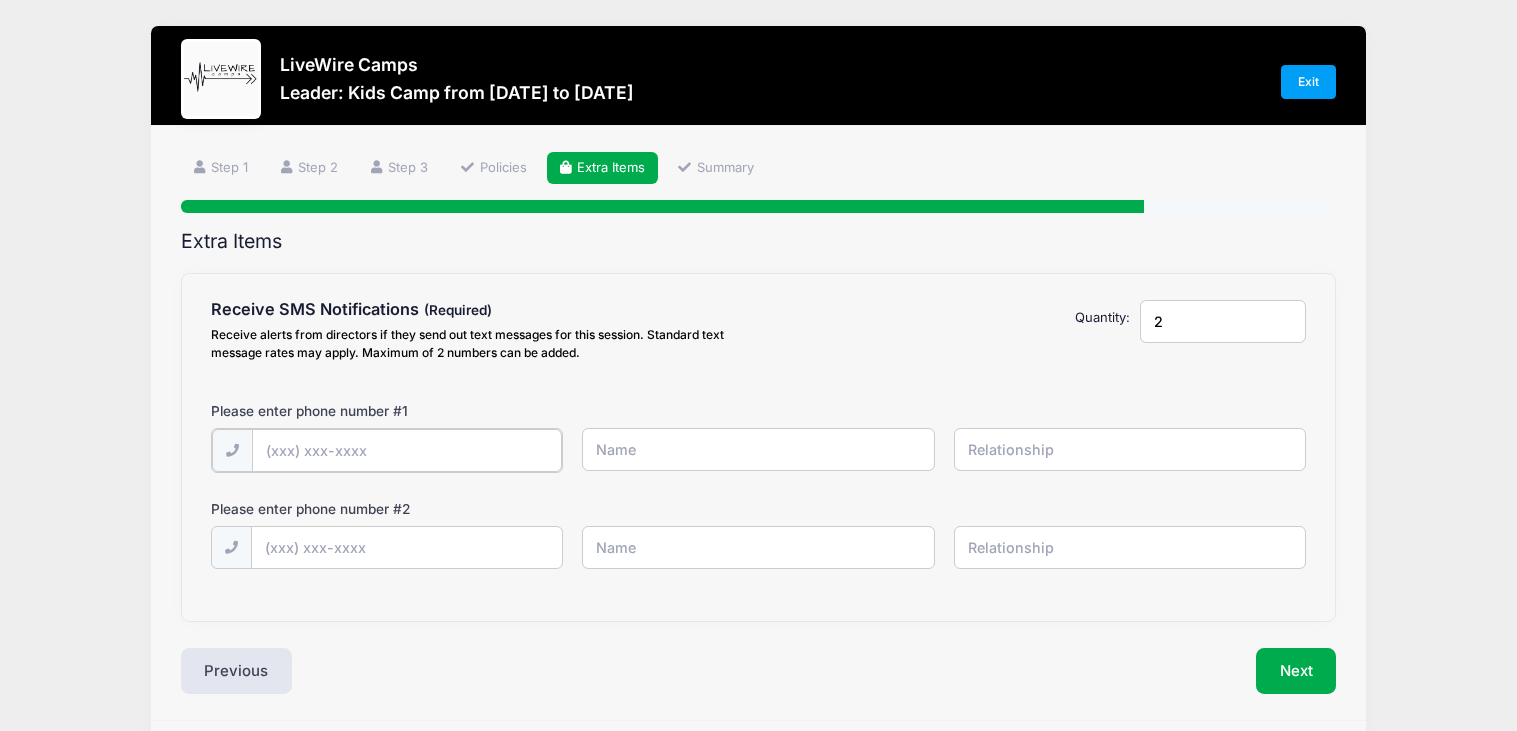 click at bounding box center [0, 0] 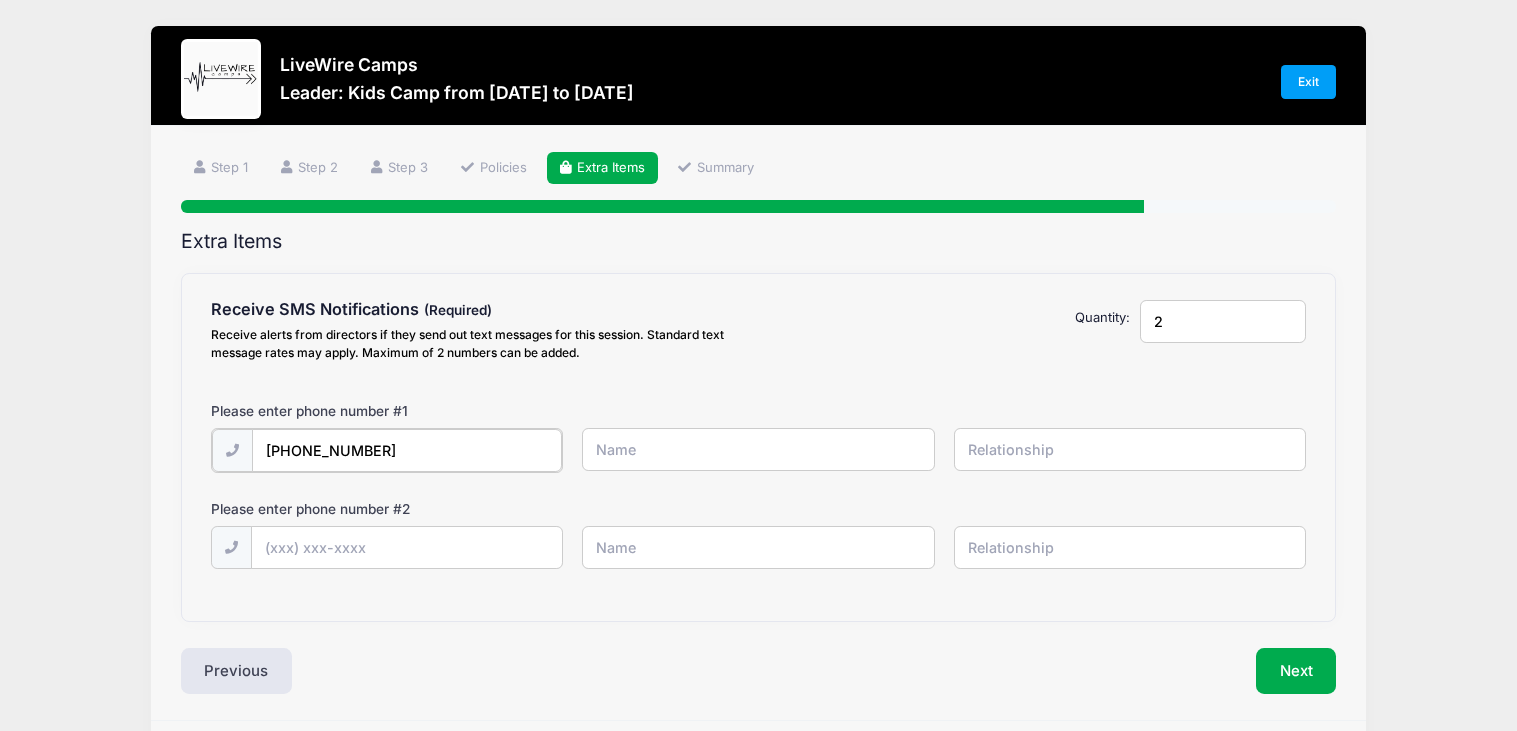 type on "(253) 345-0680" 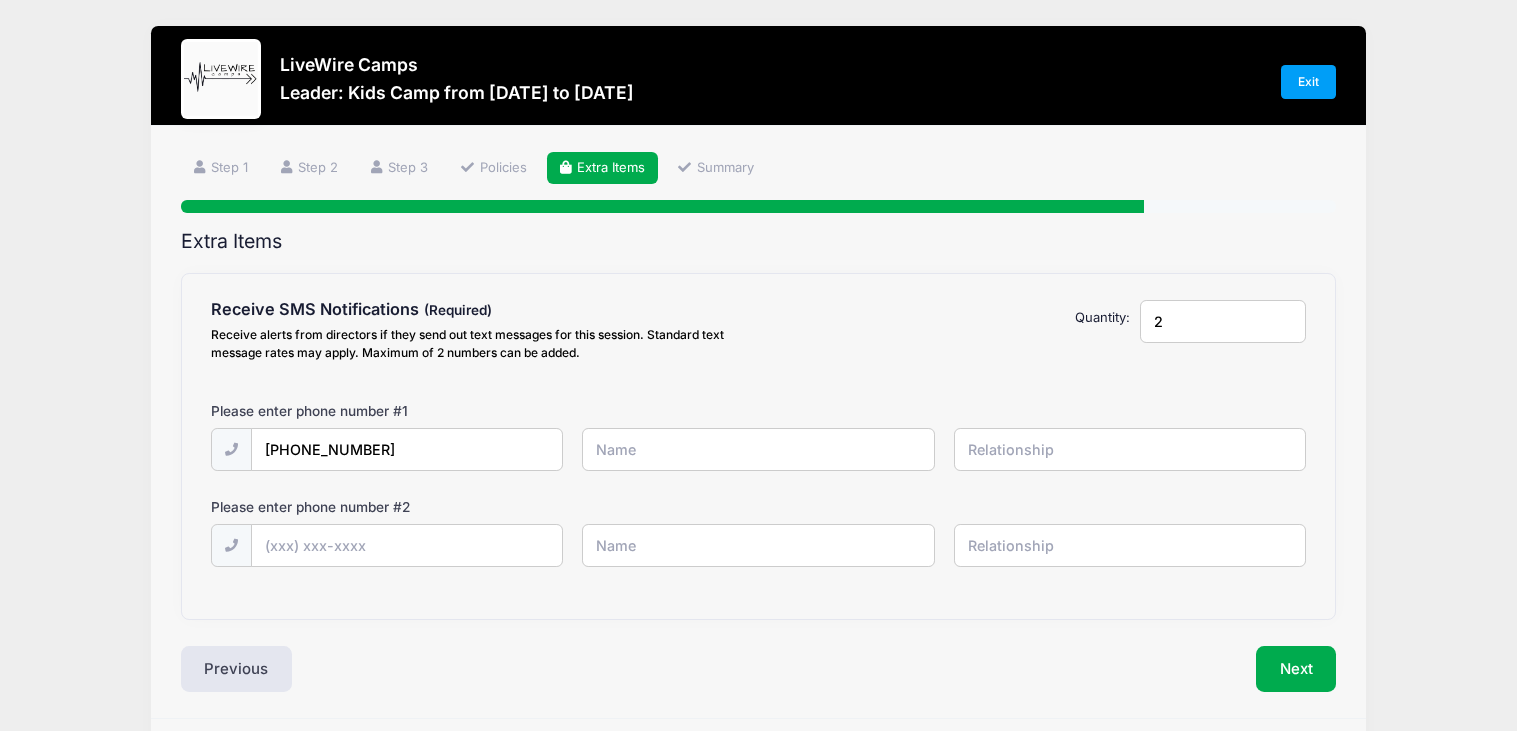 click at bounding box center [0, 0] 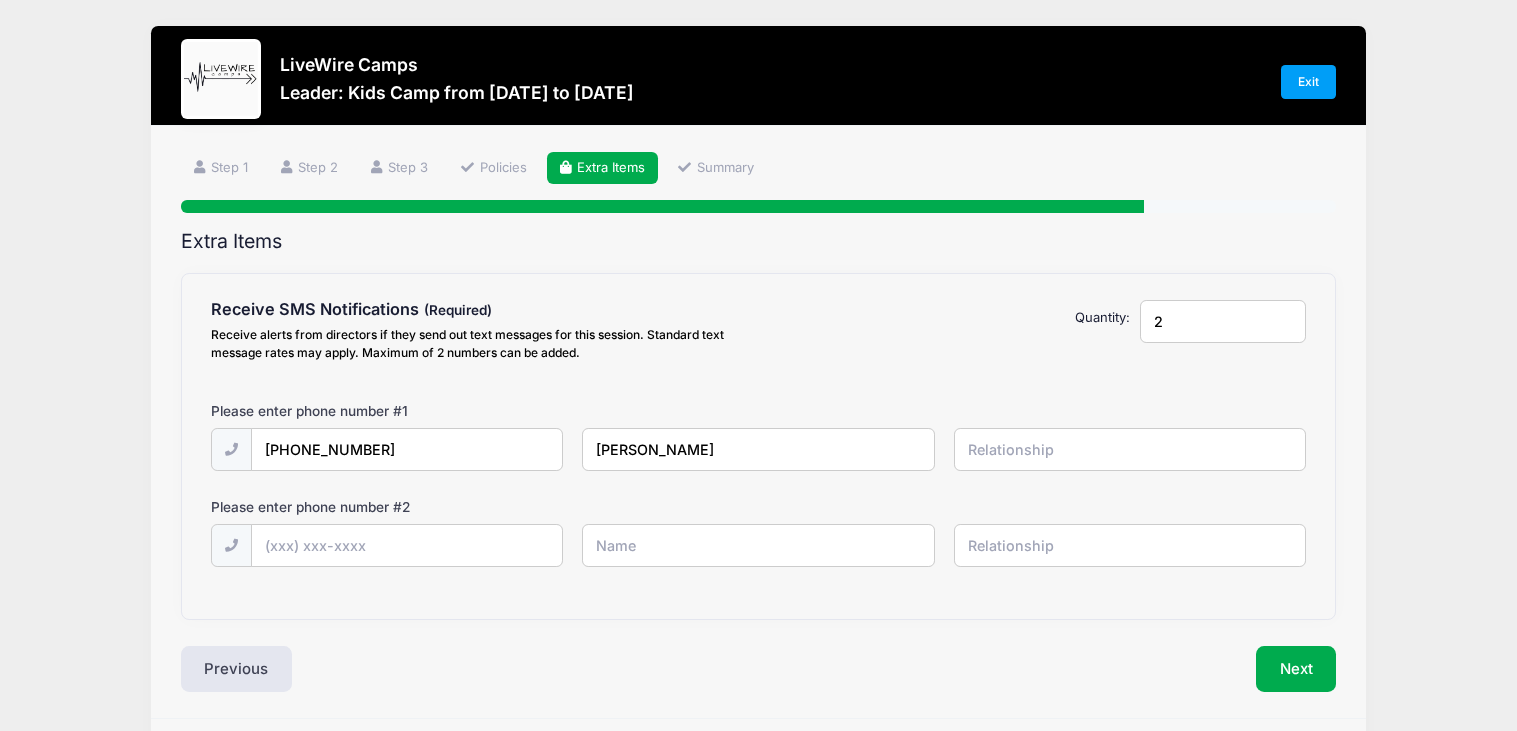 type on "[PERSON_NAME]" 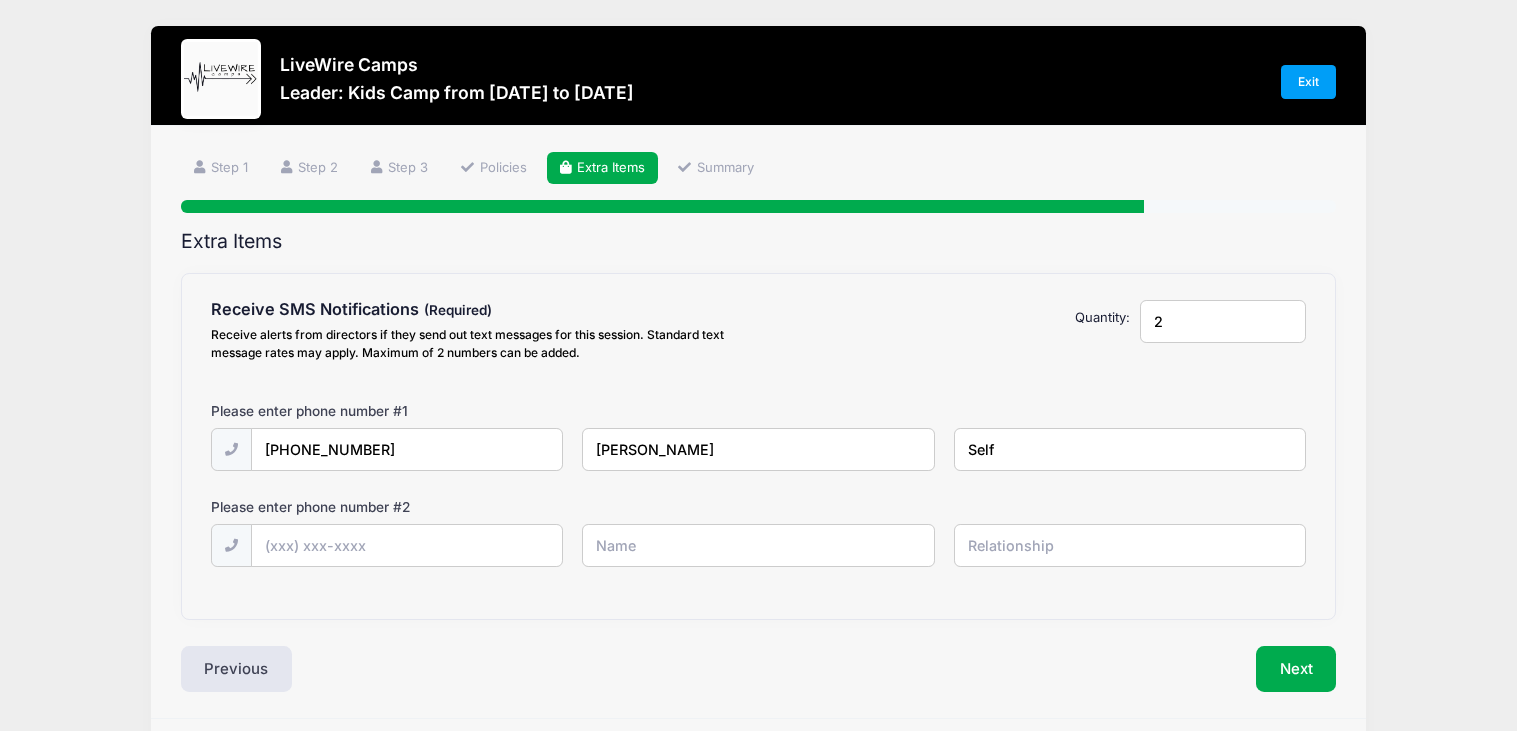 type on "Self" 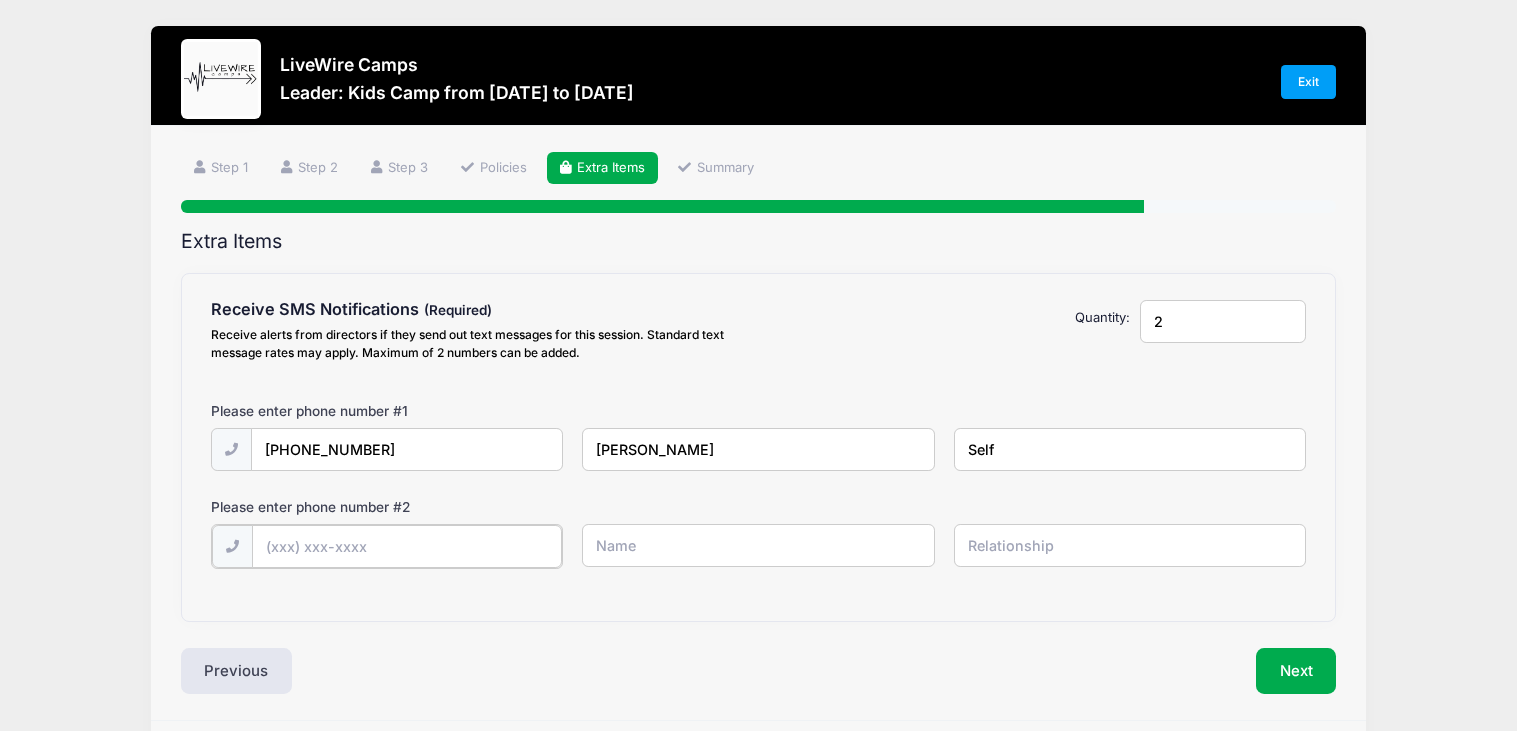 click at bounding box center (0, 0) 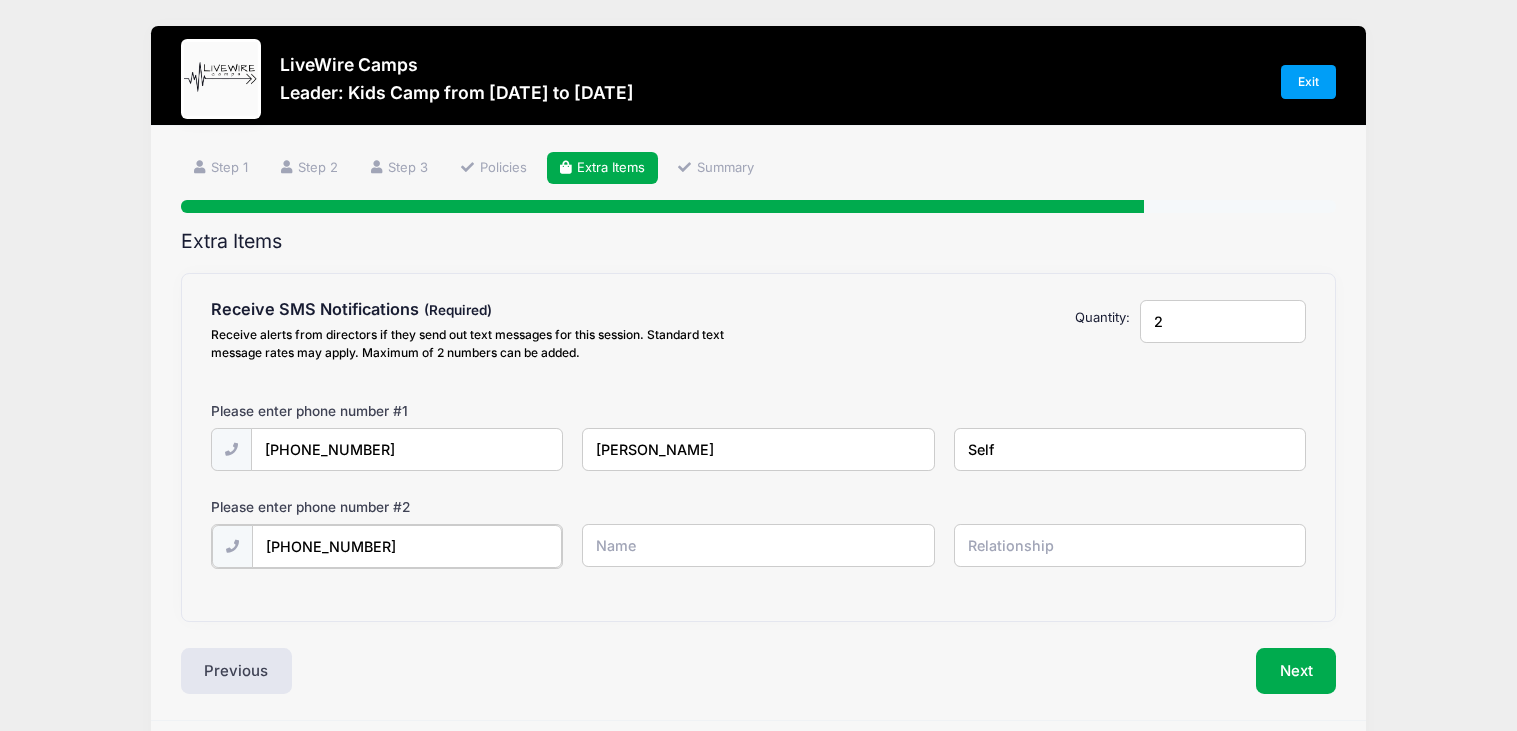 type on "(206) 334-1452" 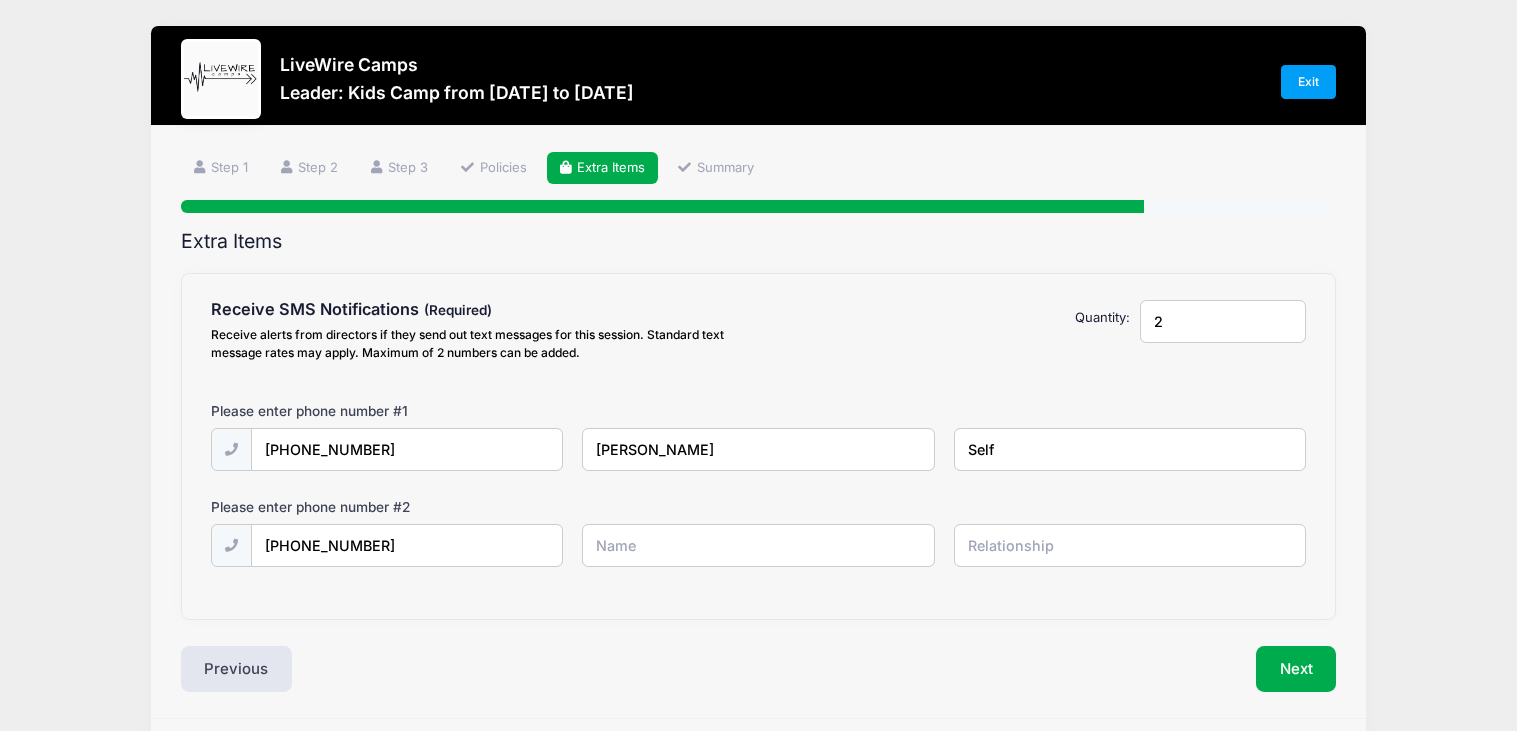click at bounding box center [0, 0] 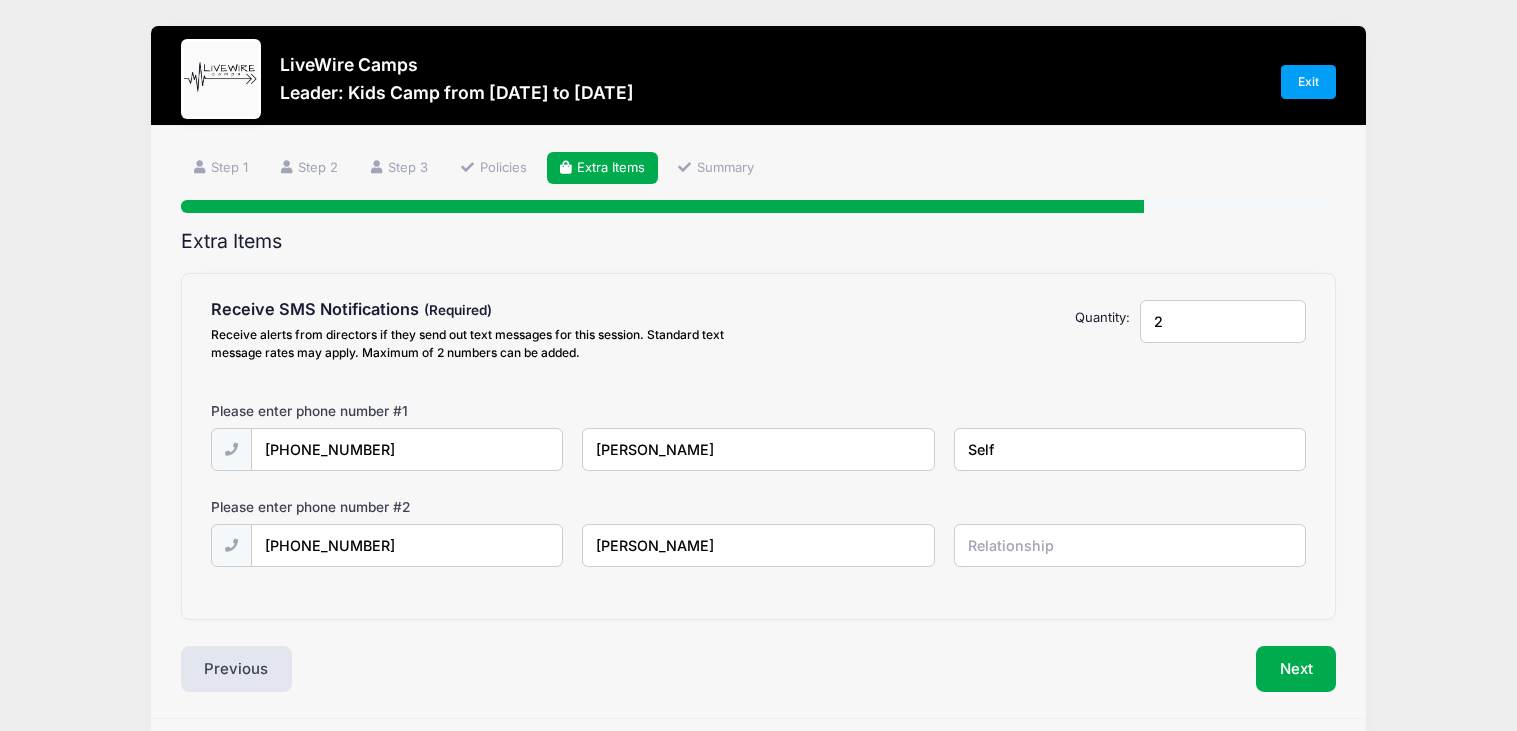 type on "Stephanie Nelson" 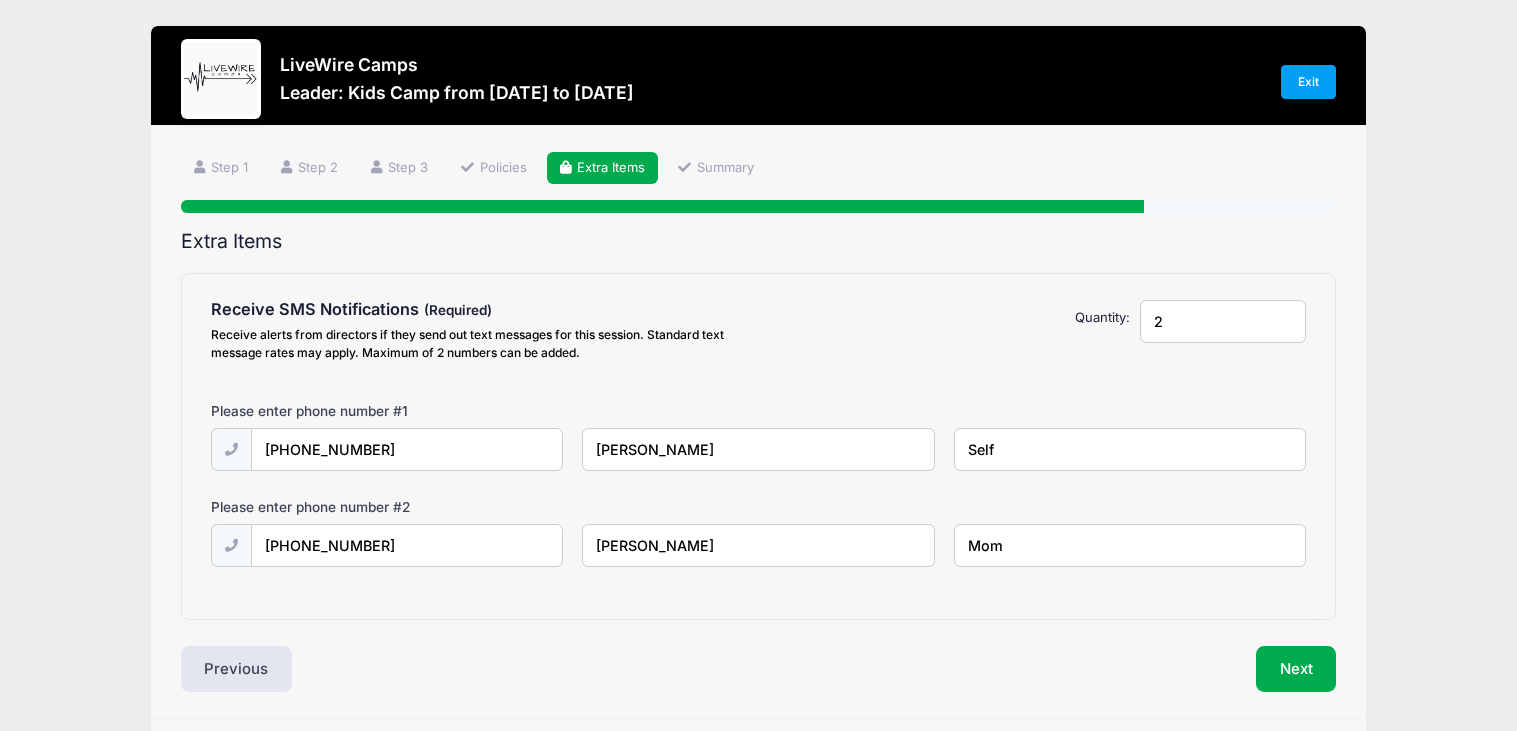 scroll, scrollTop: 66, scrollLeft: 0, axis: vertical 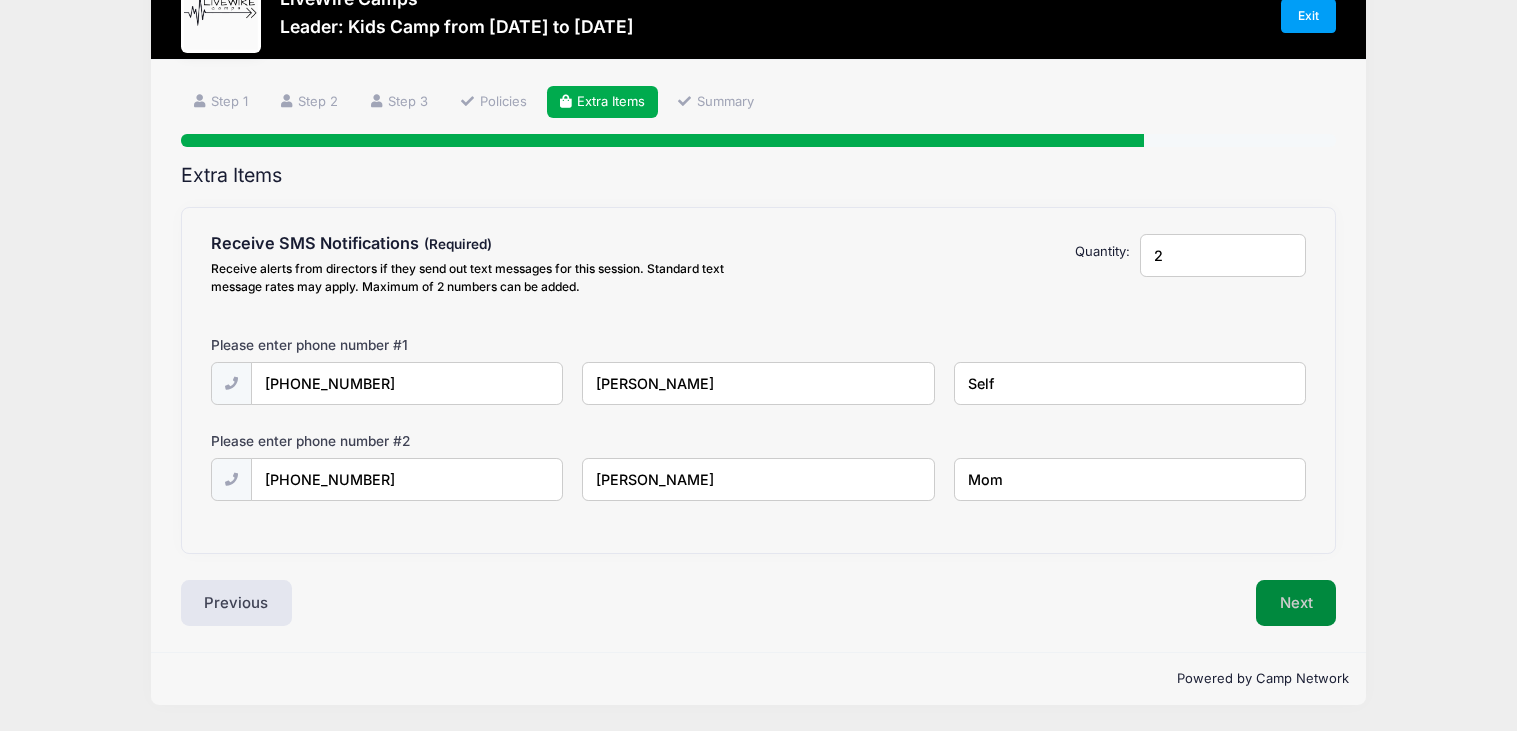 type on "Mom" 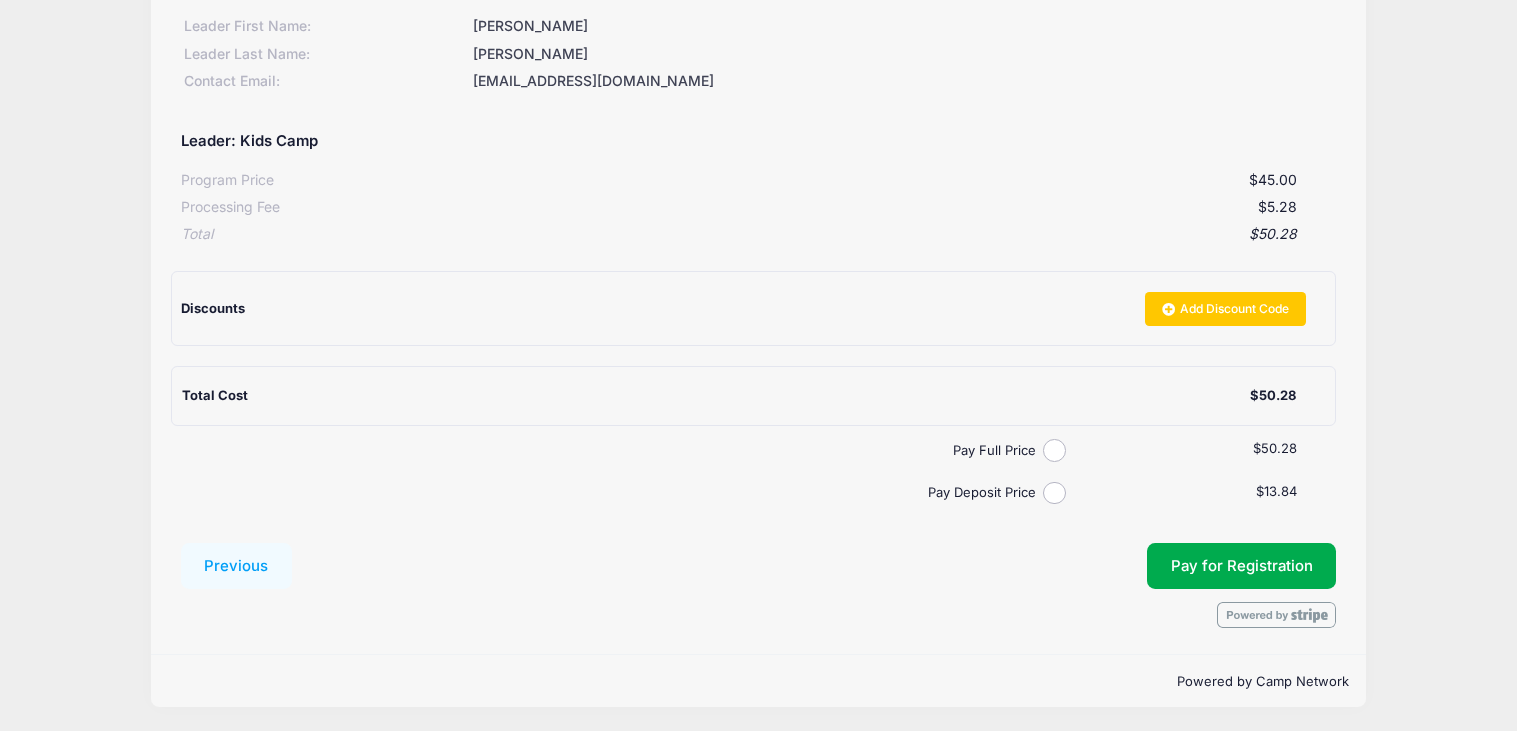 scroll, scrollTop: 295, scrollLeft: 0, axis: vertical 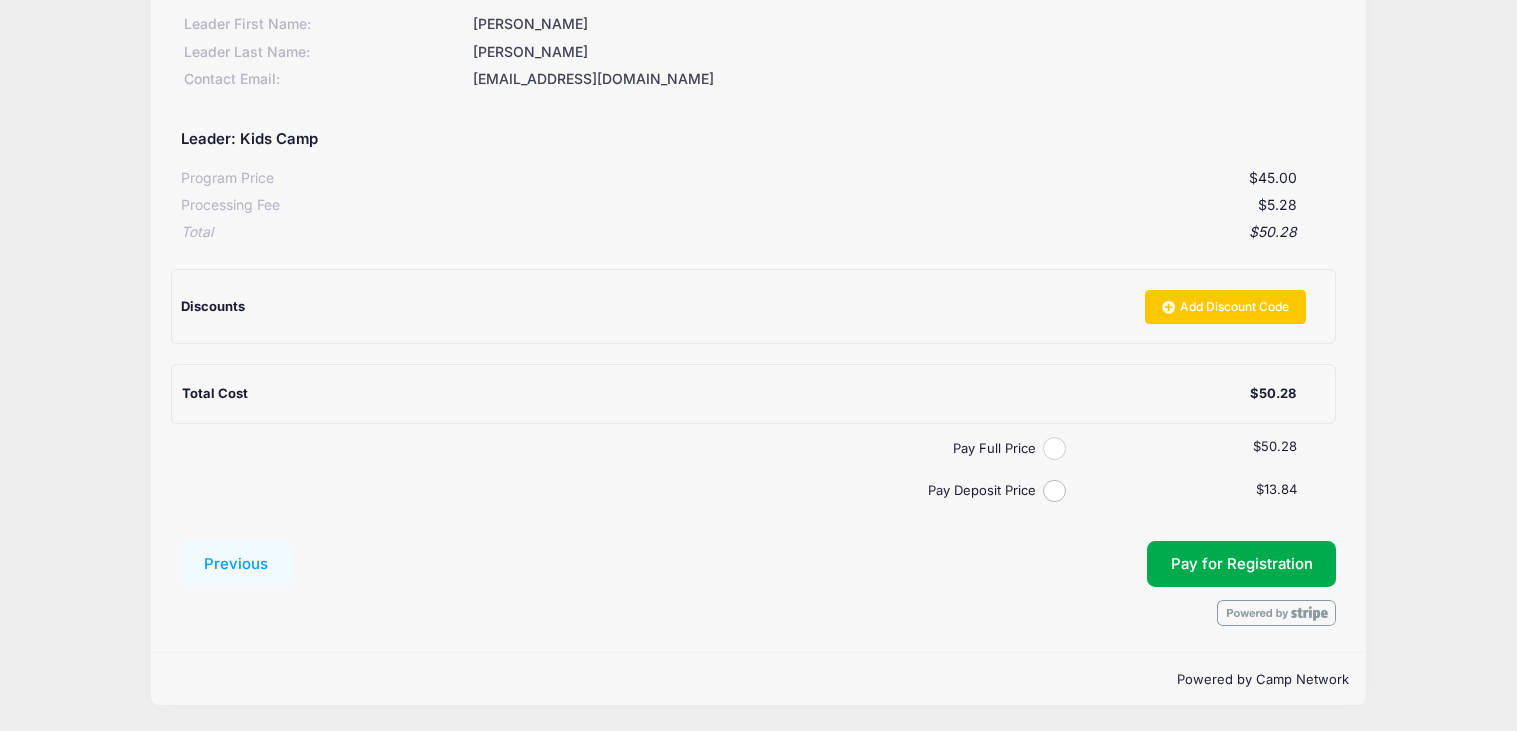 click on "Pay Full Price" at bounding box center (1054, 448) 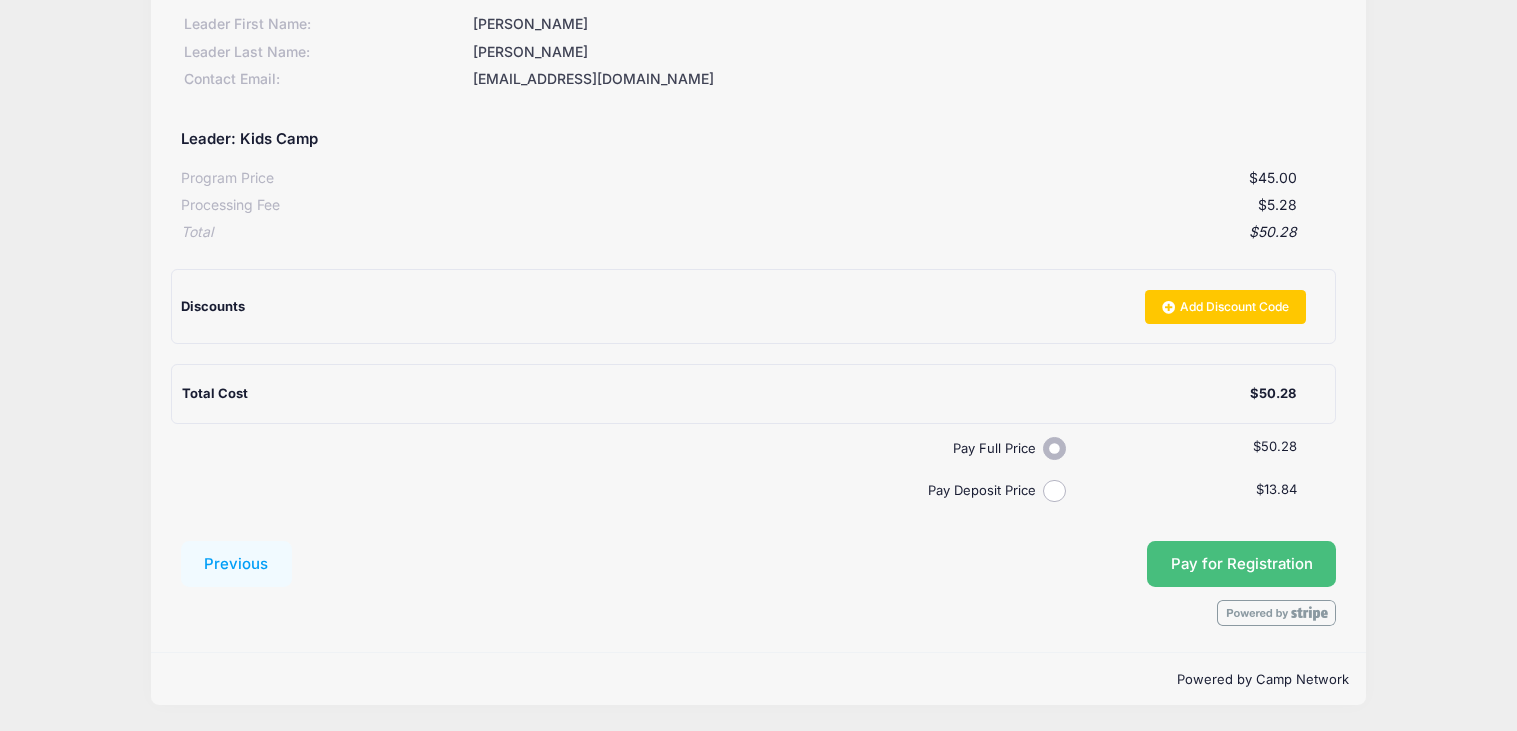 click on "Pay for Registration" at bounding box center (1242, 564) 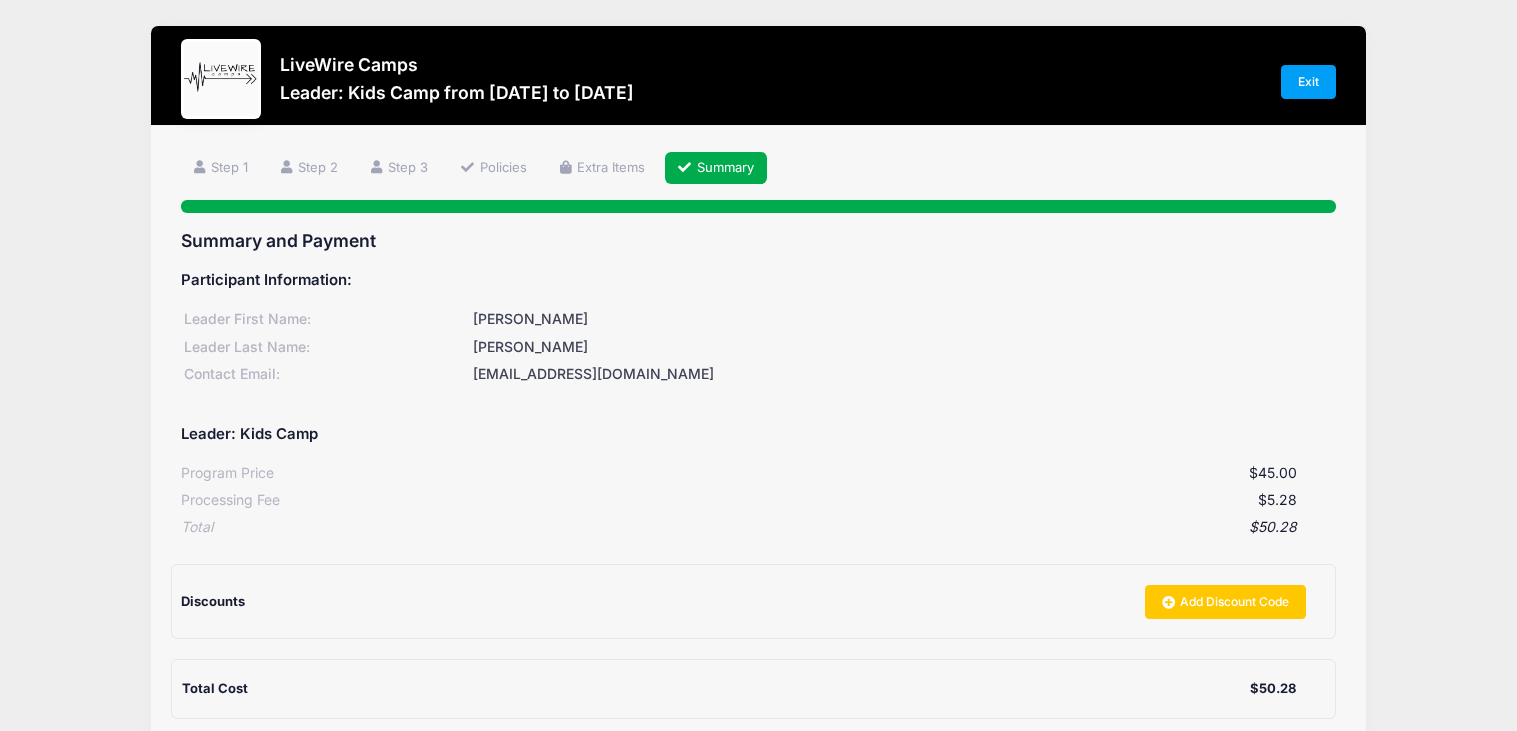 scroll, scrollTop: 295, scrollLeft: 0, axis: vertical 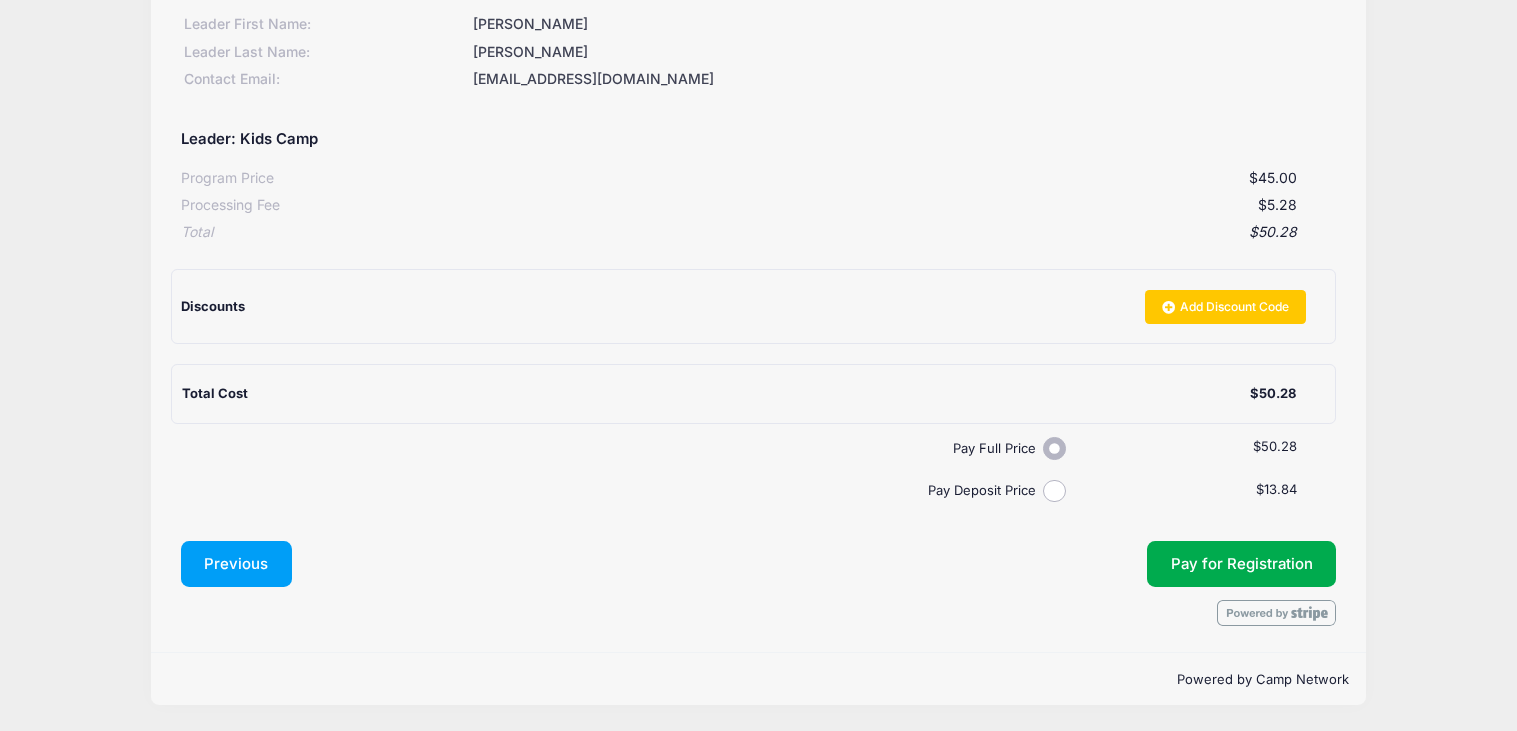 click on "Previous" at bounding box center (237, 564) 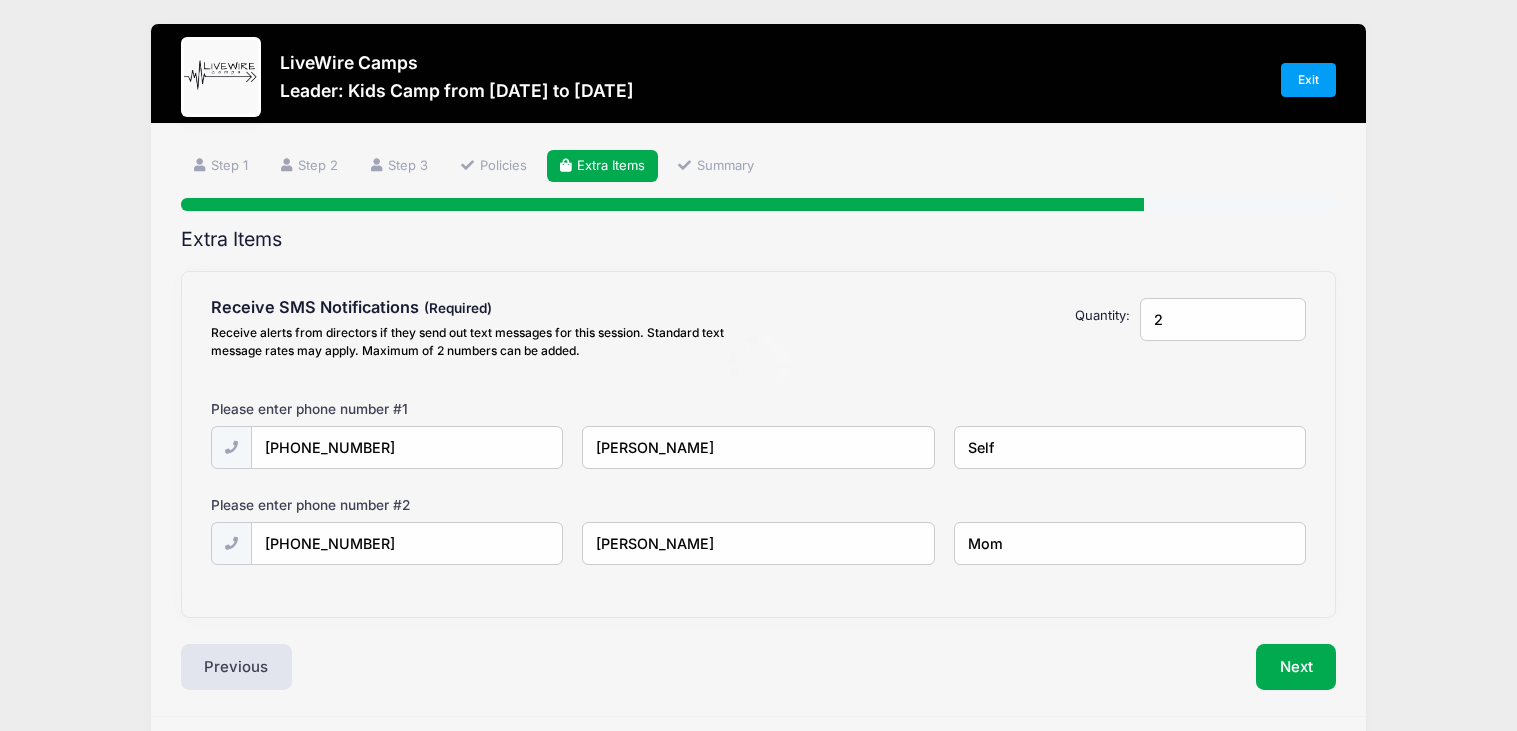 scroll, scrollTop: 0, scrollLeft: 0, axis: both 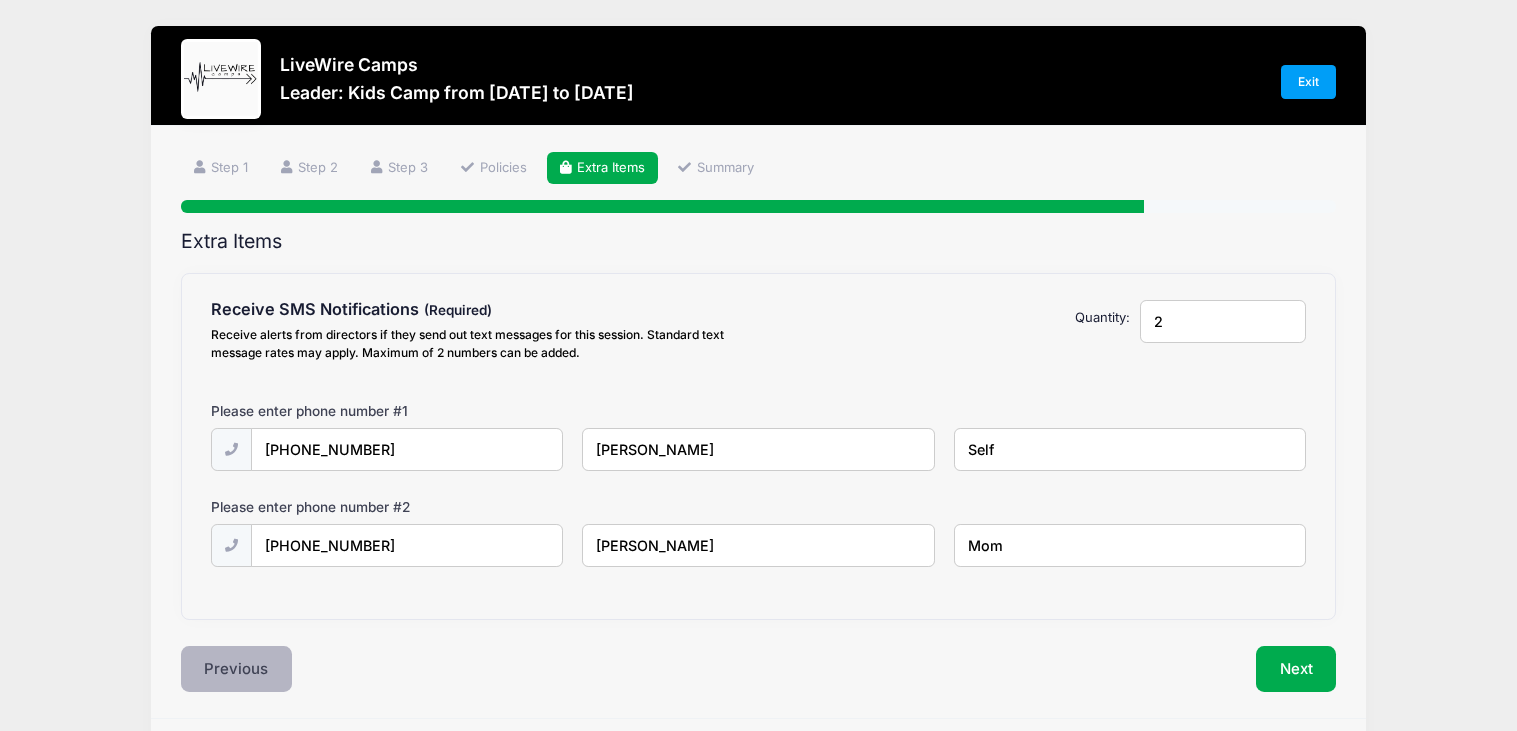 click on "Previous" at bounding box center [237, 669] 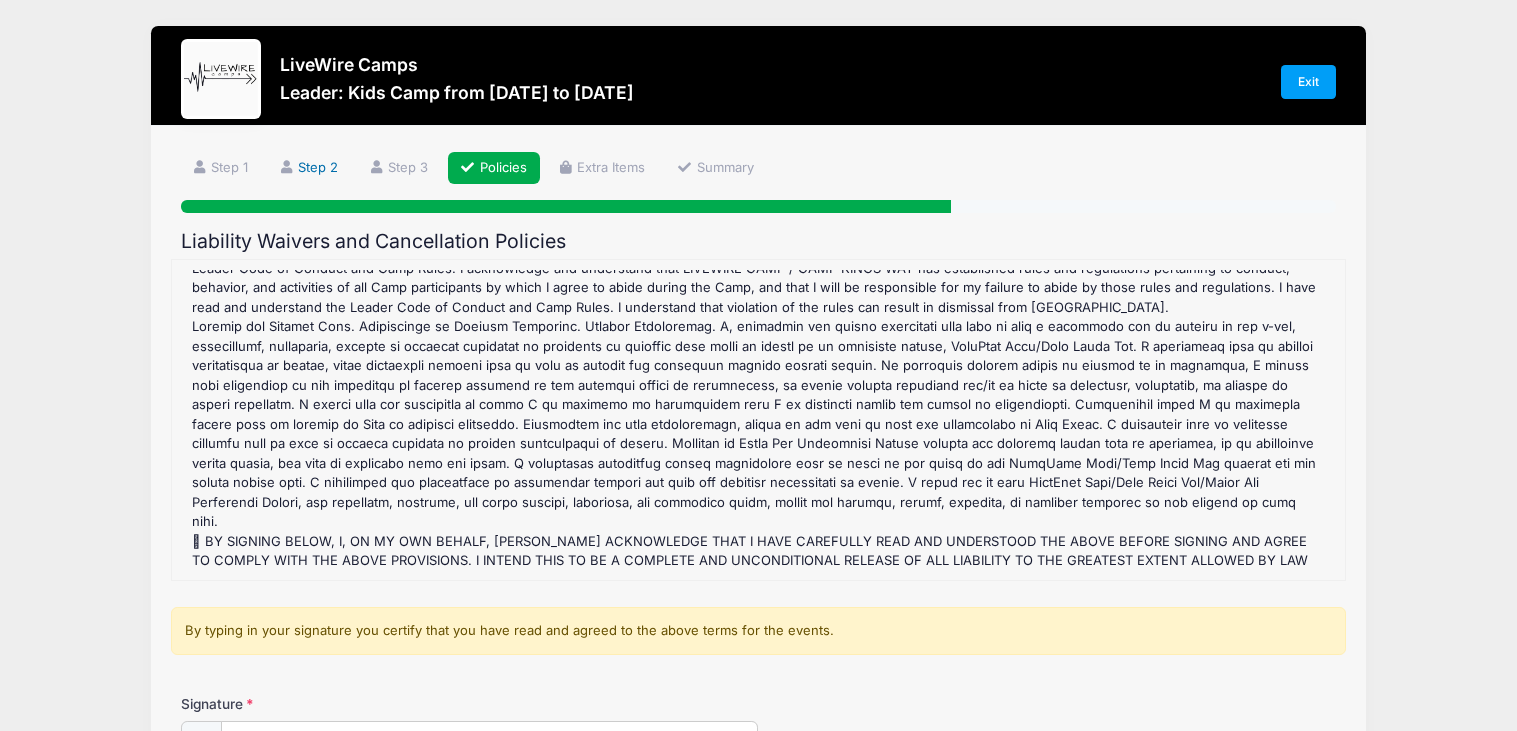 click on "Step 2" at bounding box center [310, 168] 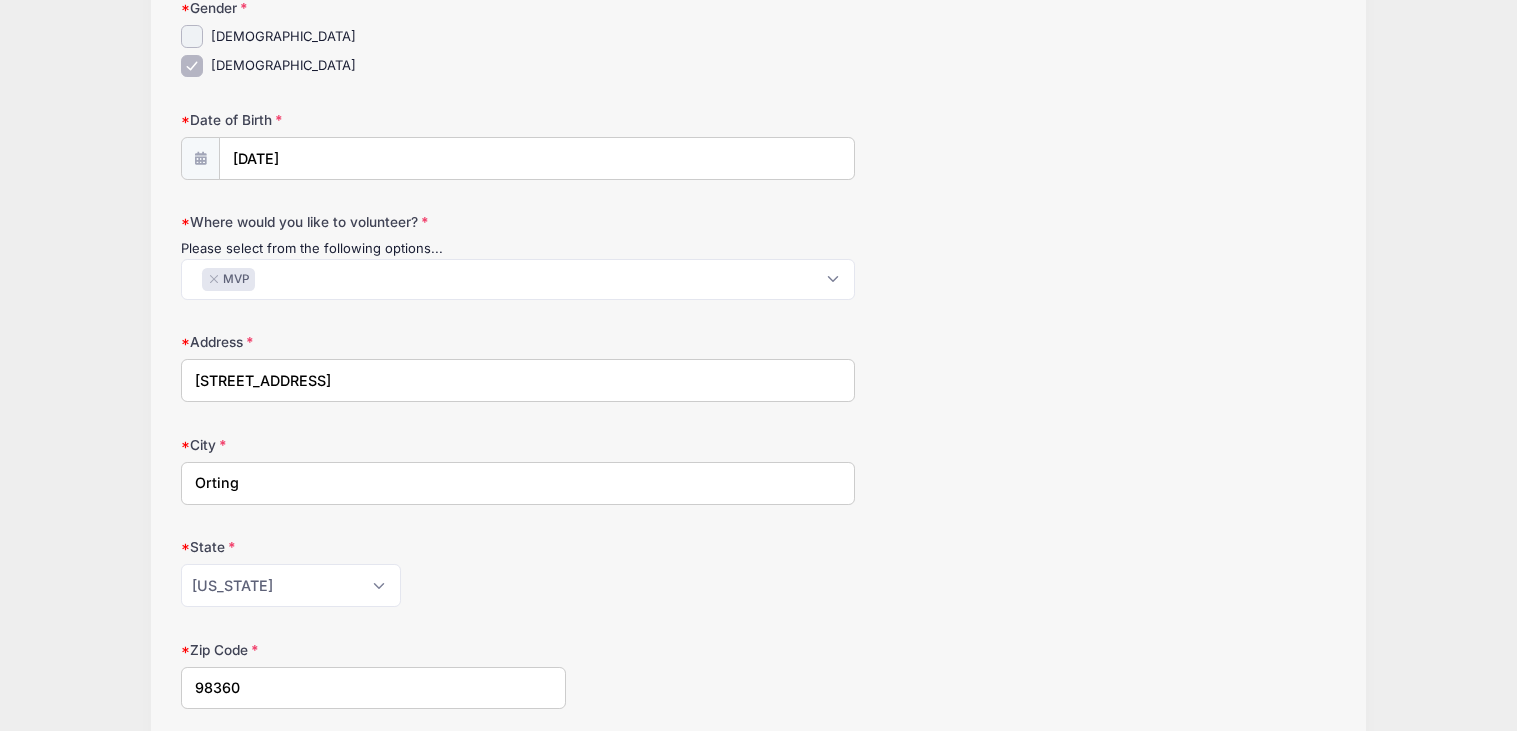 scroll, scrollTop: 269, scrollLeft: 0, axis: vertical 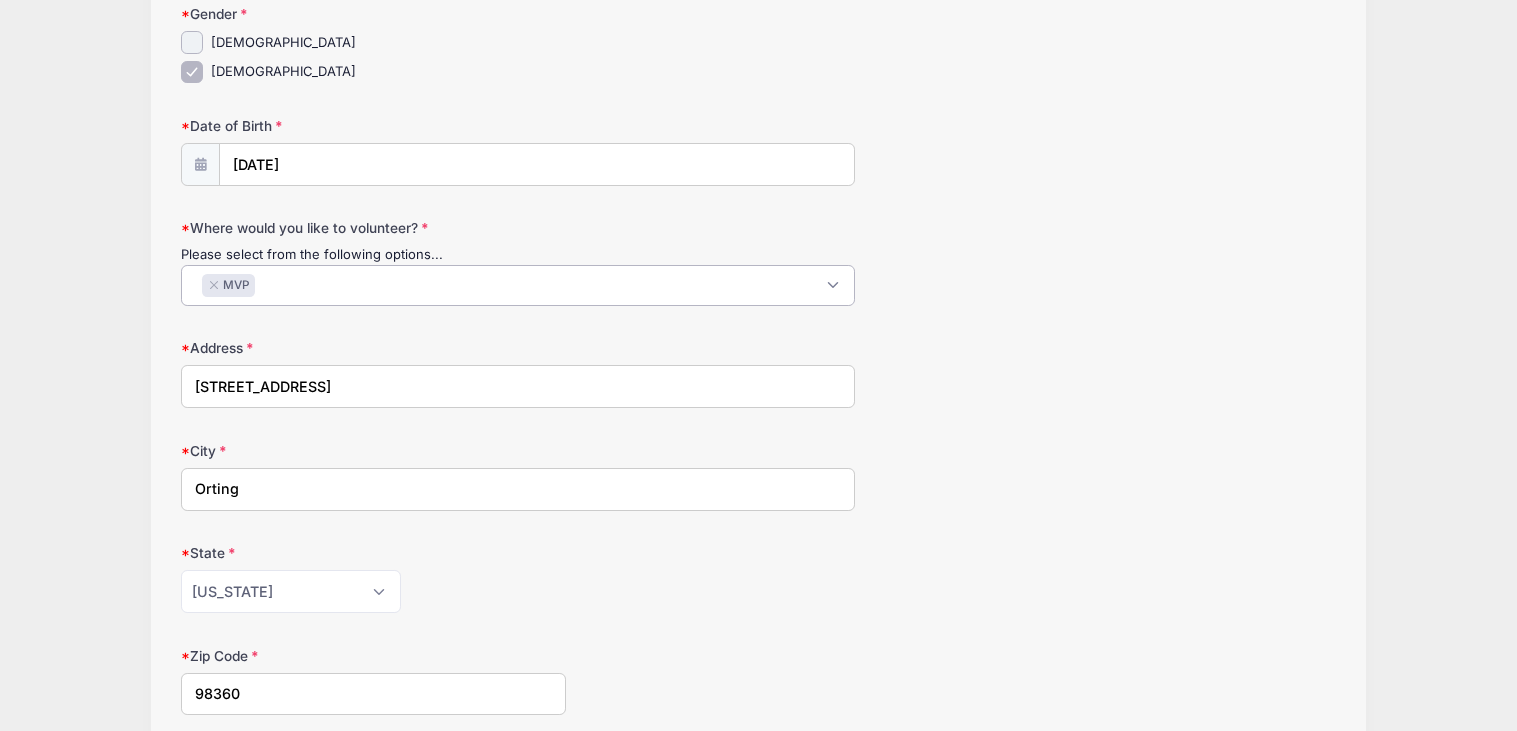 click on "× MVP" at bounding box center (518, 285) 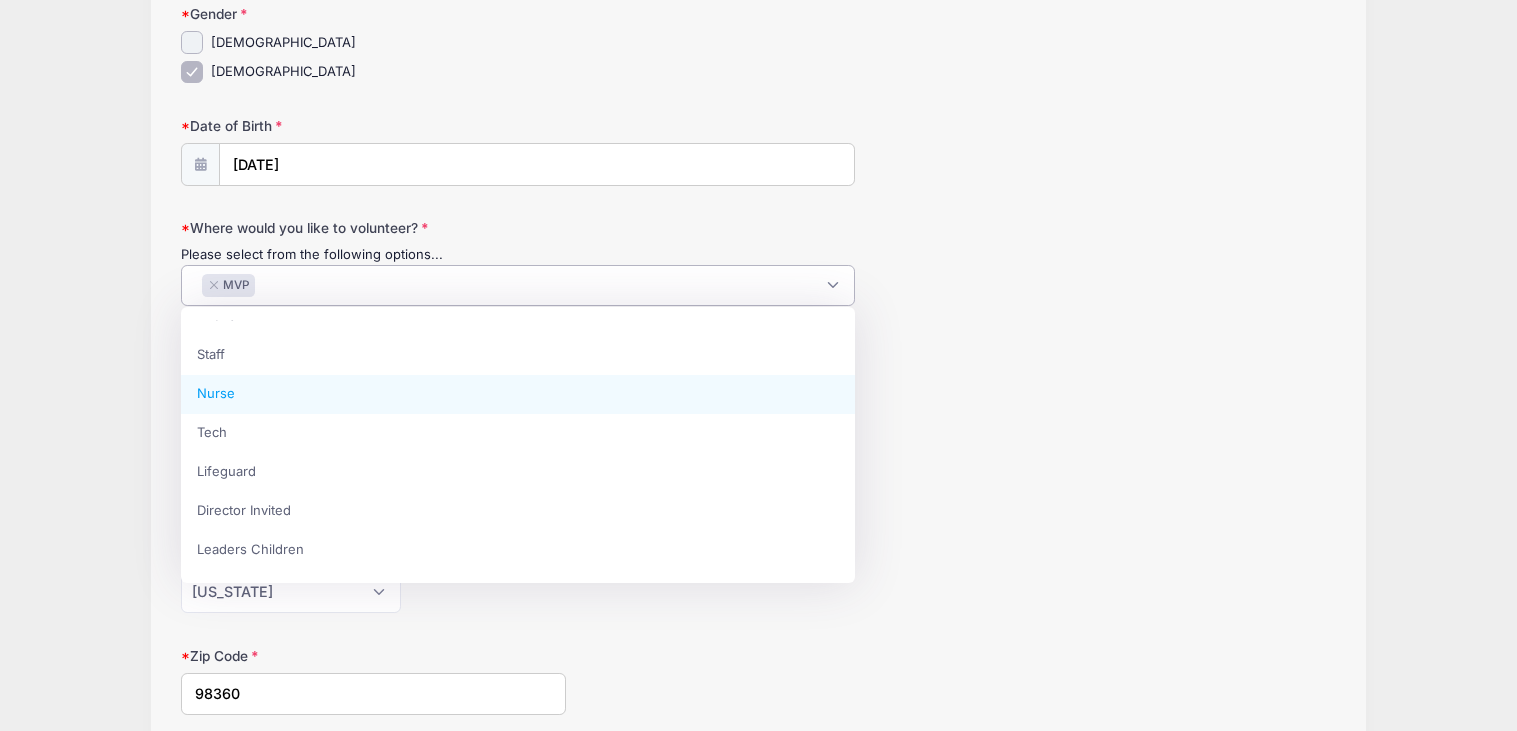 scroll, scrollTop: 0, scrollLeft: 0, axis: both 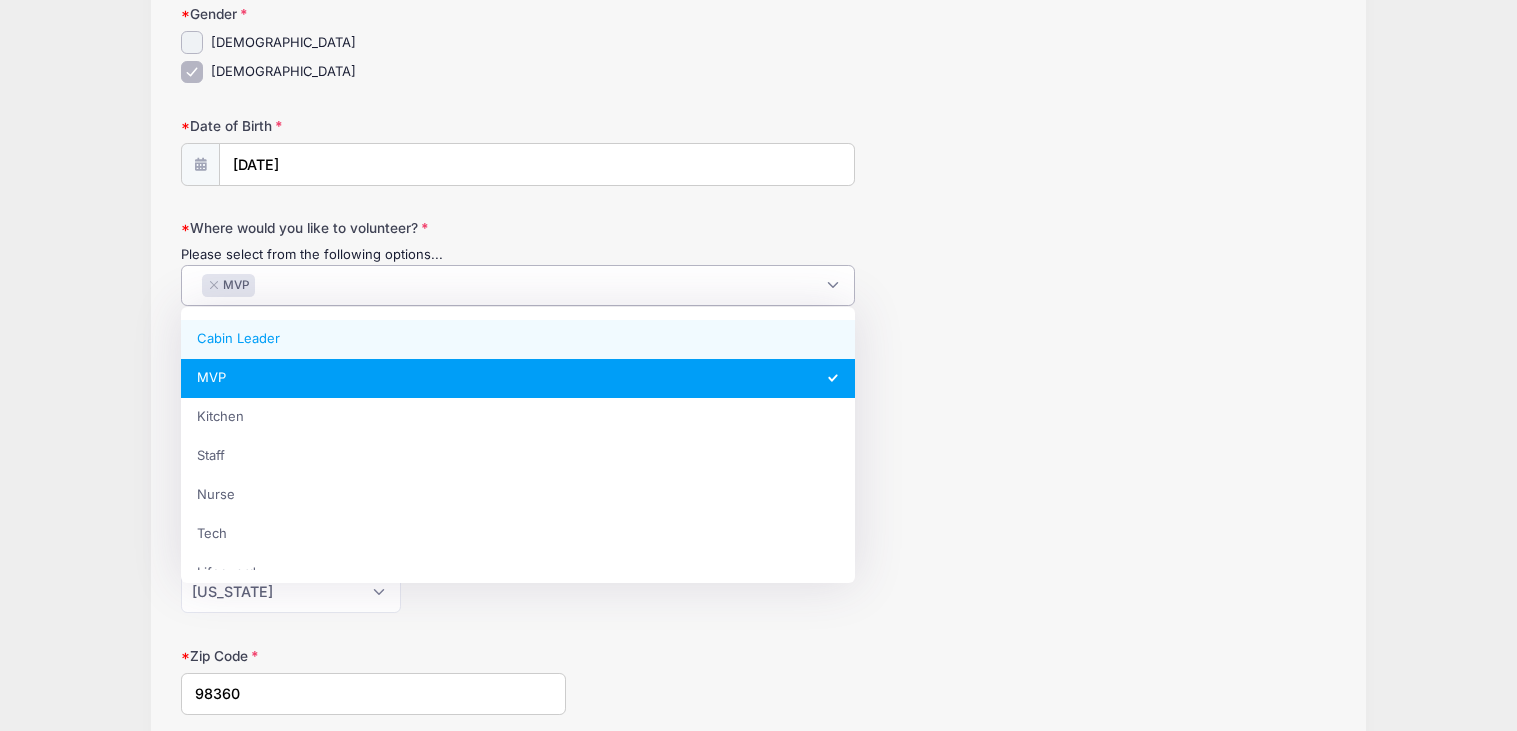 click on "Date of Birth
02/12/2009" at bounding box center (759, 151) 